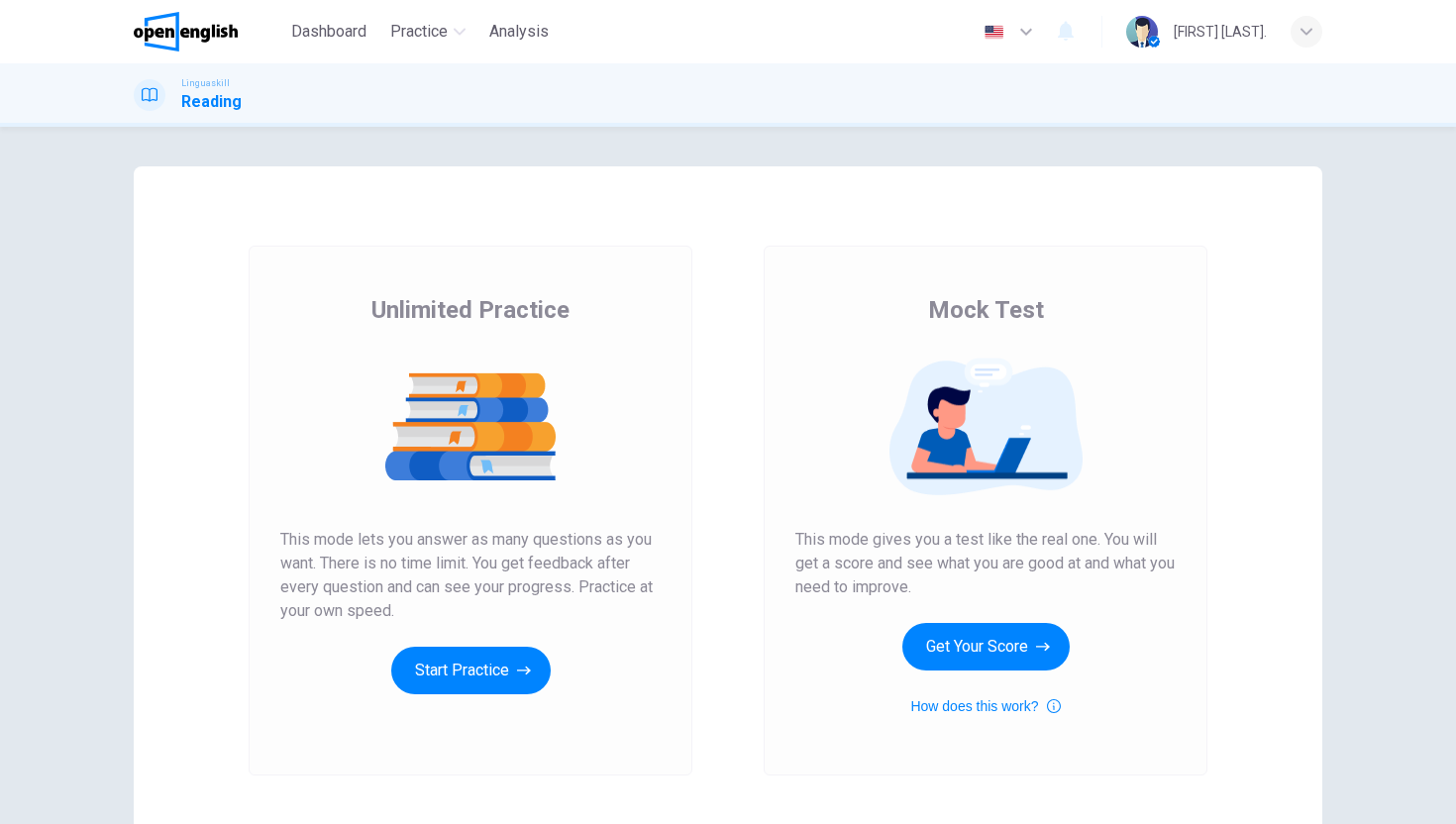 scroll, scrollTop: 0, scrollLeft: 0, axis: both 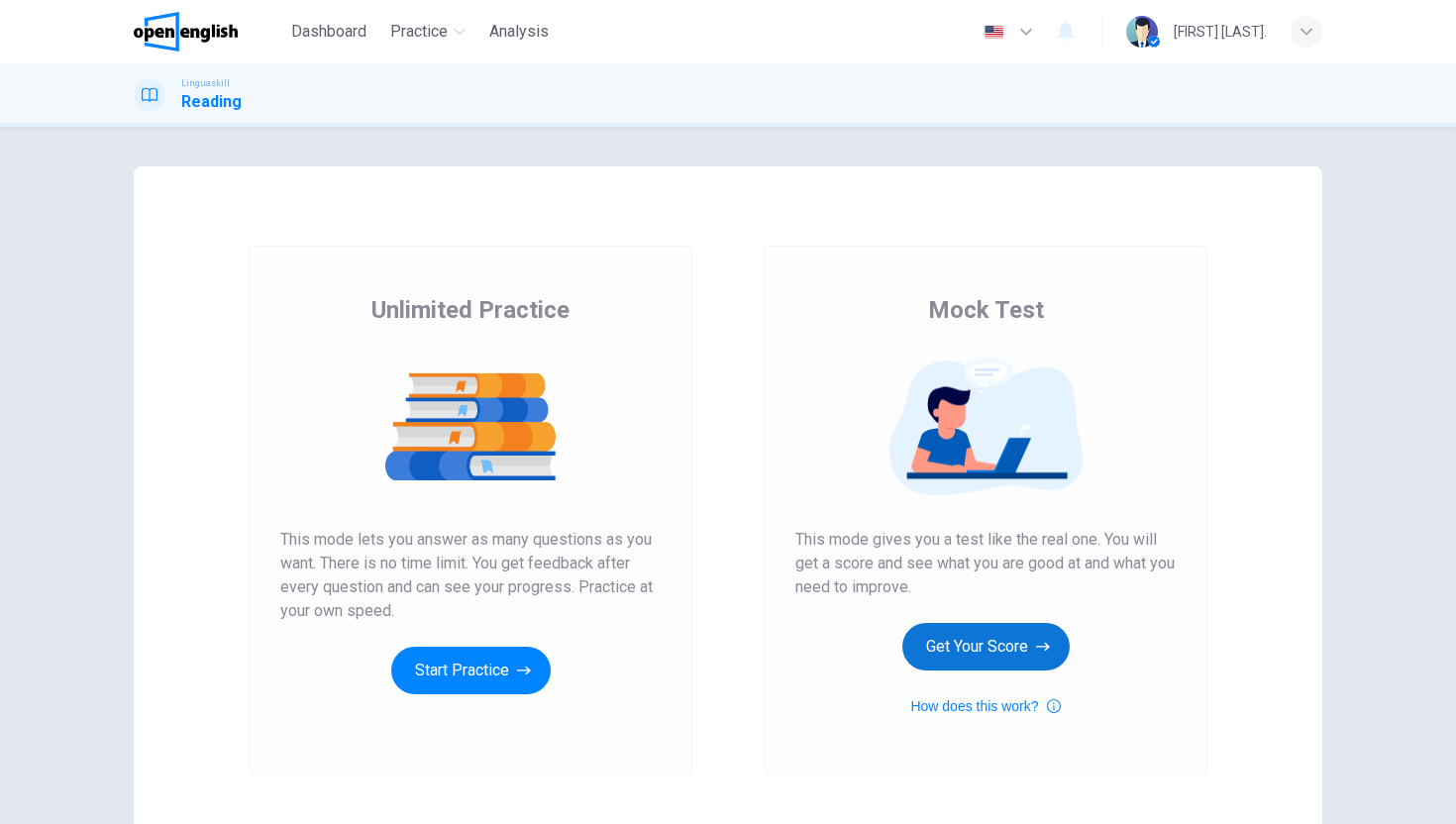 click on "Get Your Score" at bounding box center [986, 647] 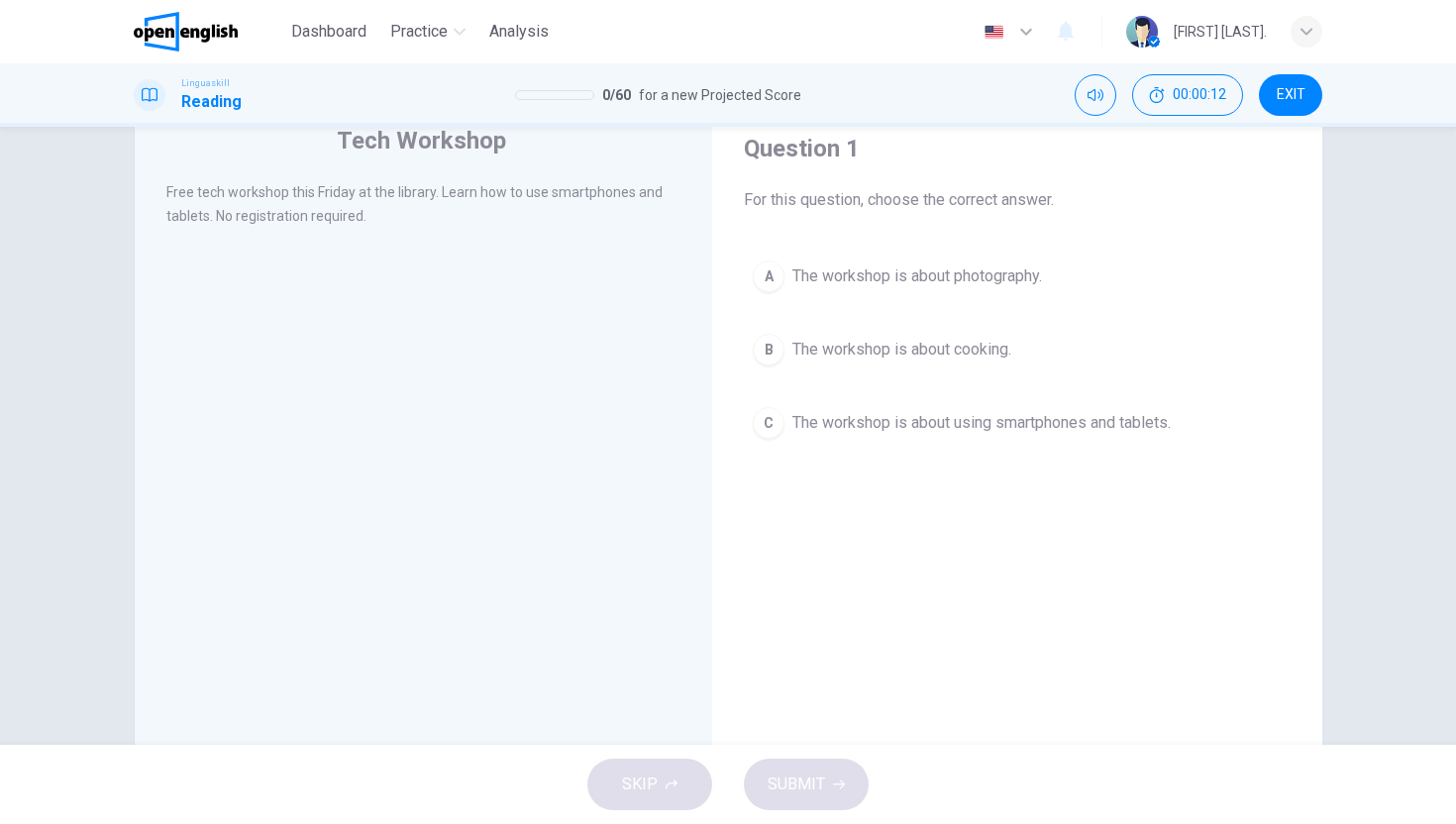 scroll, scrollTop: 79, scrollLeft: 0, axis: vertical 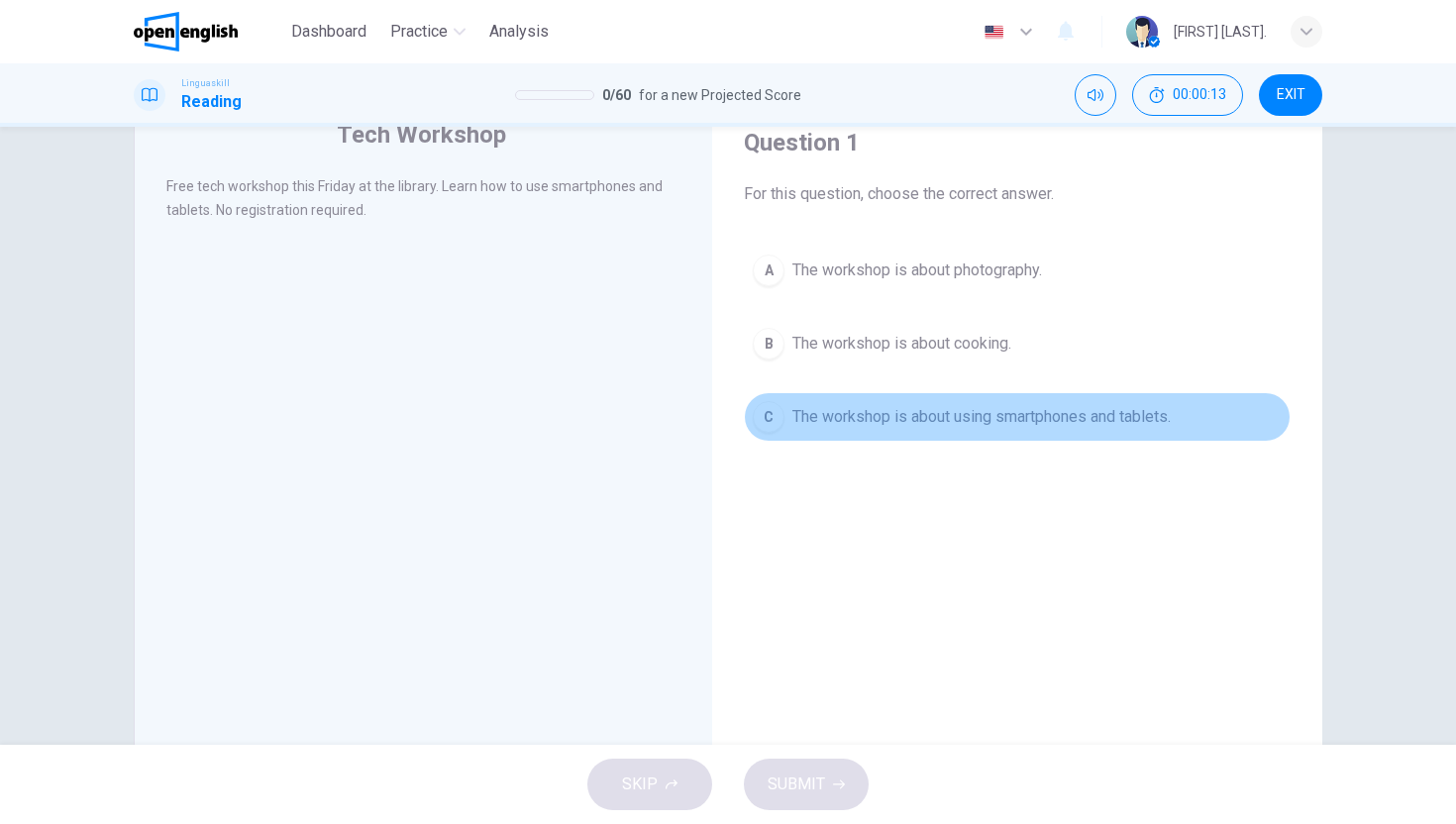 click on "The workshop is about using smartphones and tablets." at bounding box center (982, 417) 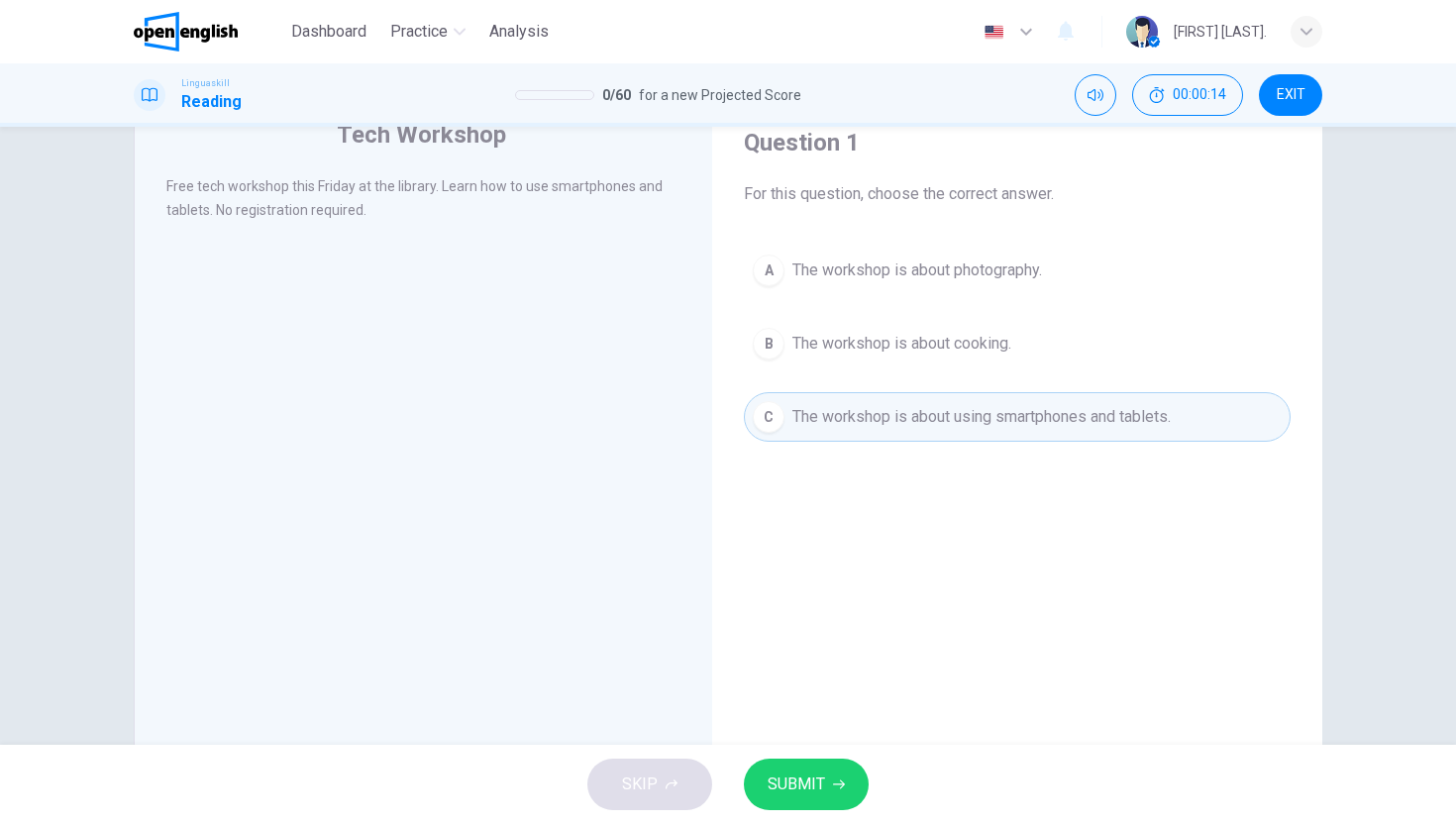 click on "SUBMIT" at bounding box center (796, 784) 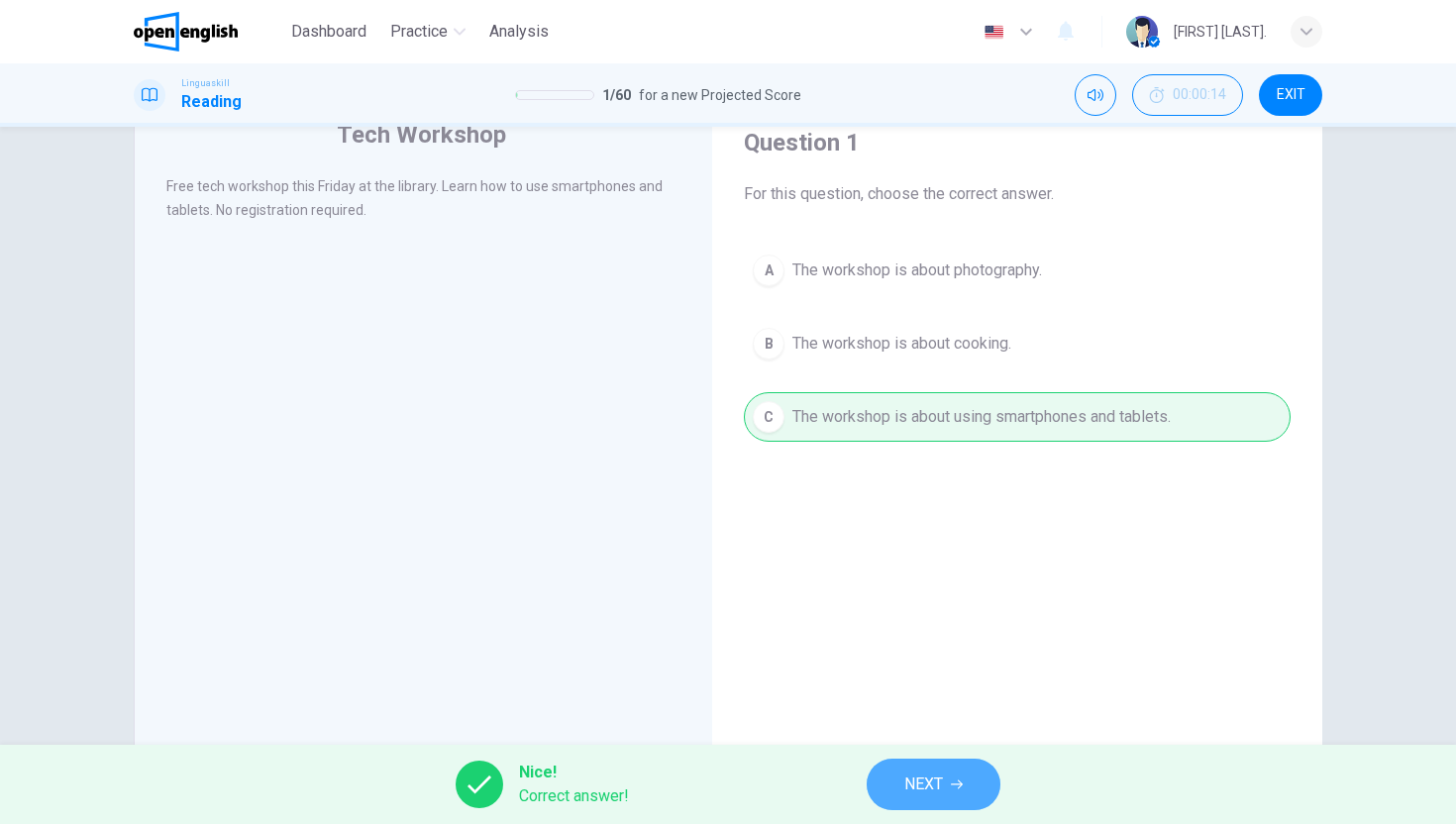click on "NEXT" at bounding box center (923, 784) 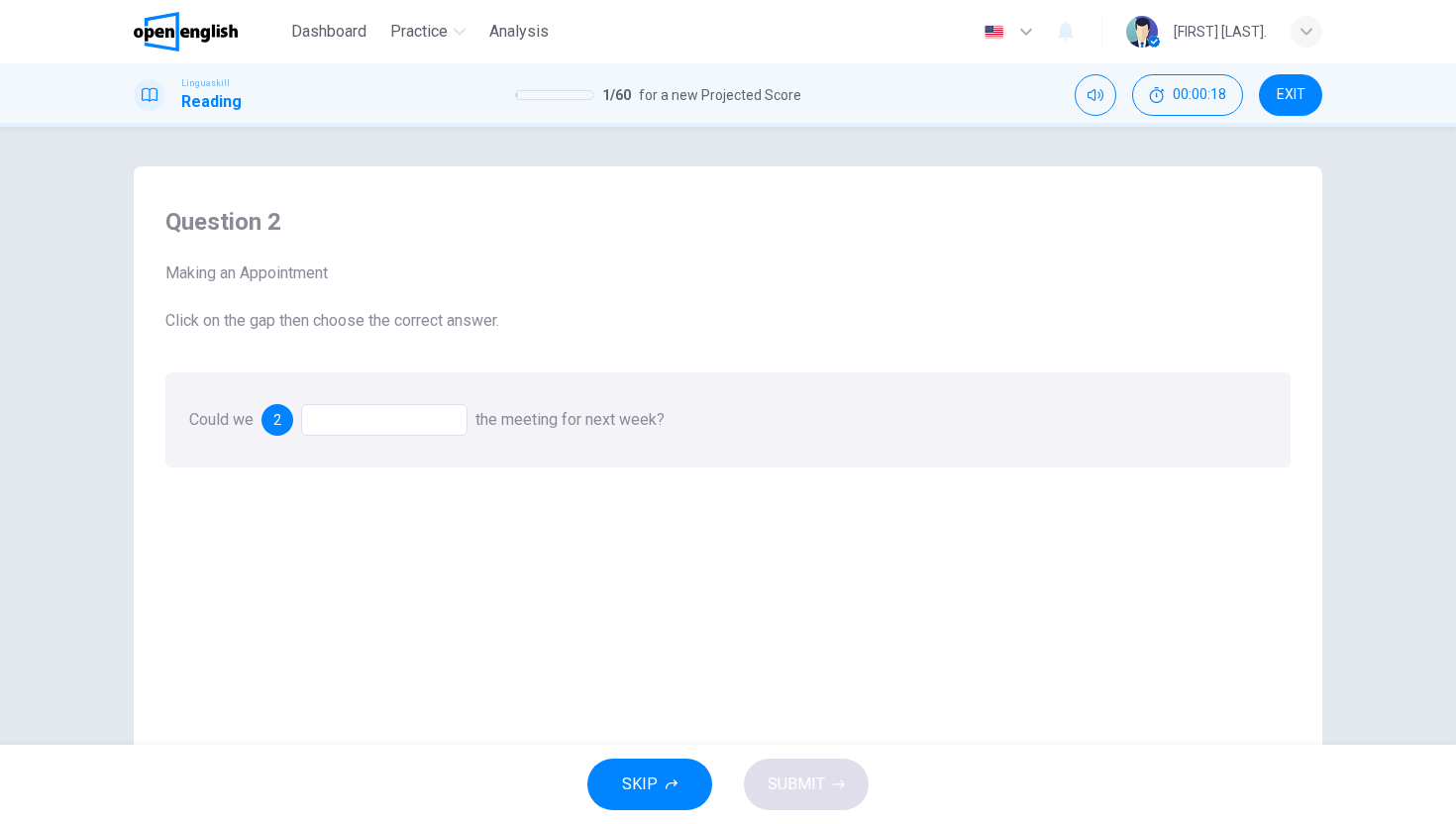 click at bounding box center [384, 420] 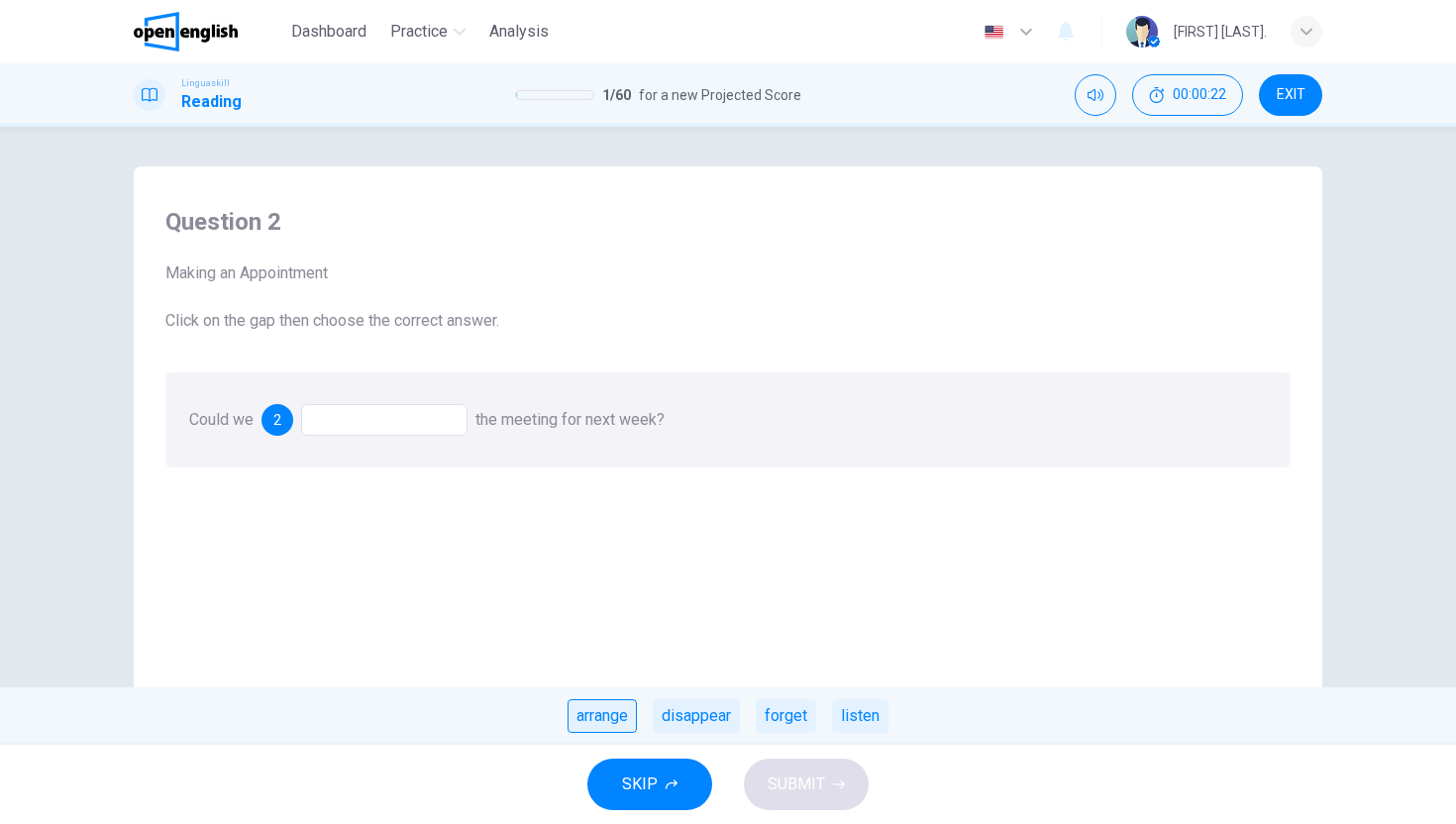 click on "arrange" at bounding box center (602, 716) 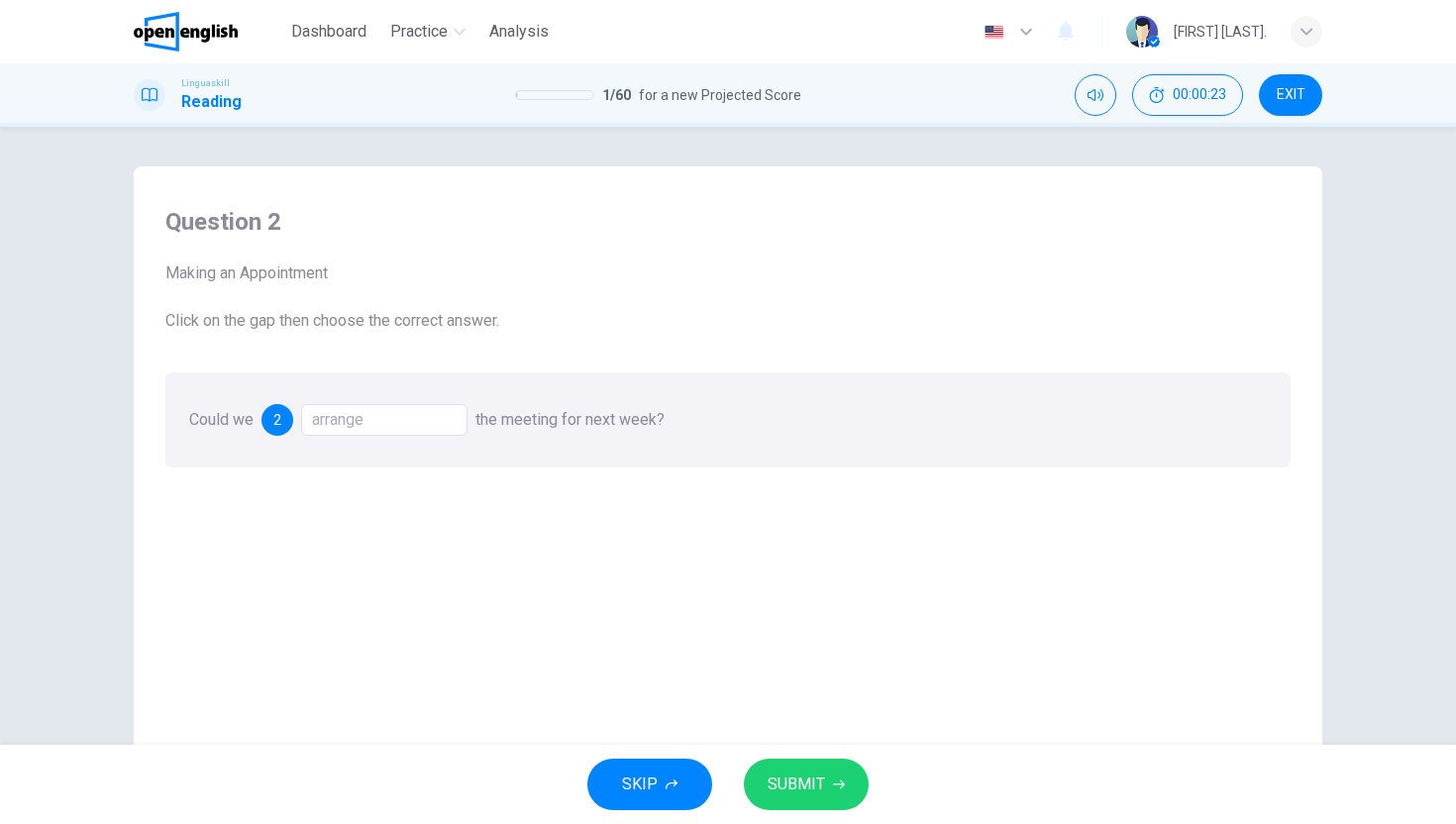 click on "SUBMIT" at bounding box center [796, 784] 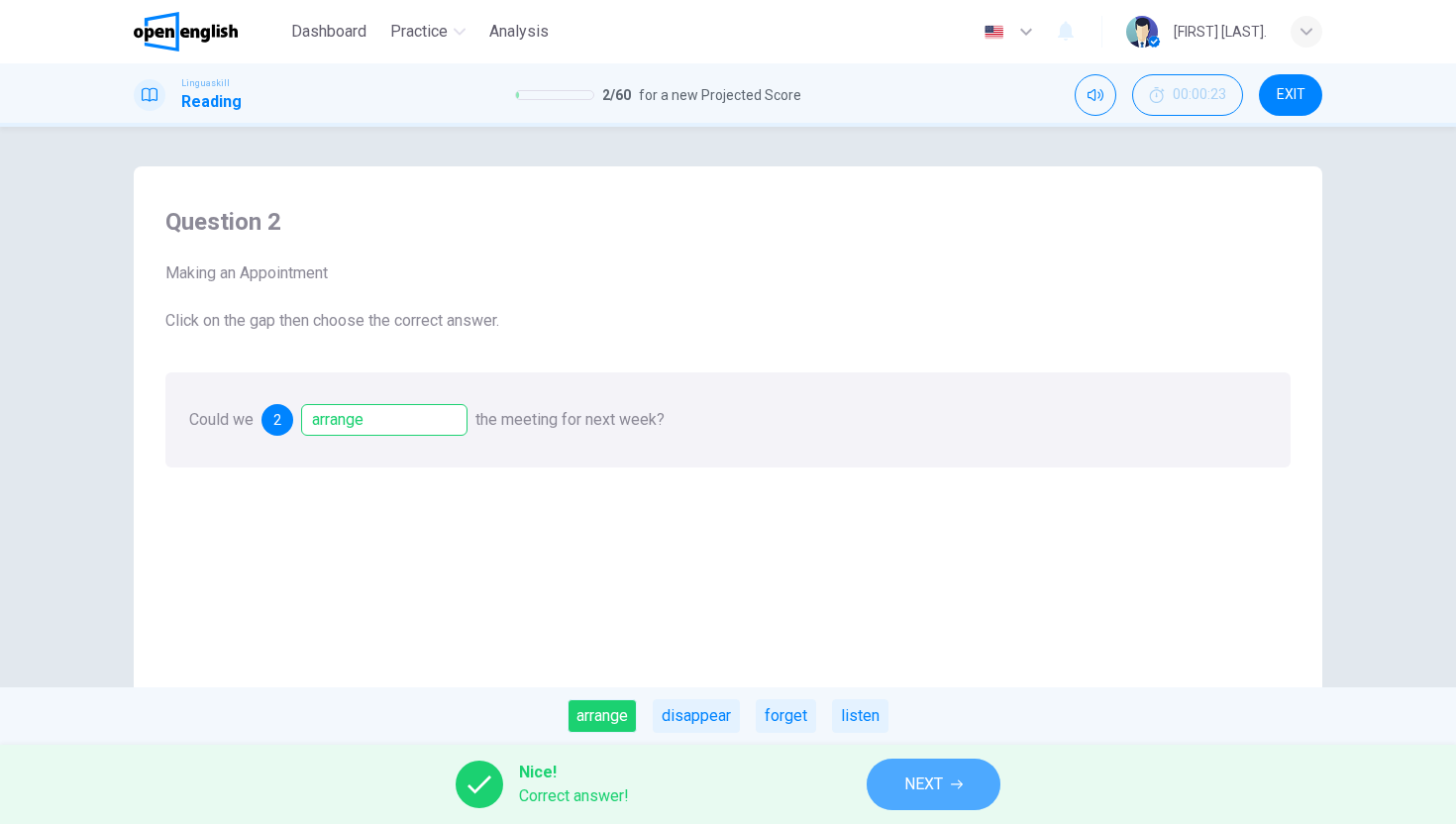 click on "NEXT" at bounding box center (933, 784) 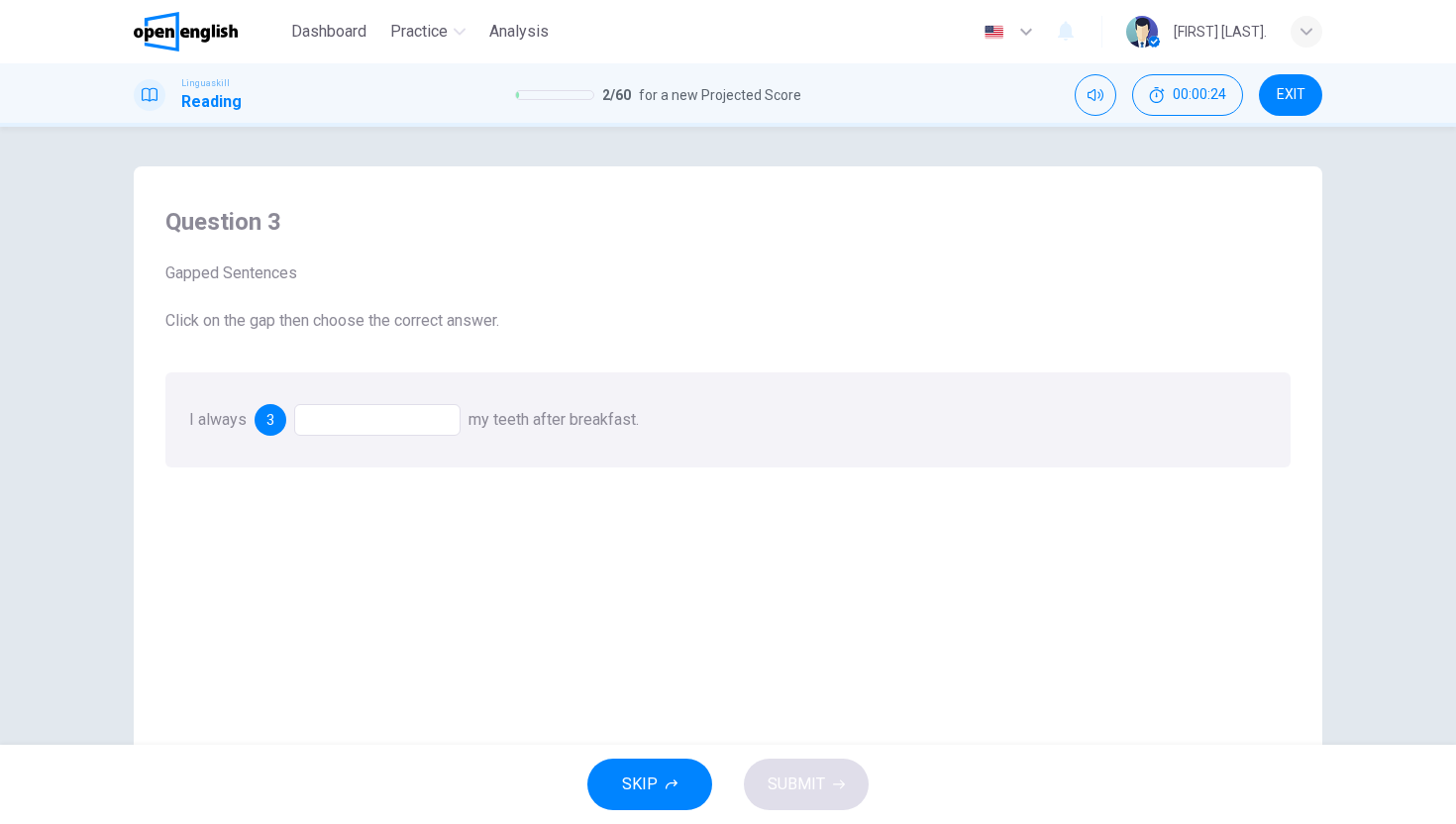 click at bounding box center [377, 420] 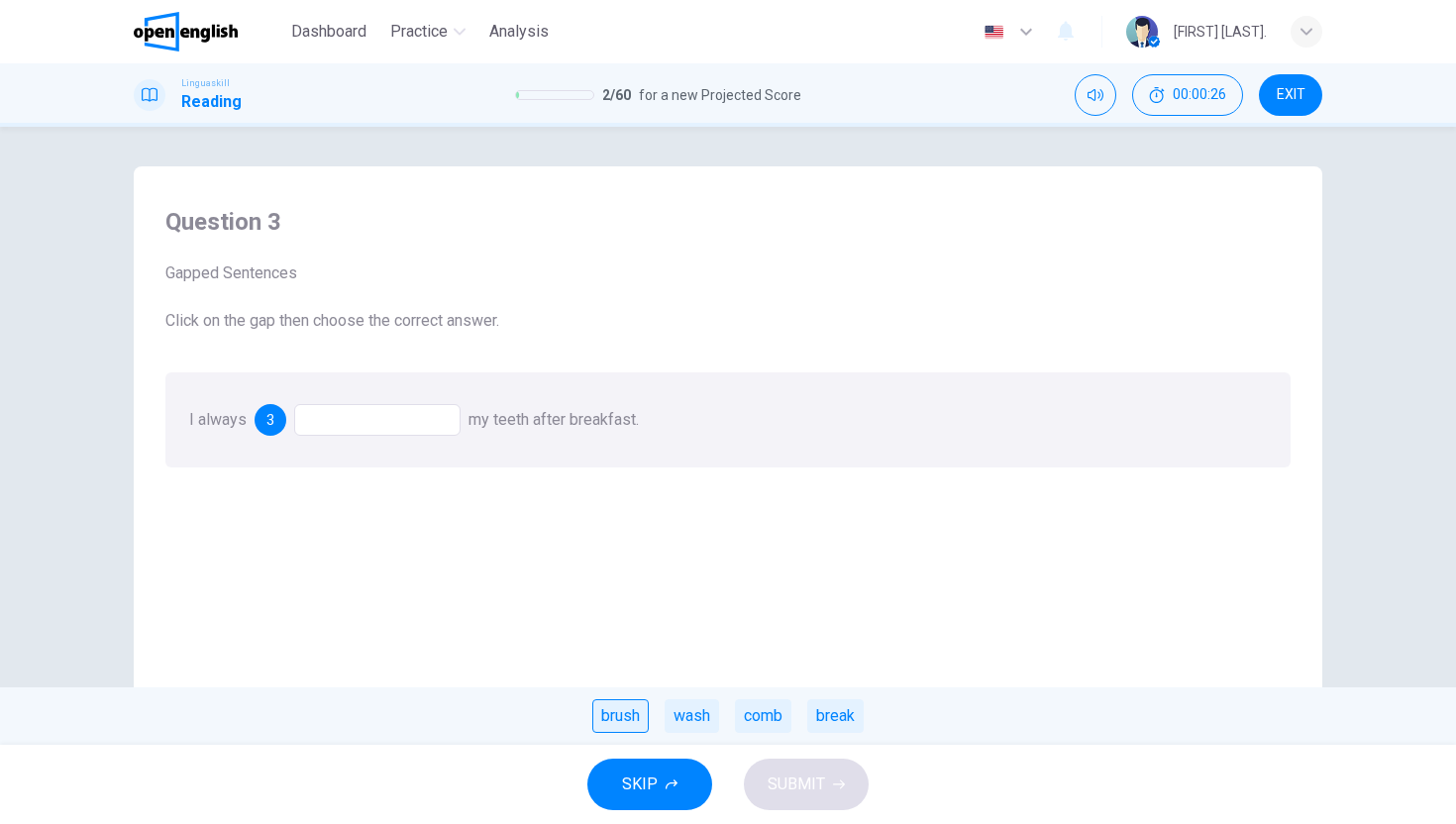 click on "brush" at bounding box center (620, 716) 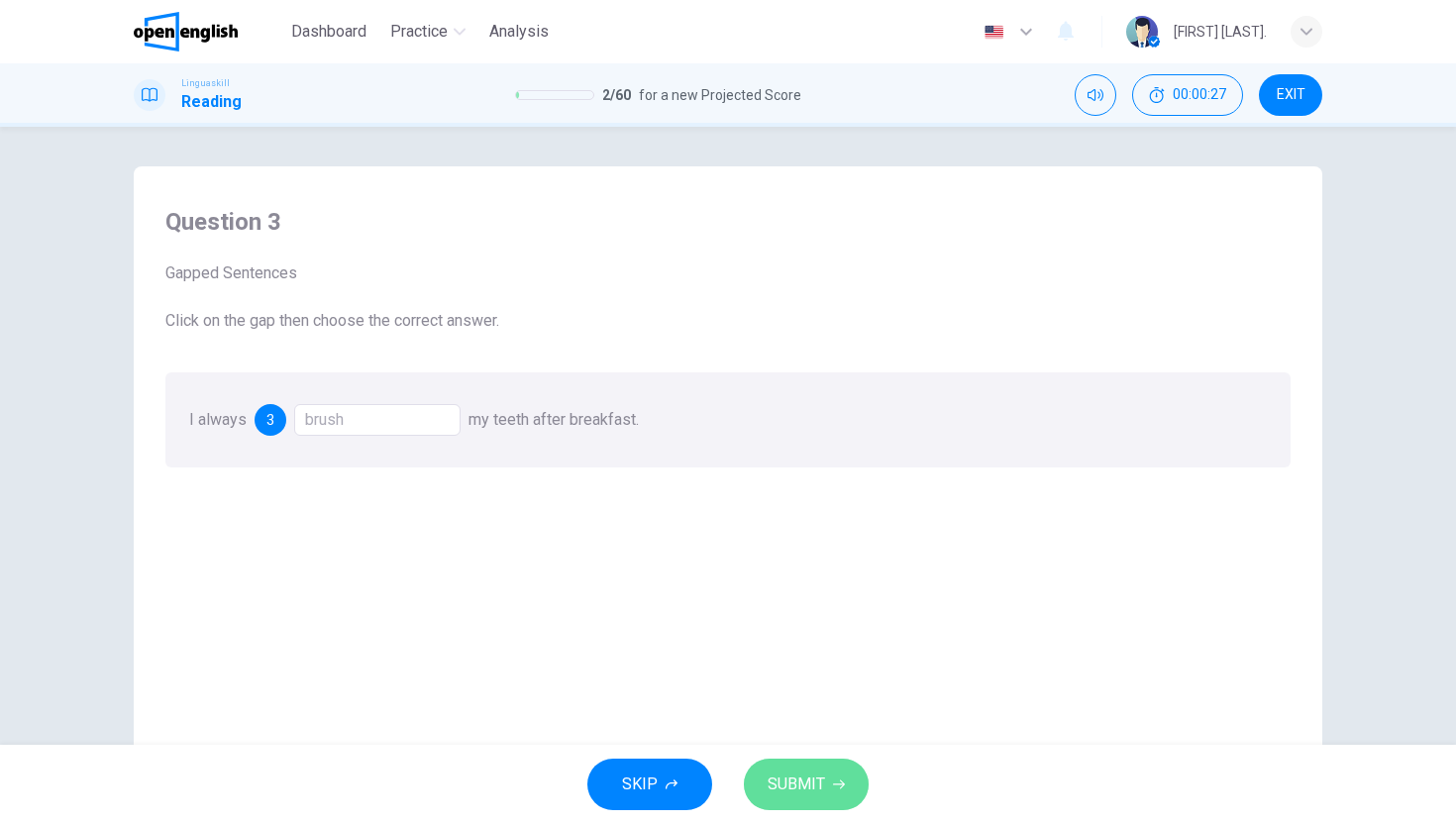 click on "SUBMIT" at bounding box center (796, 784) 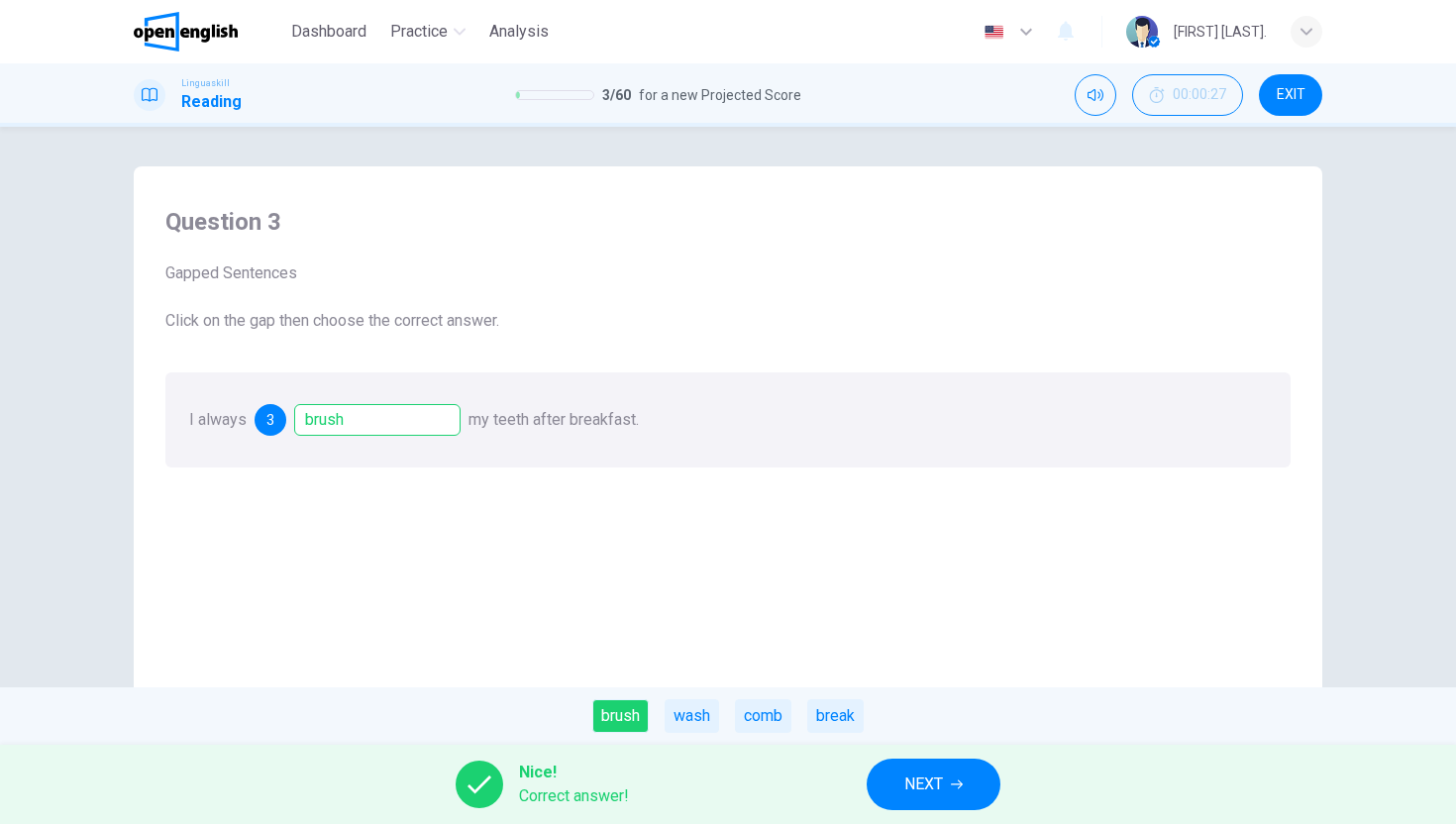 click on "NEXT" at bounding box center [933, 784] 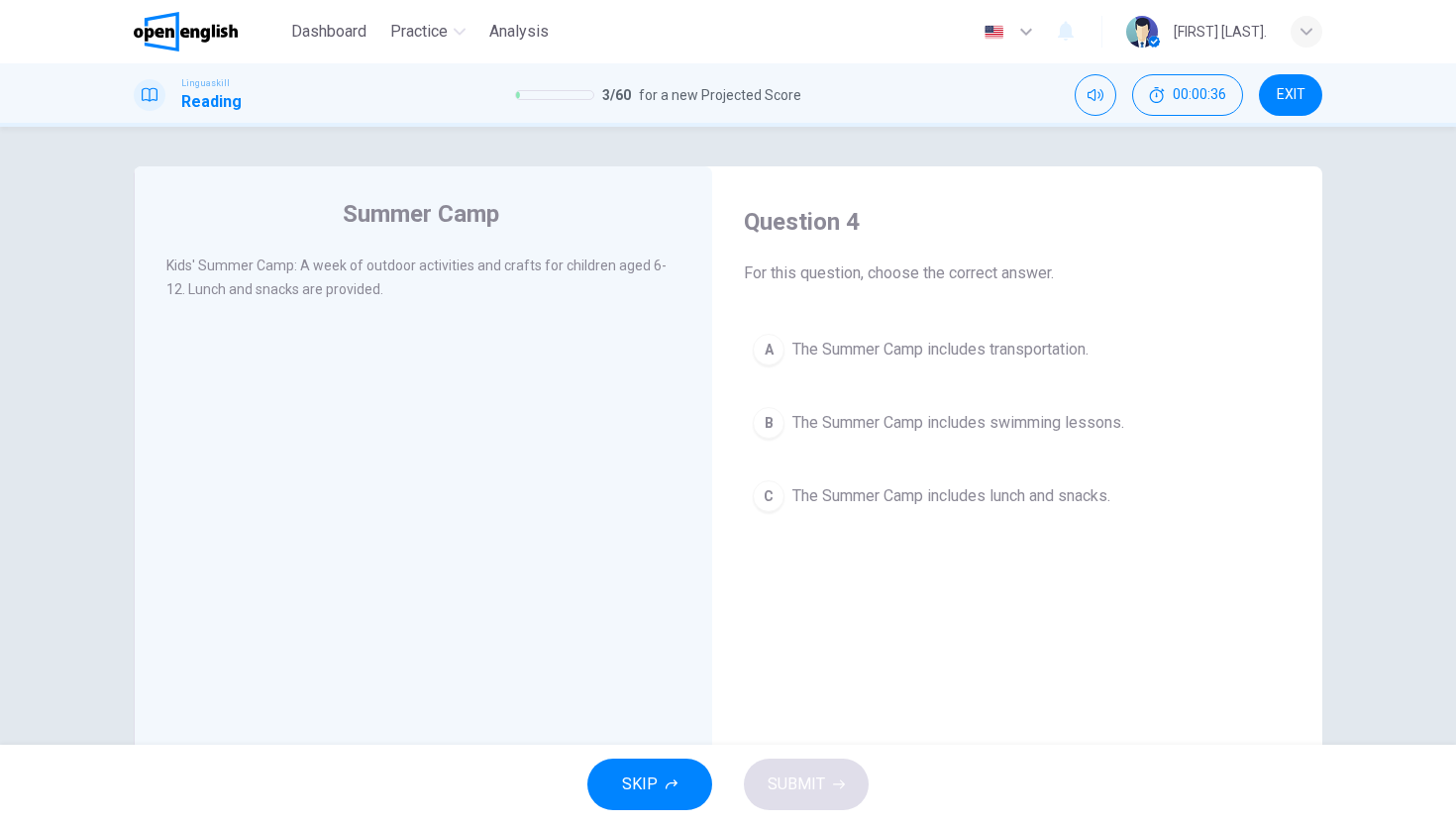 click on "The Summer Camp includes lunch and snacks." at bounding box center [951, 496] 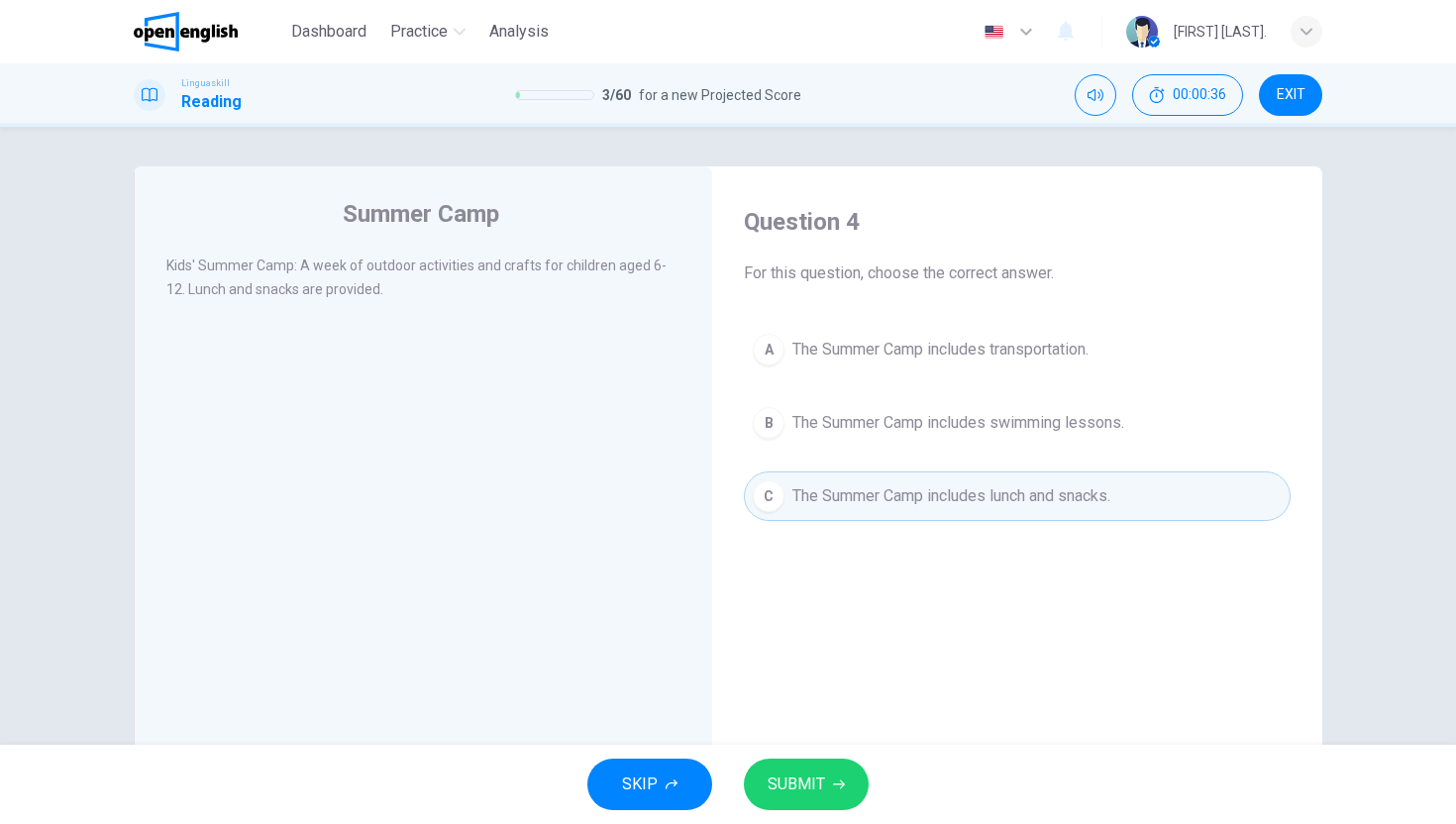 click on "SUBMIT" at bounding box center (806, 784) 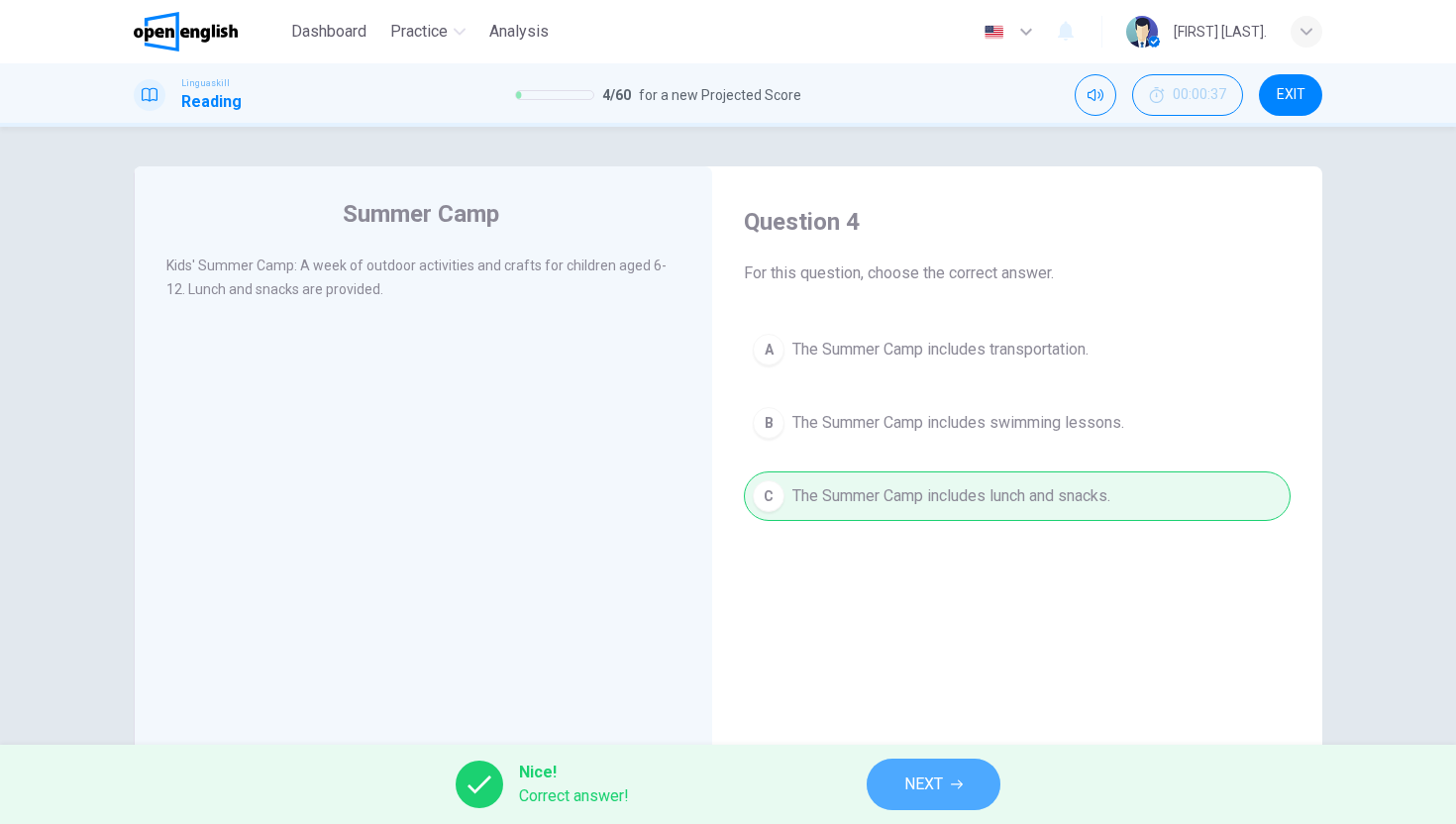 click on "NEXT" at bounding box center [923, 784] 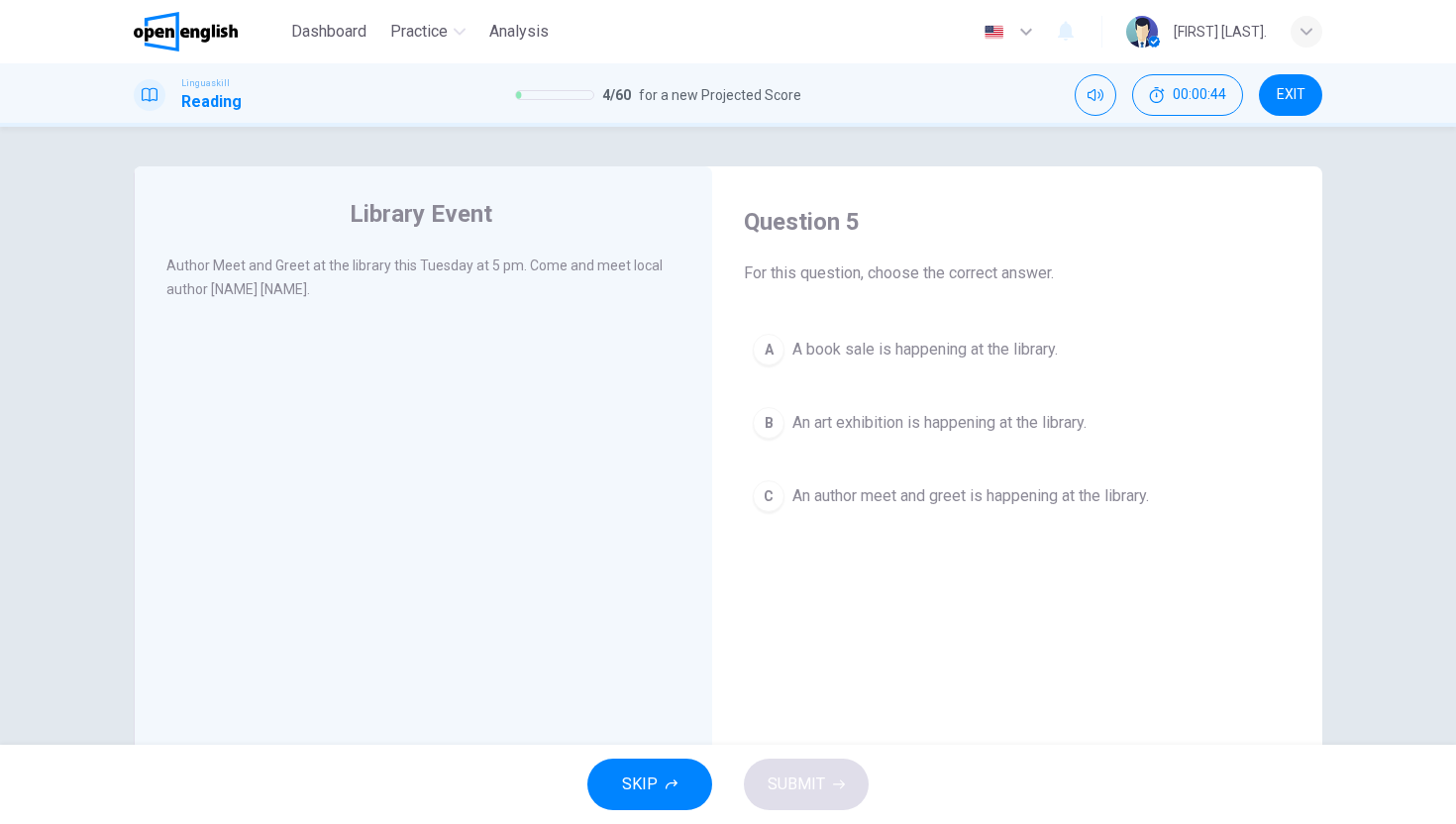 click on "An author meet and greet is happening at the library." at bounding box center [971, 496] 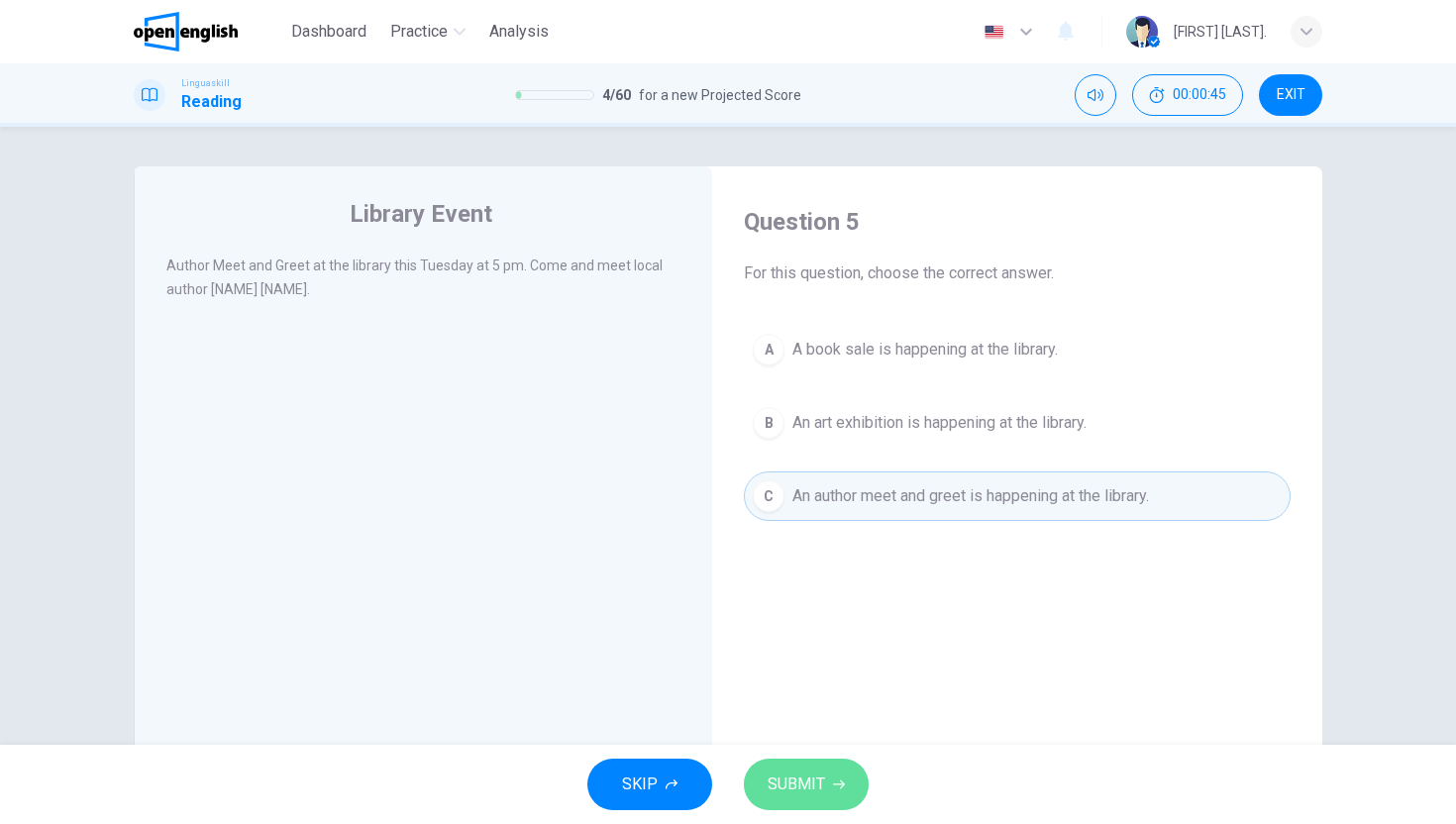 click on "SUBMIT" at bounding box center (796, 784) 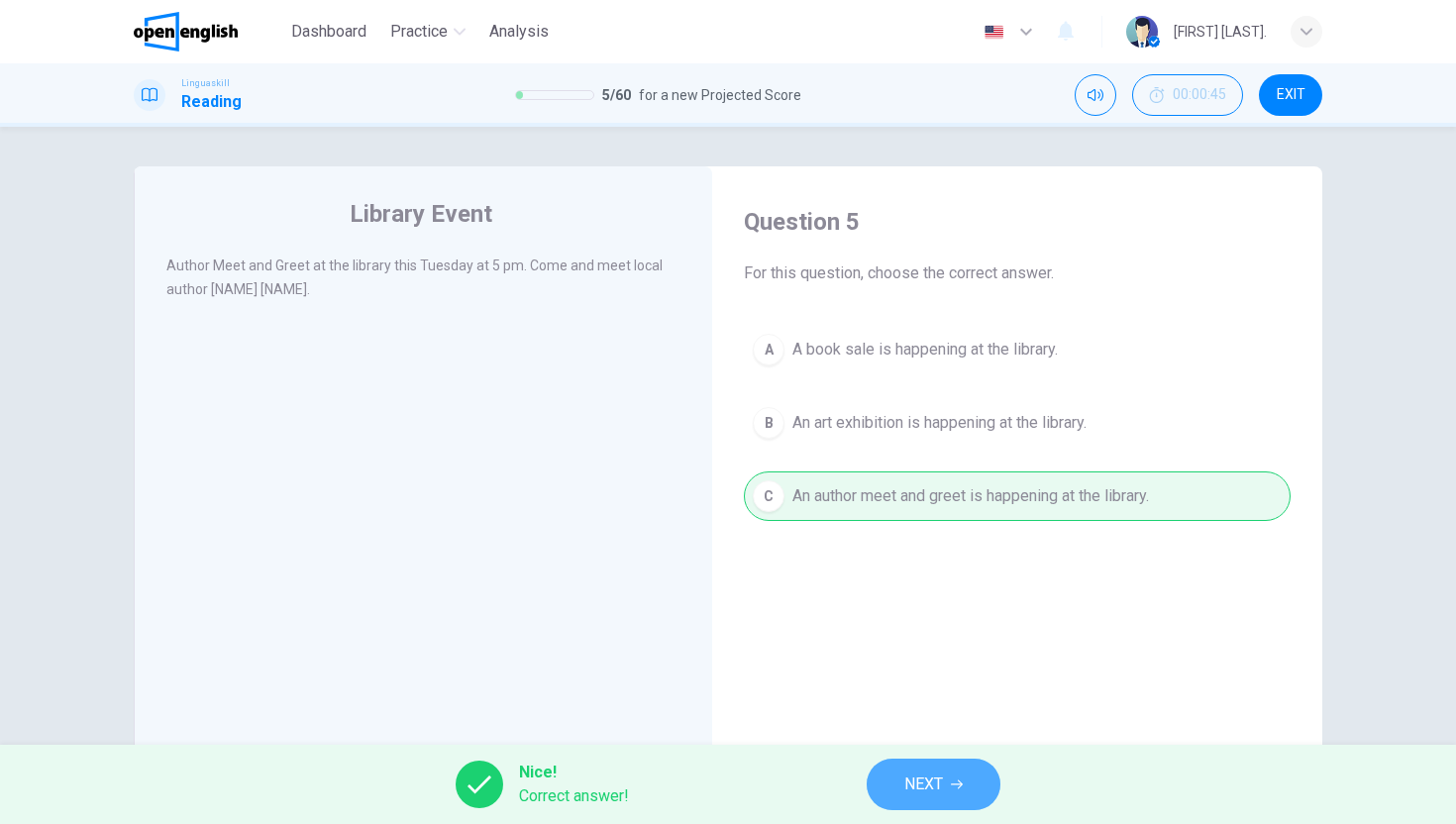 click on "NEXT" at bounding box center (933, 784) 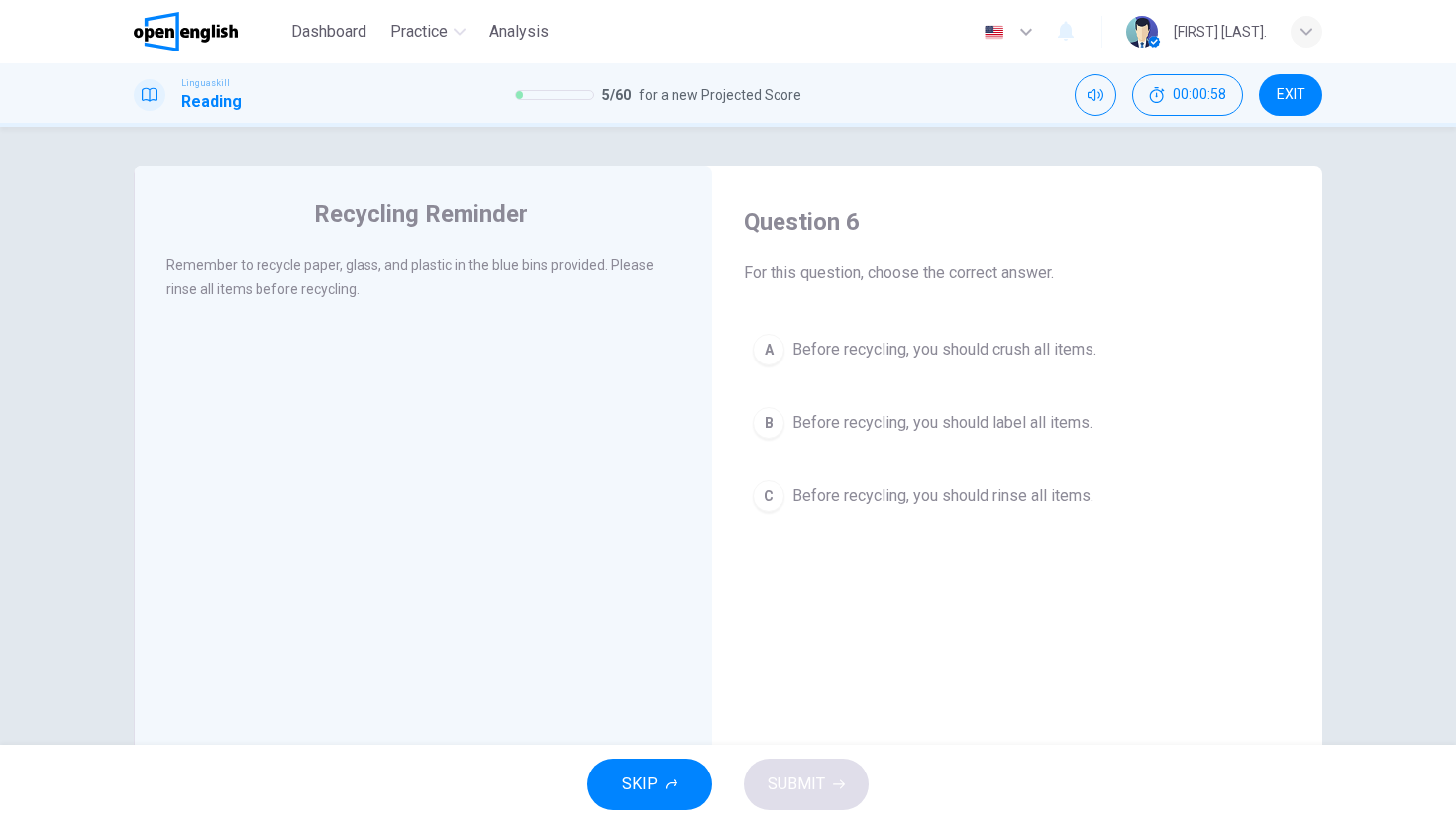 click on "Before recycling, you should rinse all items." at bounding box center [943, 496] 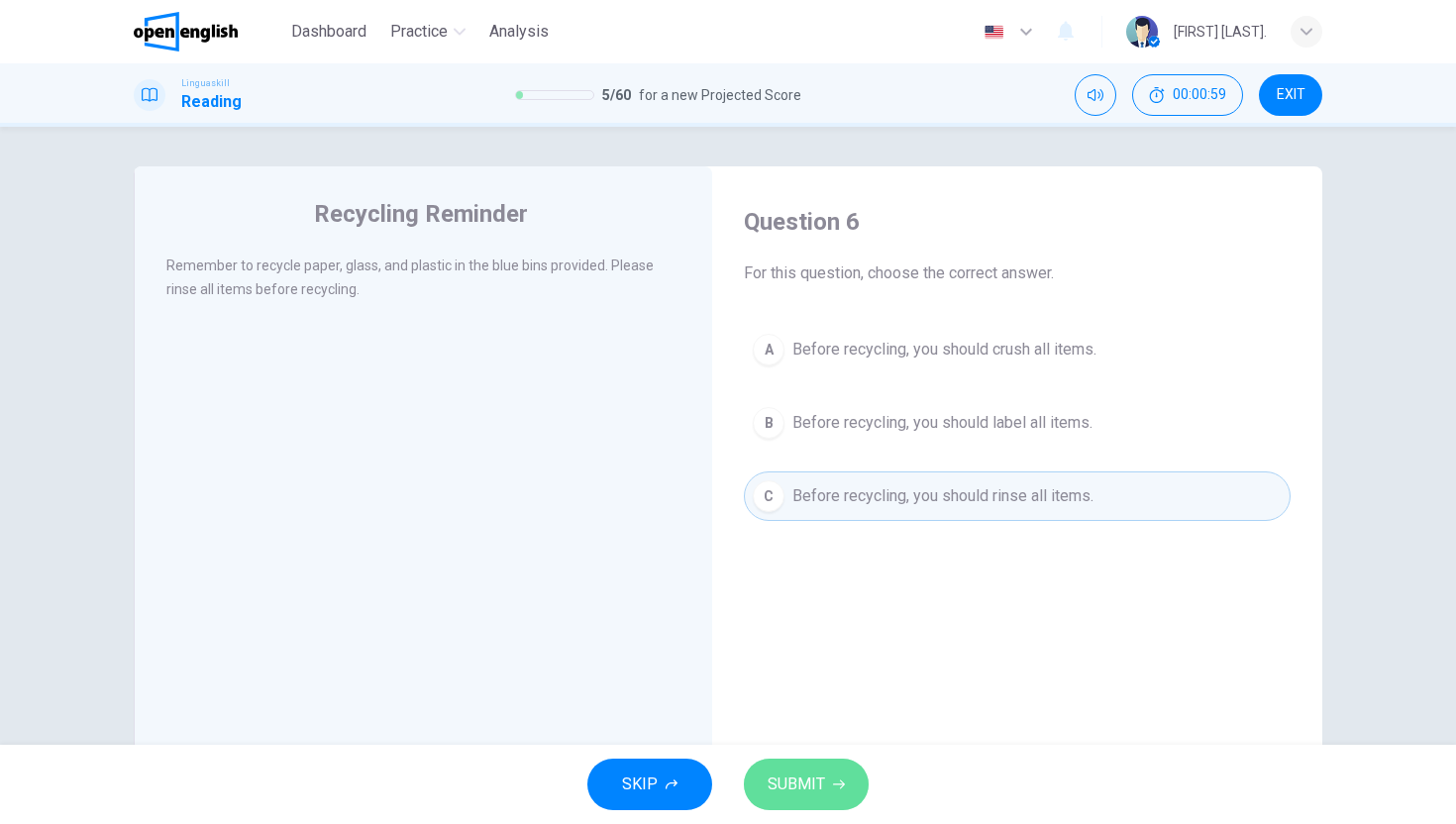 click on "SUBMIT" at bounding box center [796, 784] 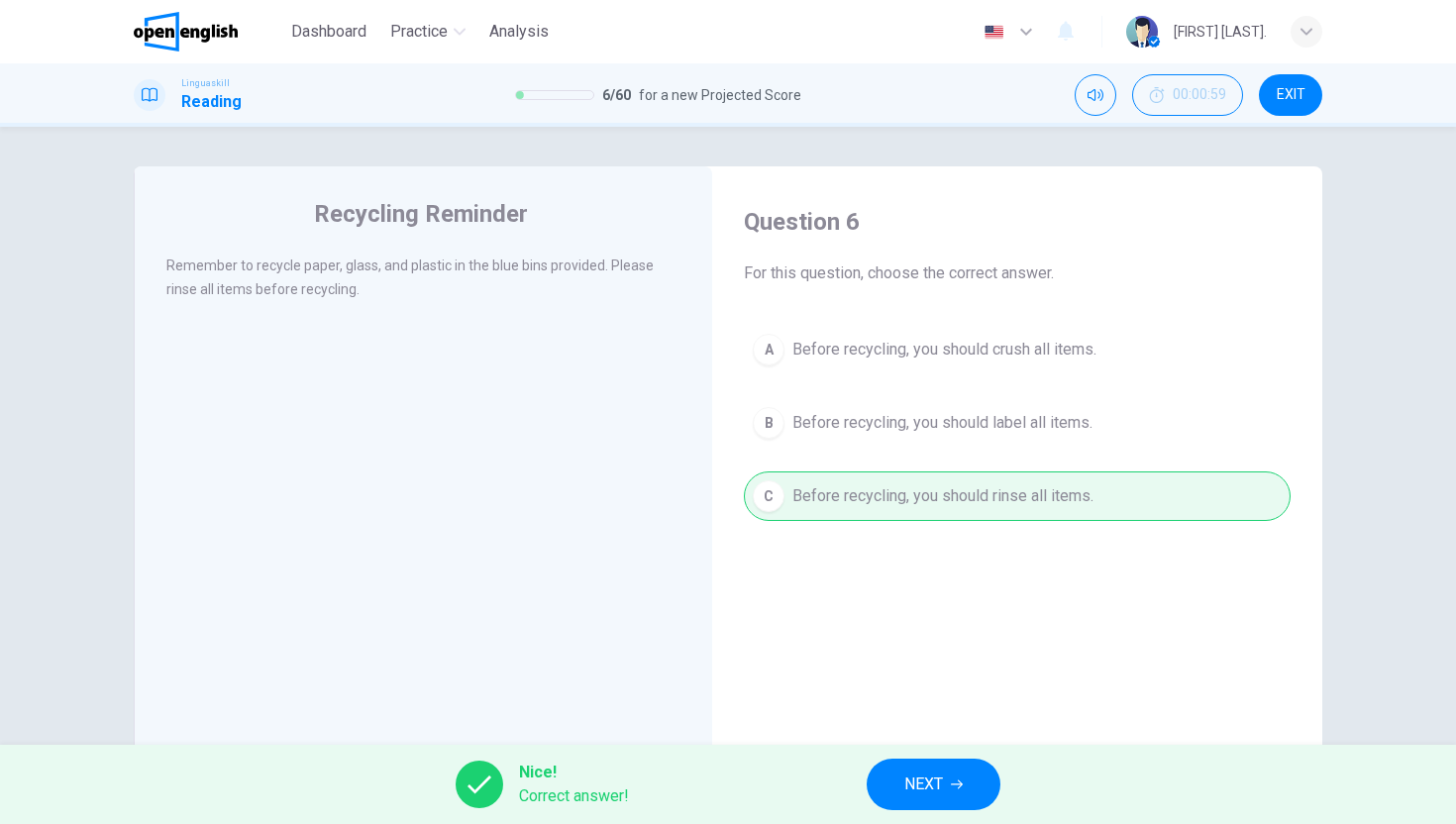 click on "NEXT" at bounding box center (933, 784) 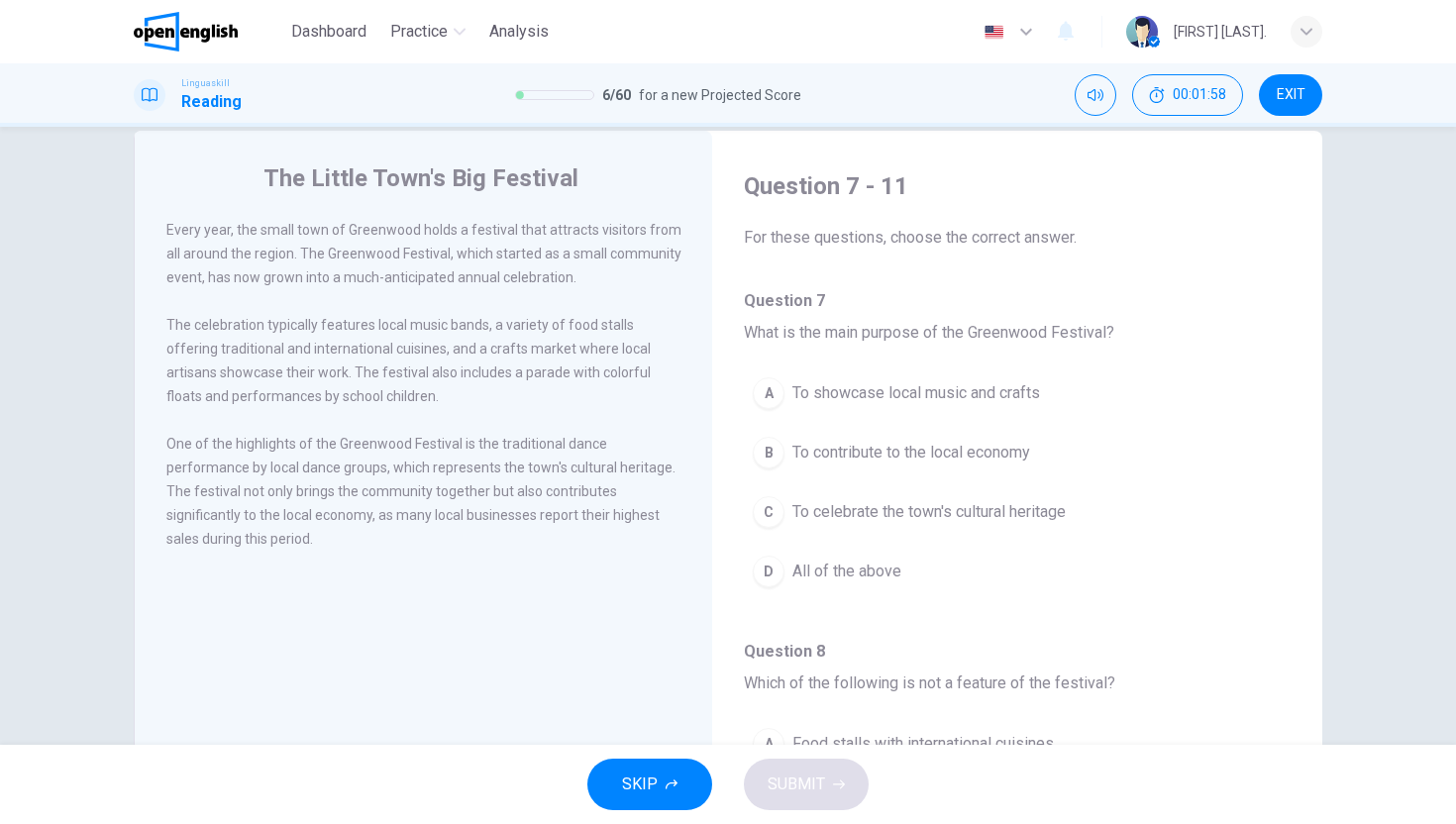 scroll, scrollTop: 0, scrollLeft: 0, axis: both 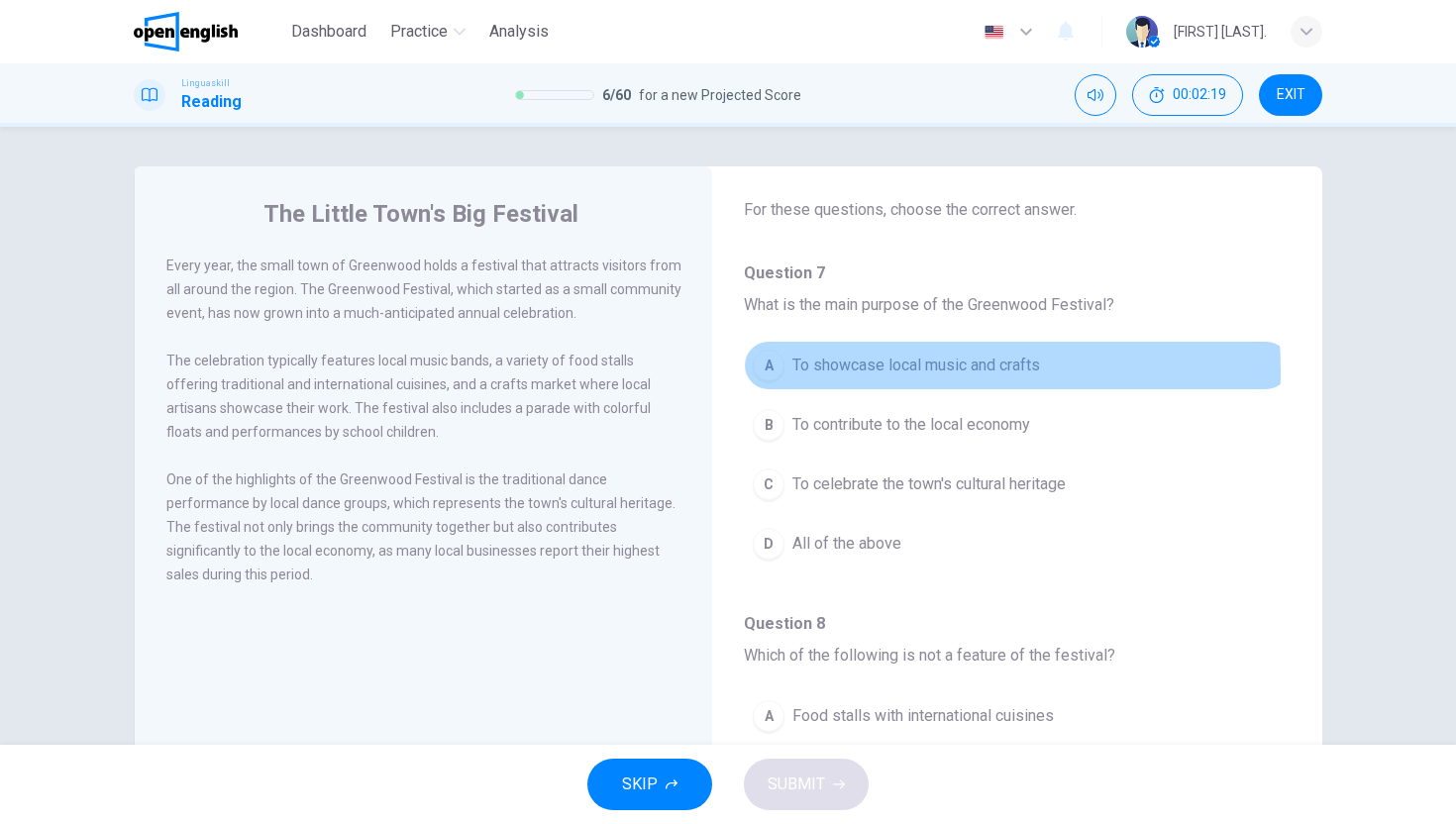 click on "To showcase local music and crafts" at bounding box center (916, 365) 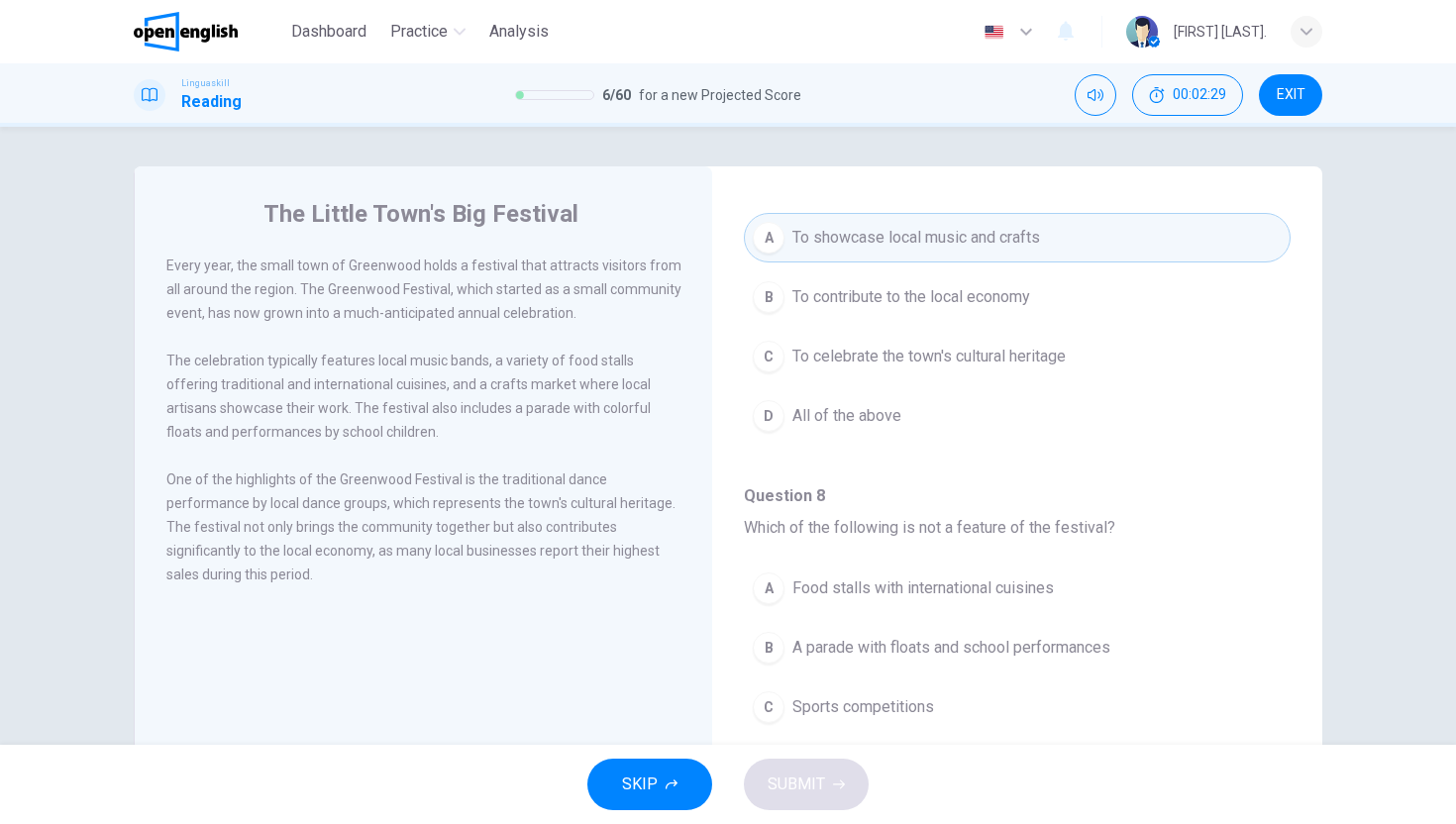 scroll, scrollTop: 189, scrollLeft: 0, axis: vertical 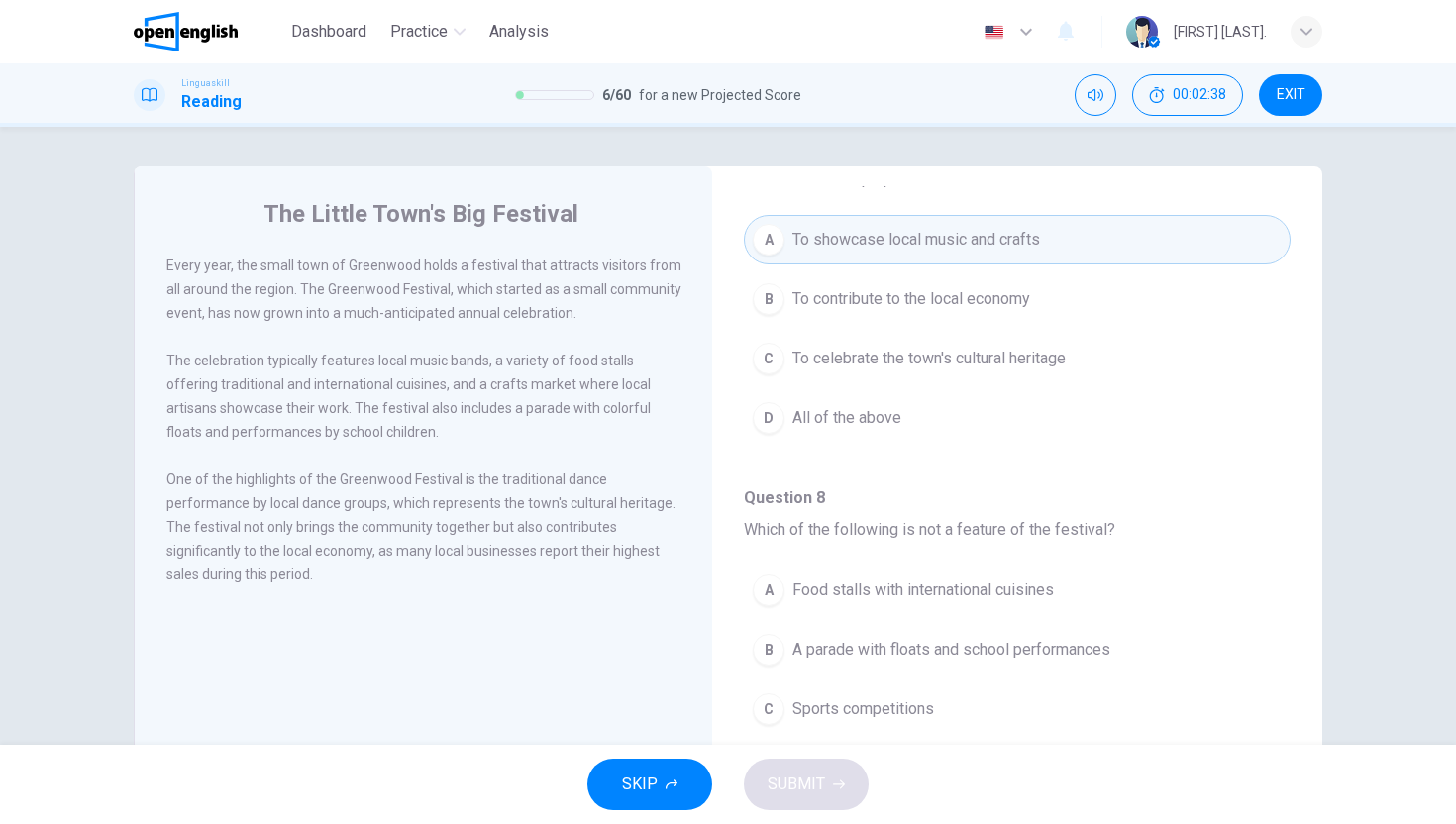 click on "All of the above" at bounding box center (847, 418) 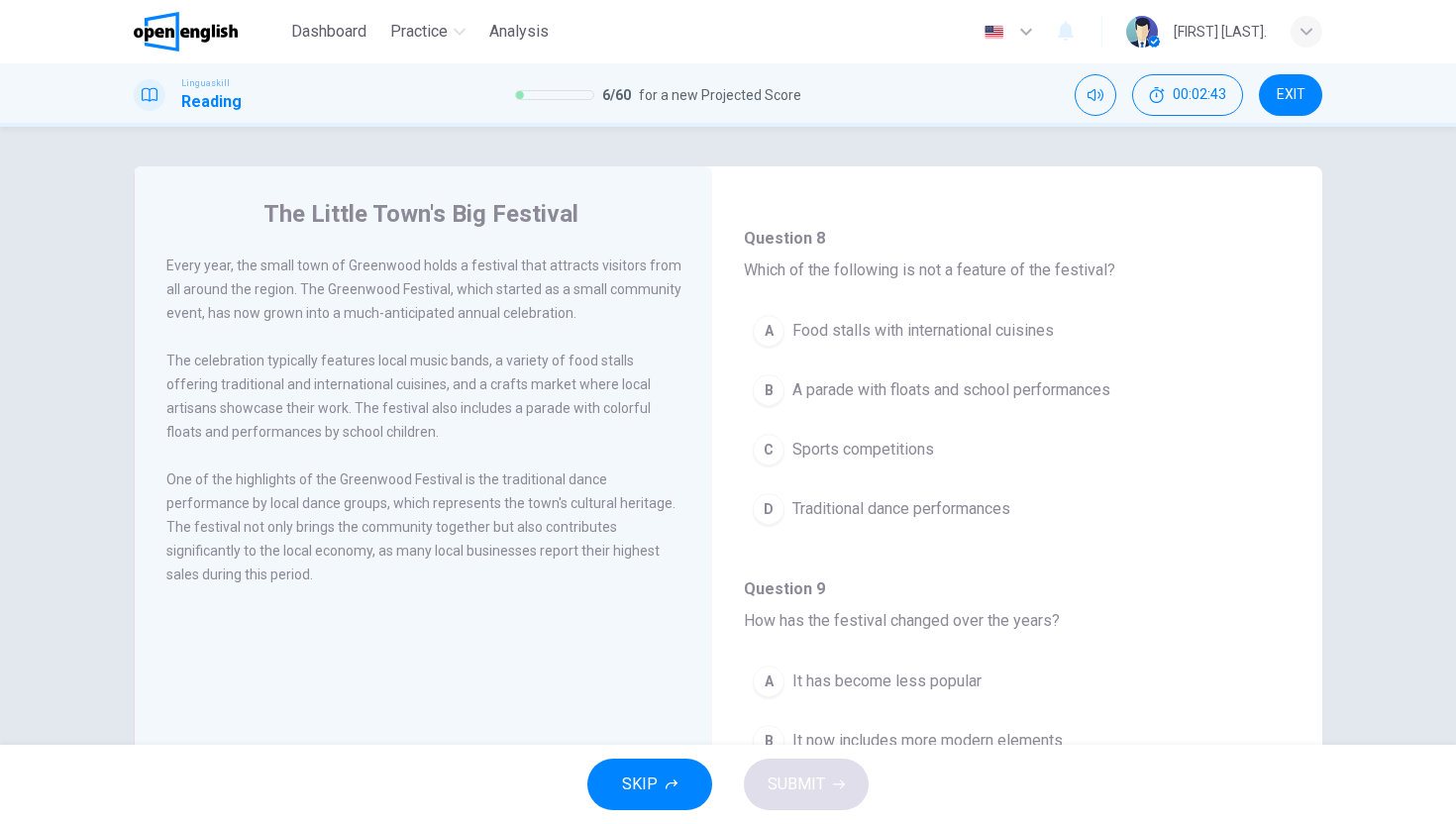 scroll, scrollTop: 456, scrollLeft: 0, axis: vertical 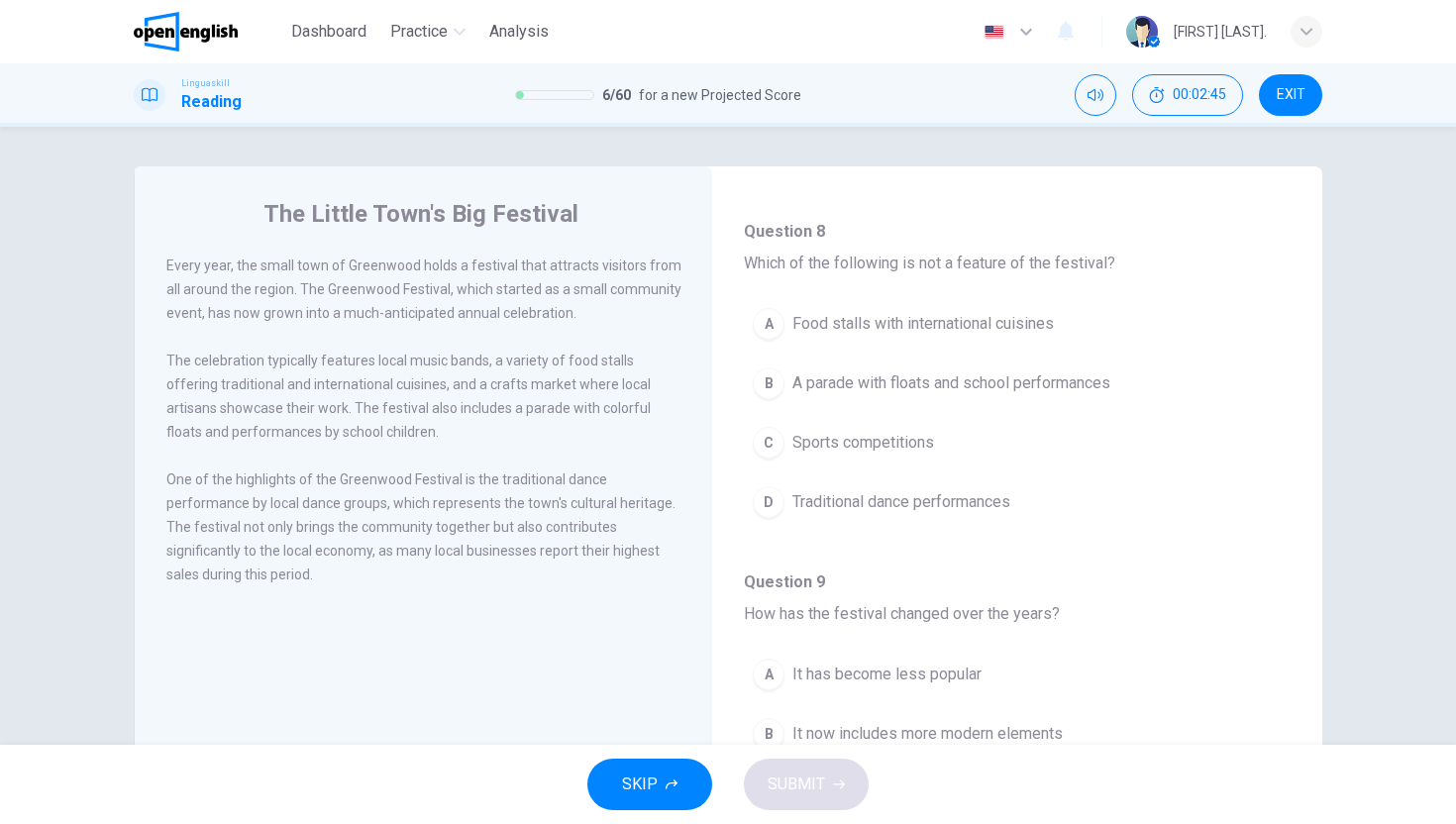 click on "Sports competitions" at bounding box center (863, 443) 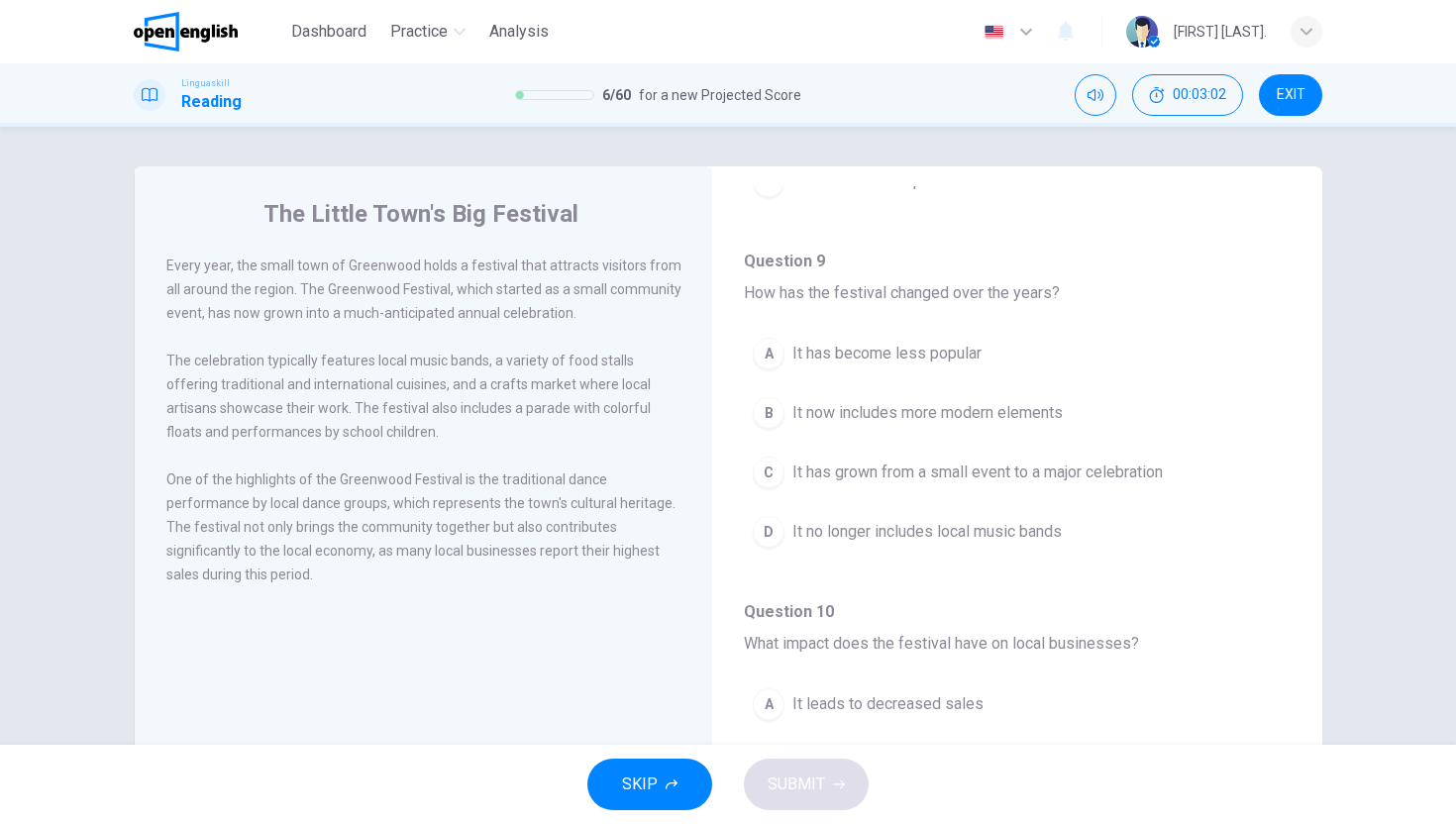 scroll, scrollTop: 782, scrollLeft: 0, axis: vertical 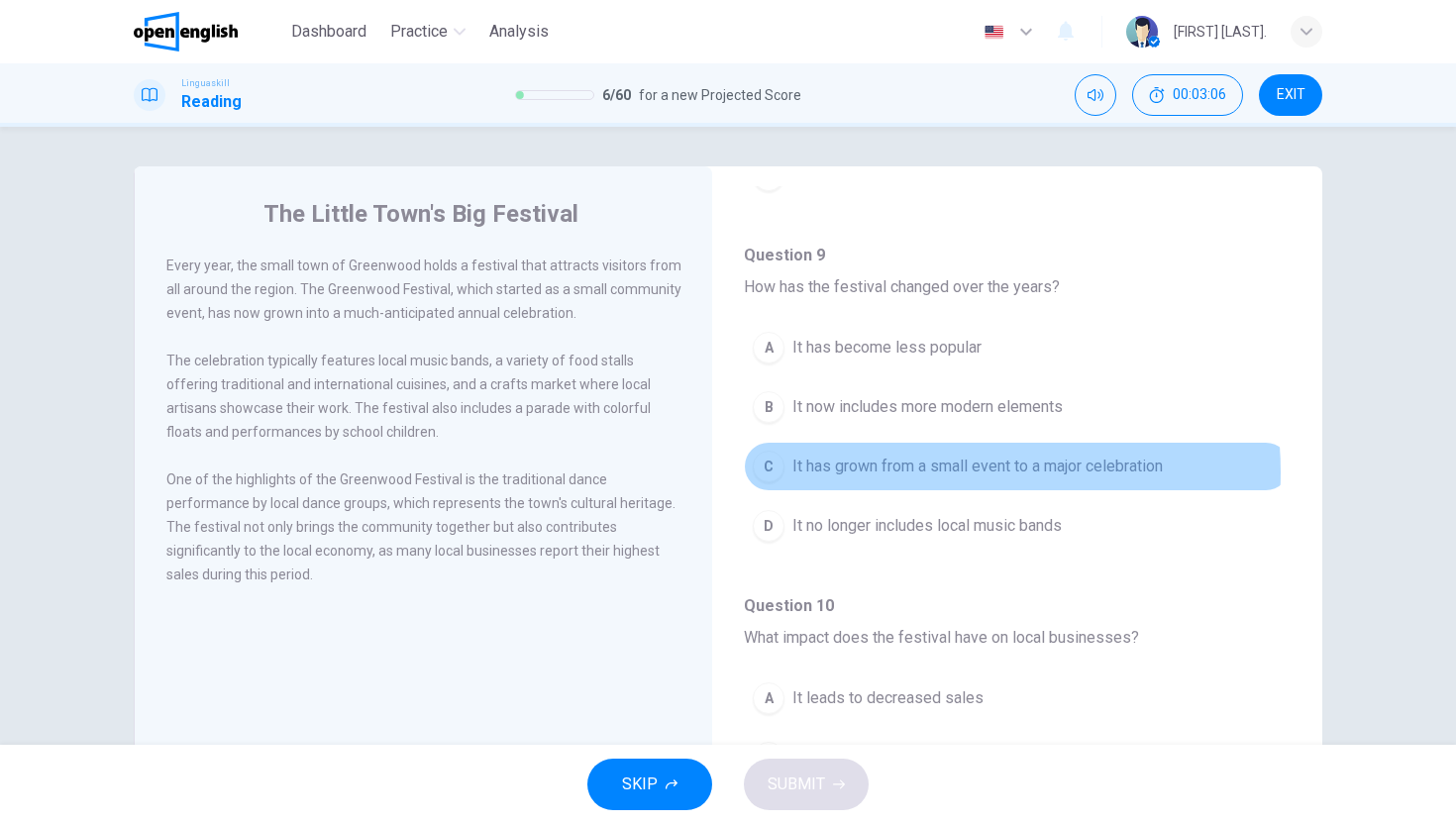 click on "It has grown from a small event to a major celebration" at bounding box center [978, 466] 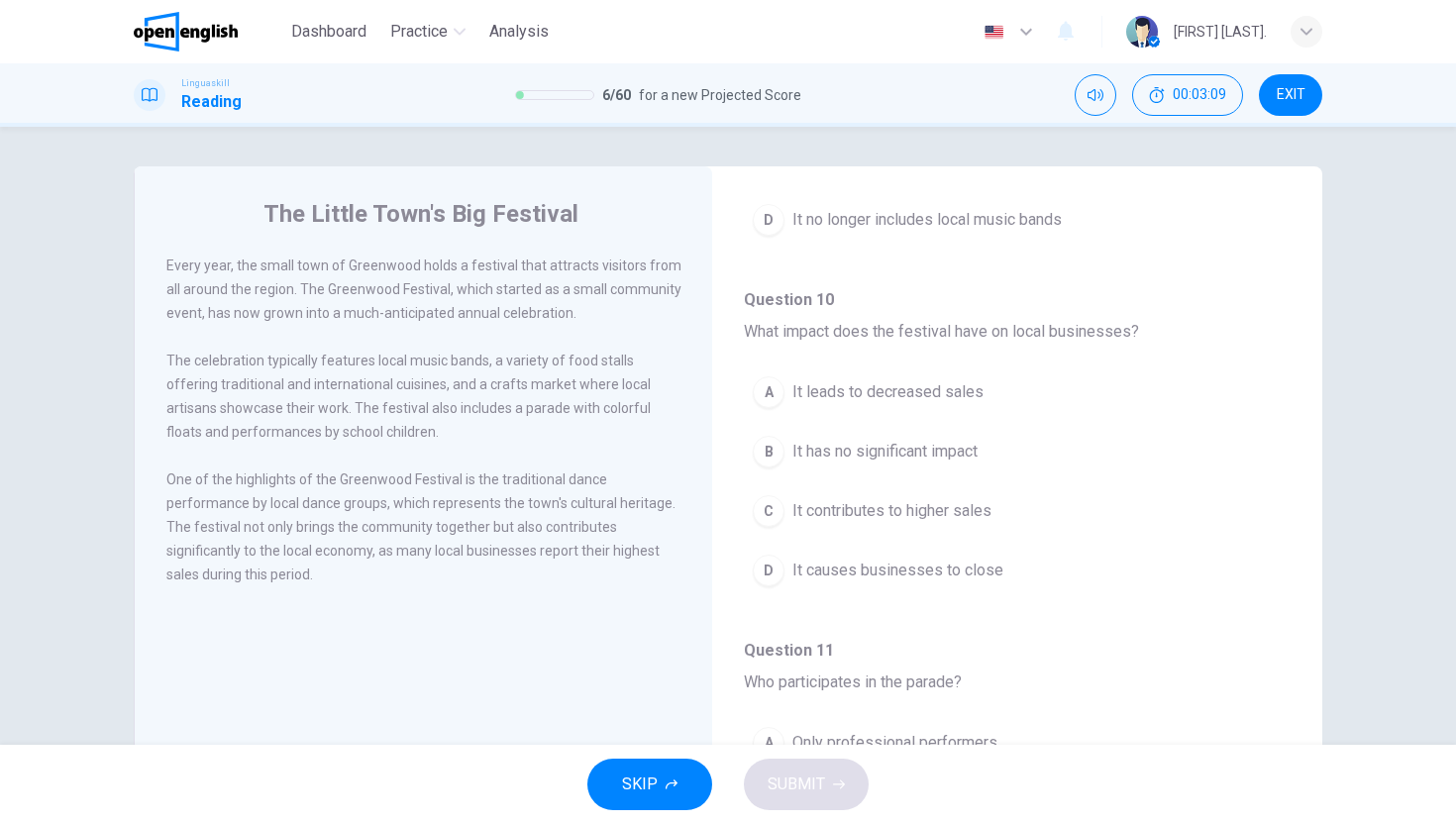scroll, scrollTop: 1091, scrollLeft: 0, axis: vertical 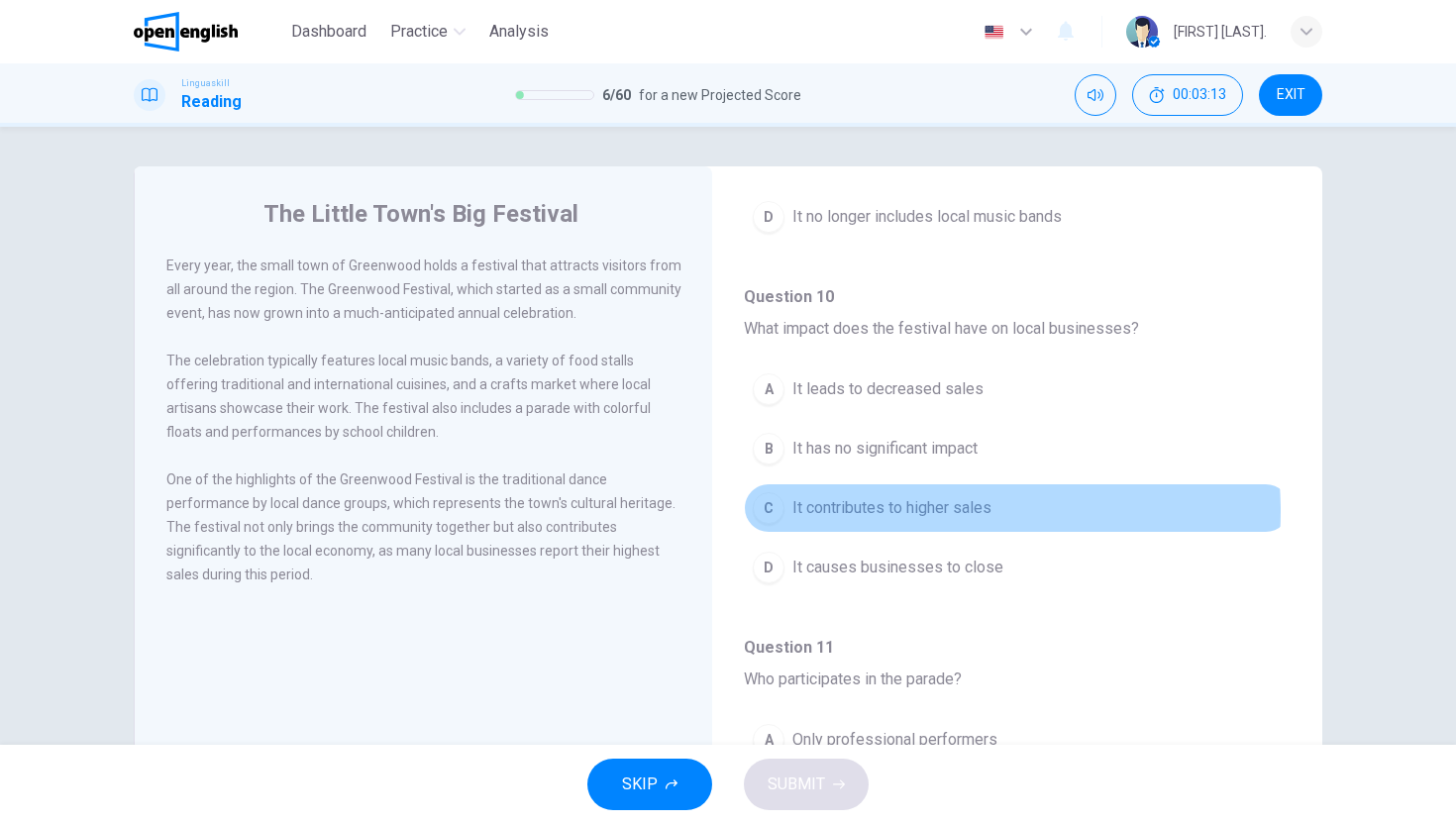 click on "It contributes to higher sales" at bounding box center (891, 508) 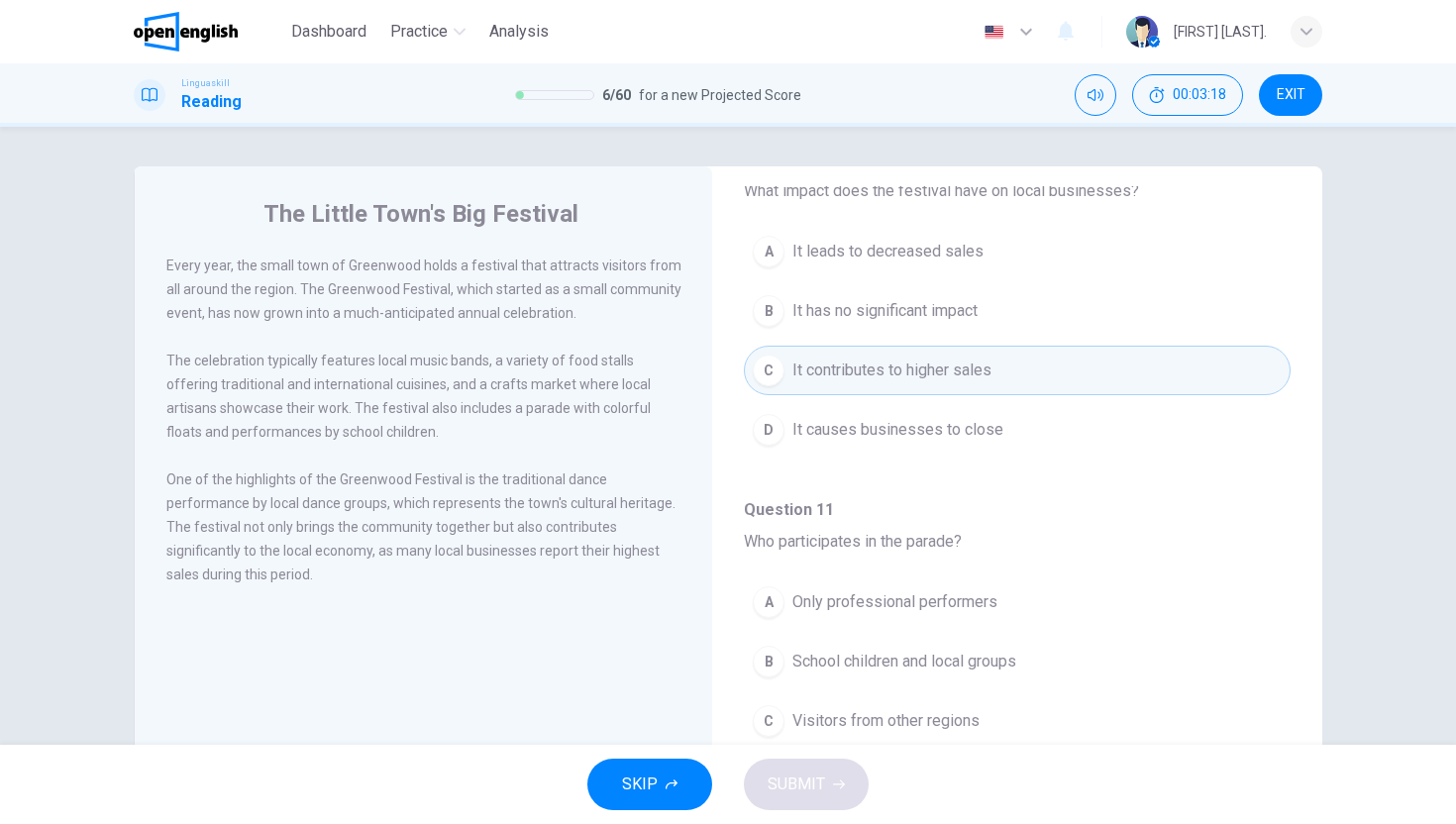scroll, scrollTop: 1239, scrollLeft: 0, axis: vertical 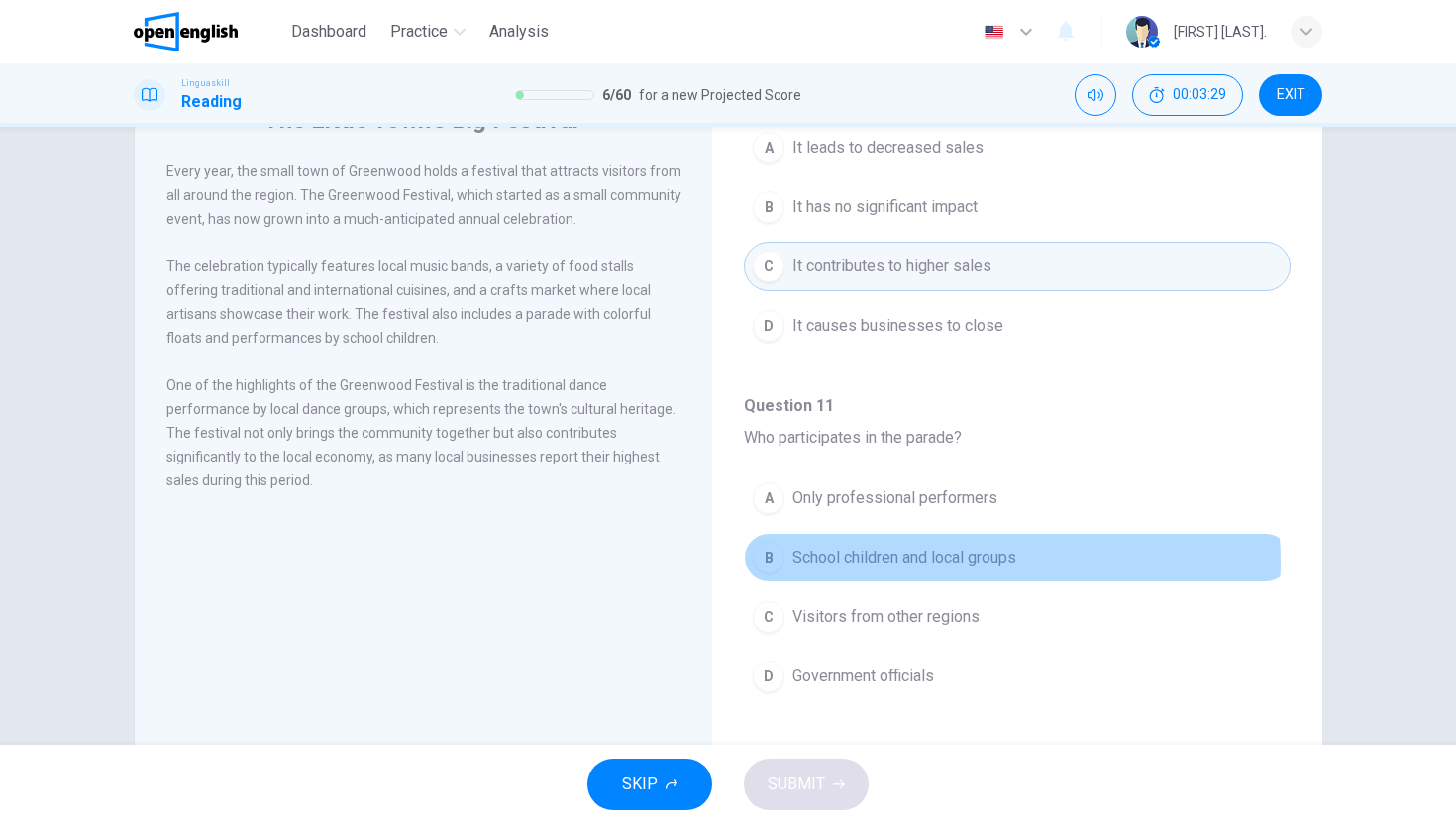 click on "School children and local groups" at bounding box center (904, 558) 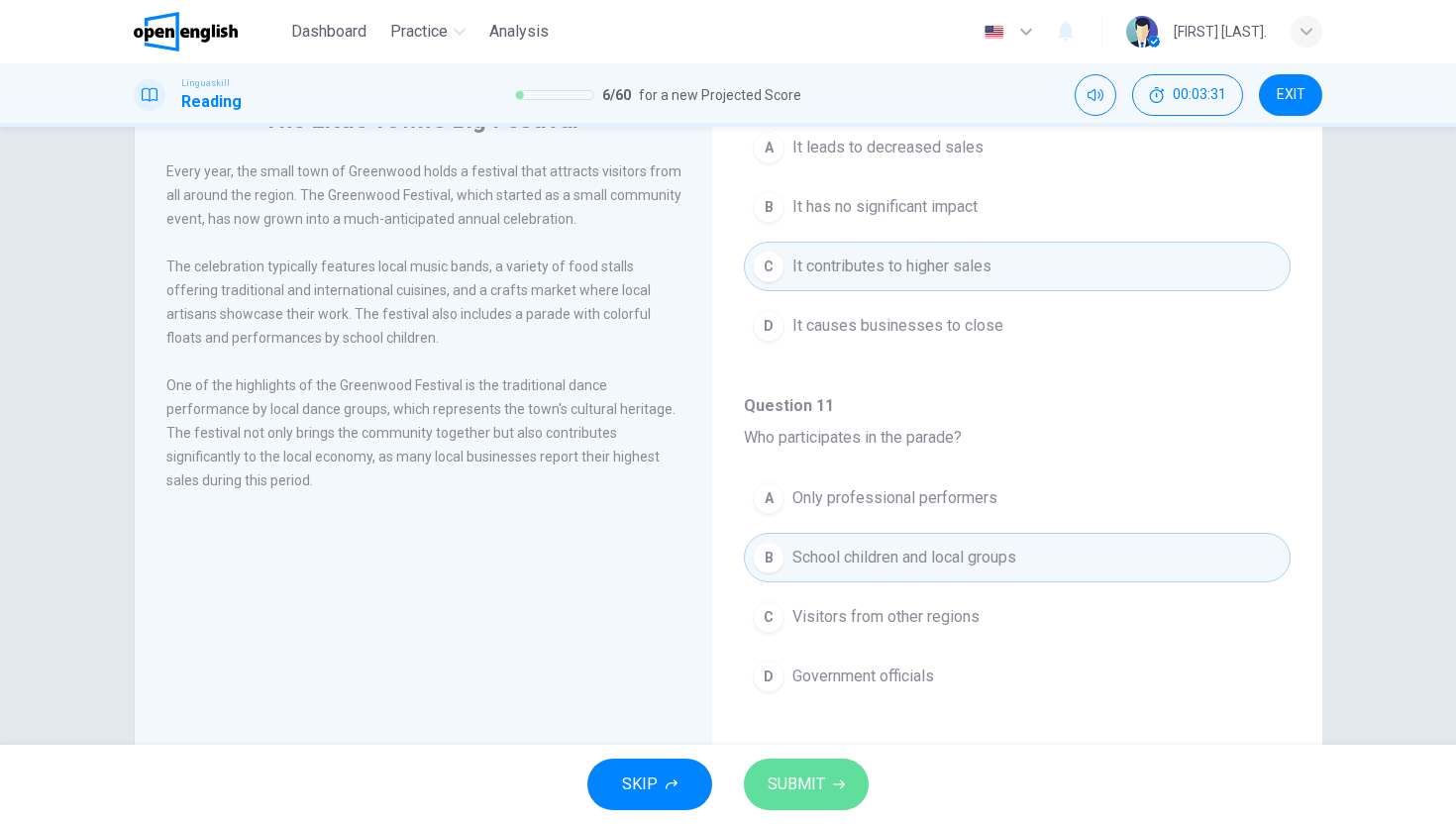 click on "SUBMIT" at bounding box center [806, 784] 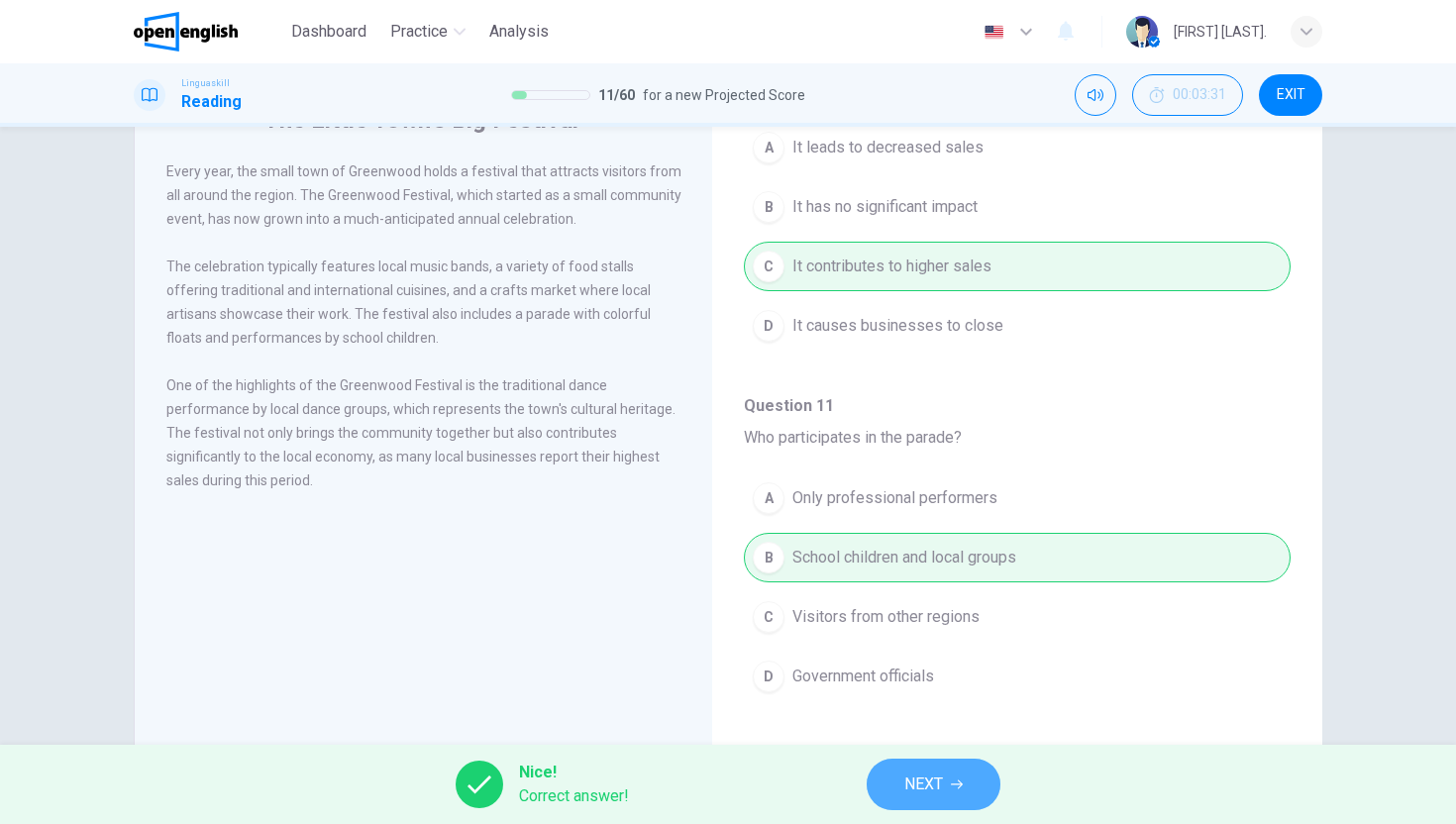 click on "NEXT" at bounding box center (923, 784) 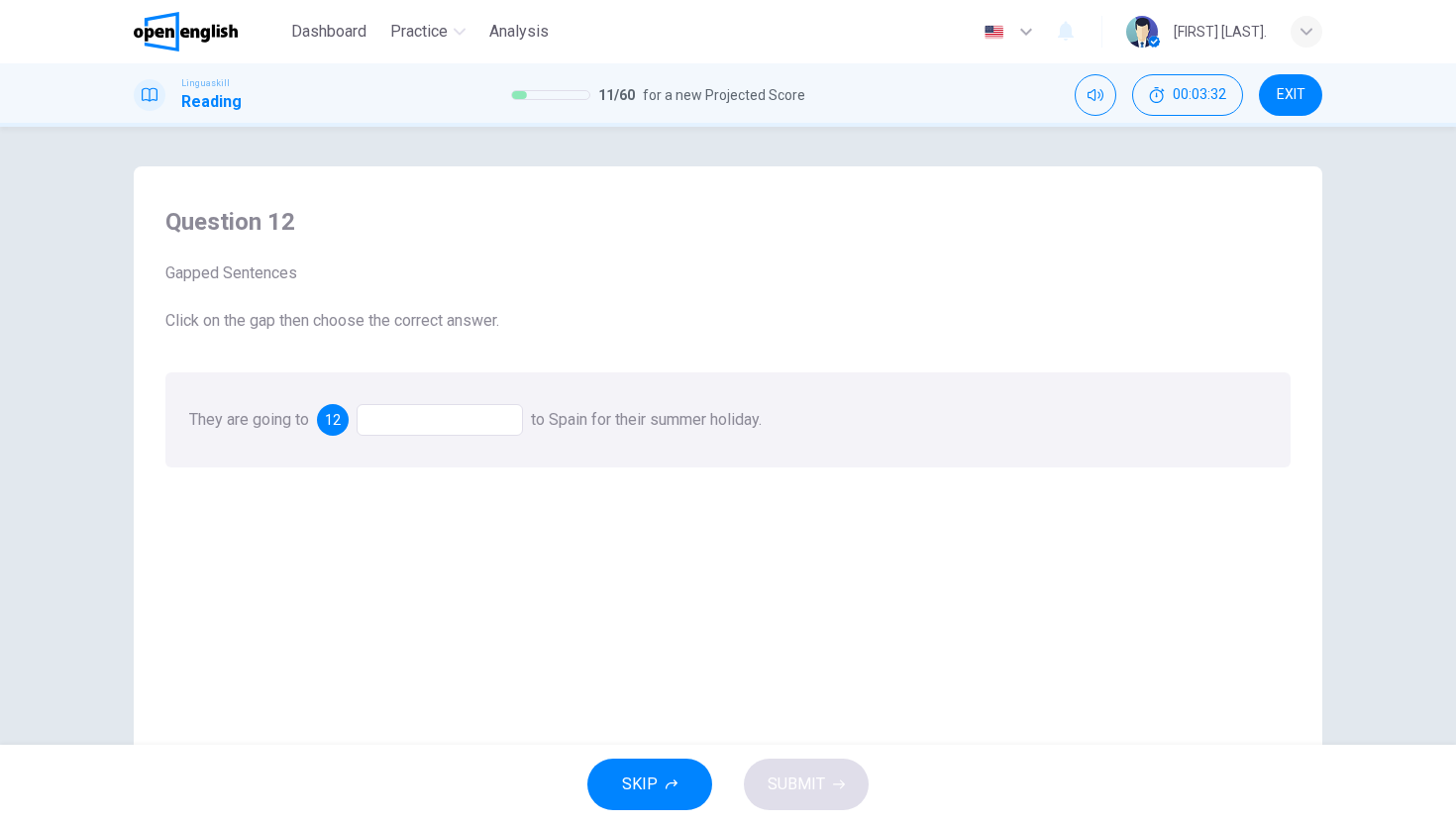 click at bounding box center (440, 420) 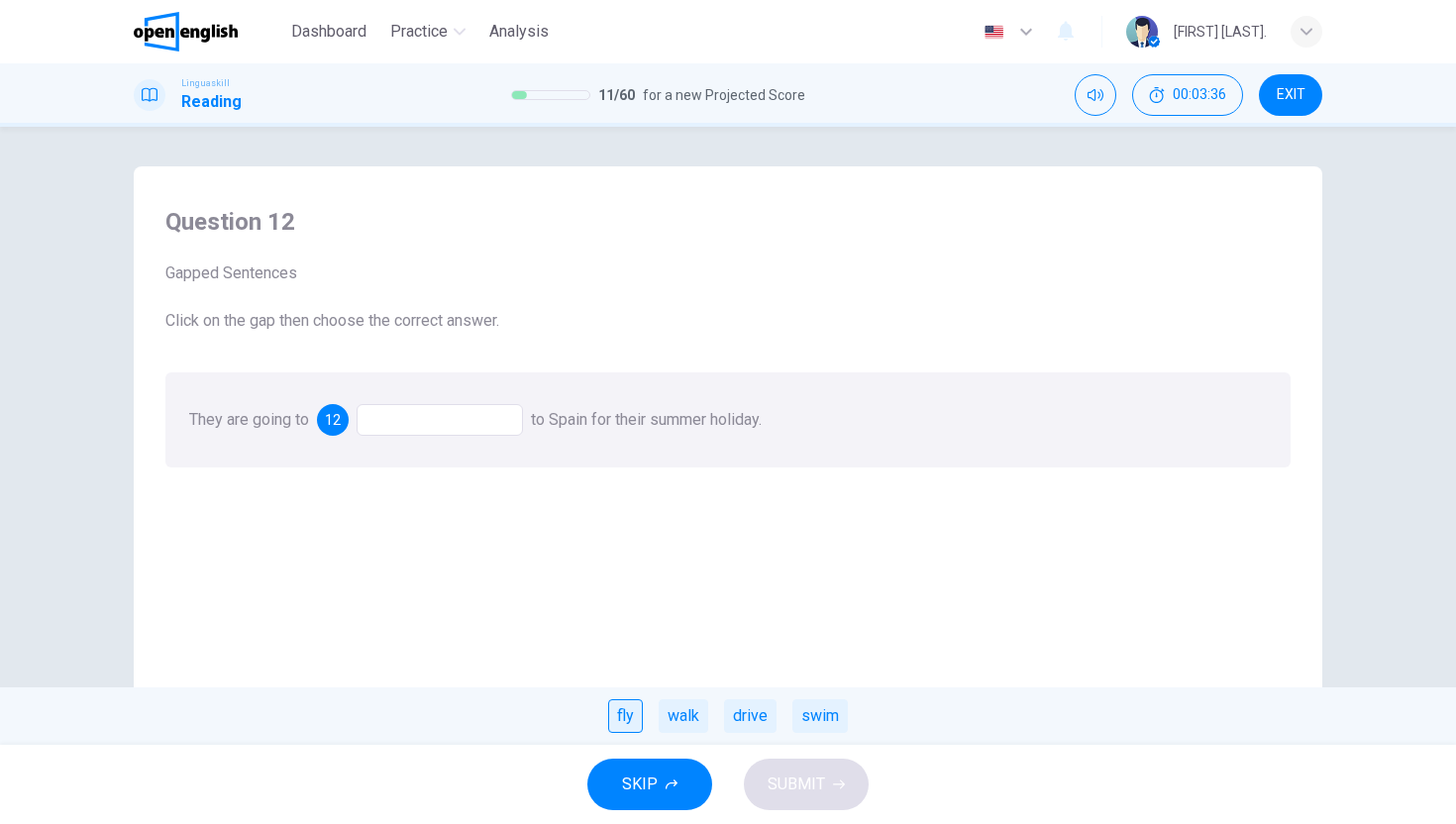 click on "fly" at bounding box center (625, 716) 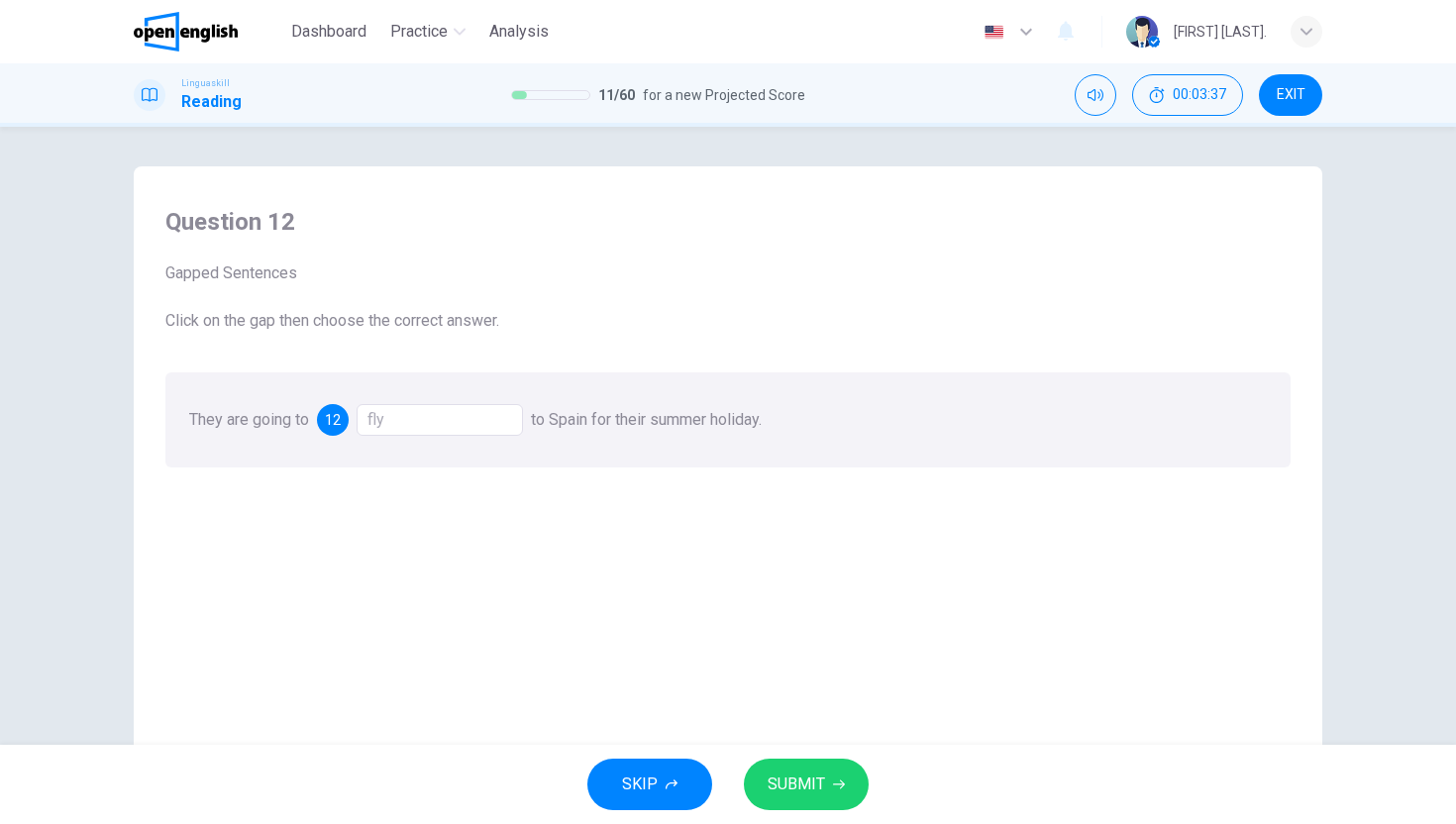 click on "SUBMIT" at bounding box center (796, 784) 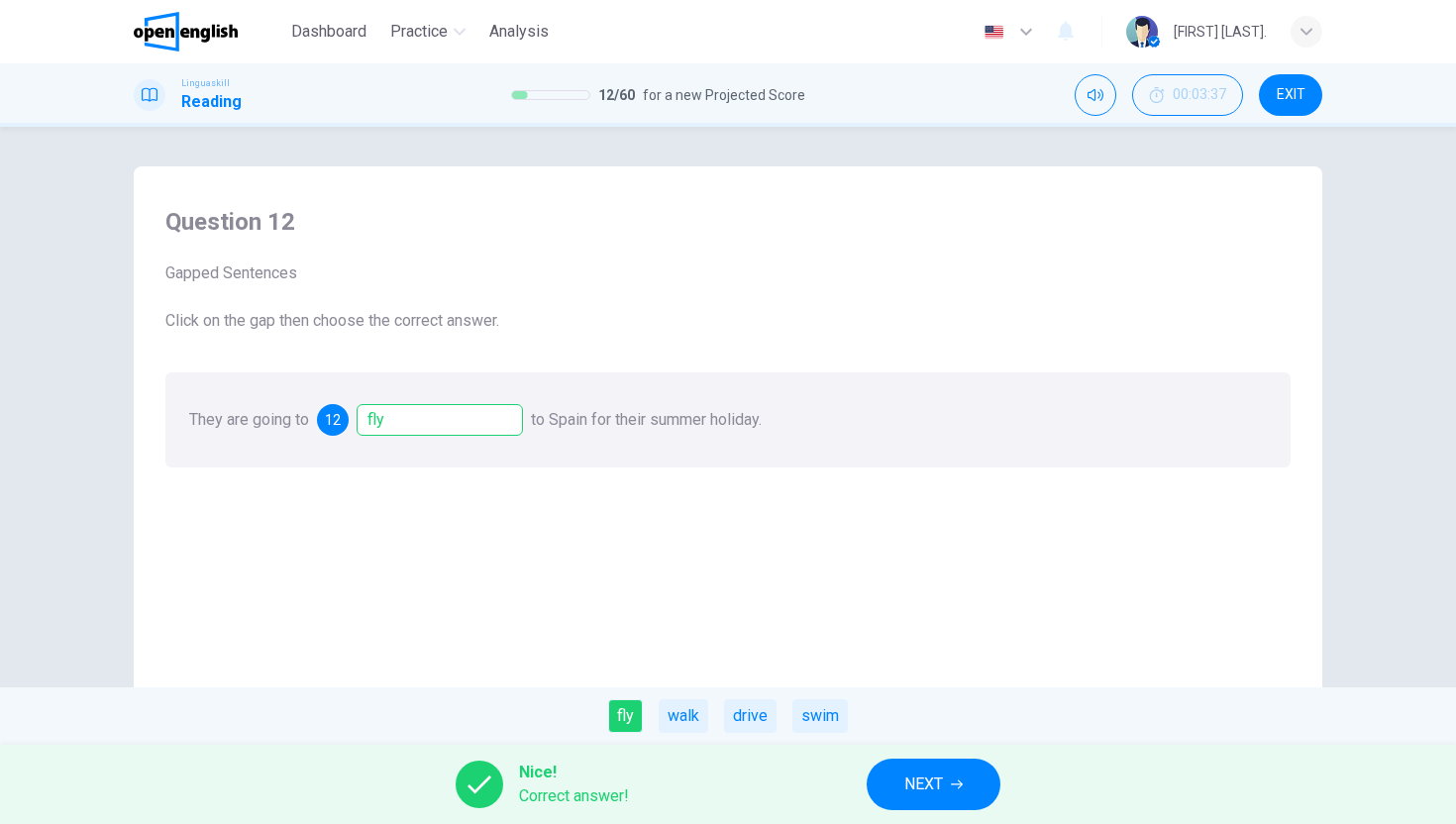 click on "NEXT" at bounding box center [933, 784] 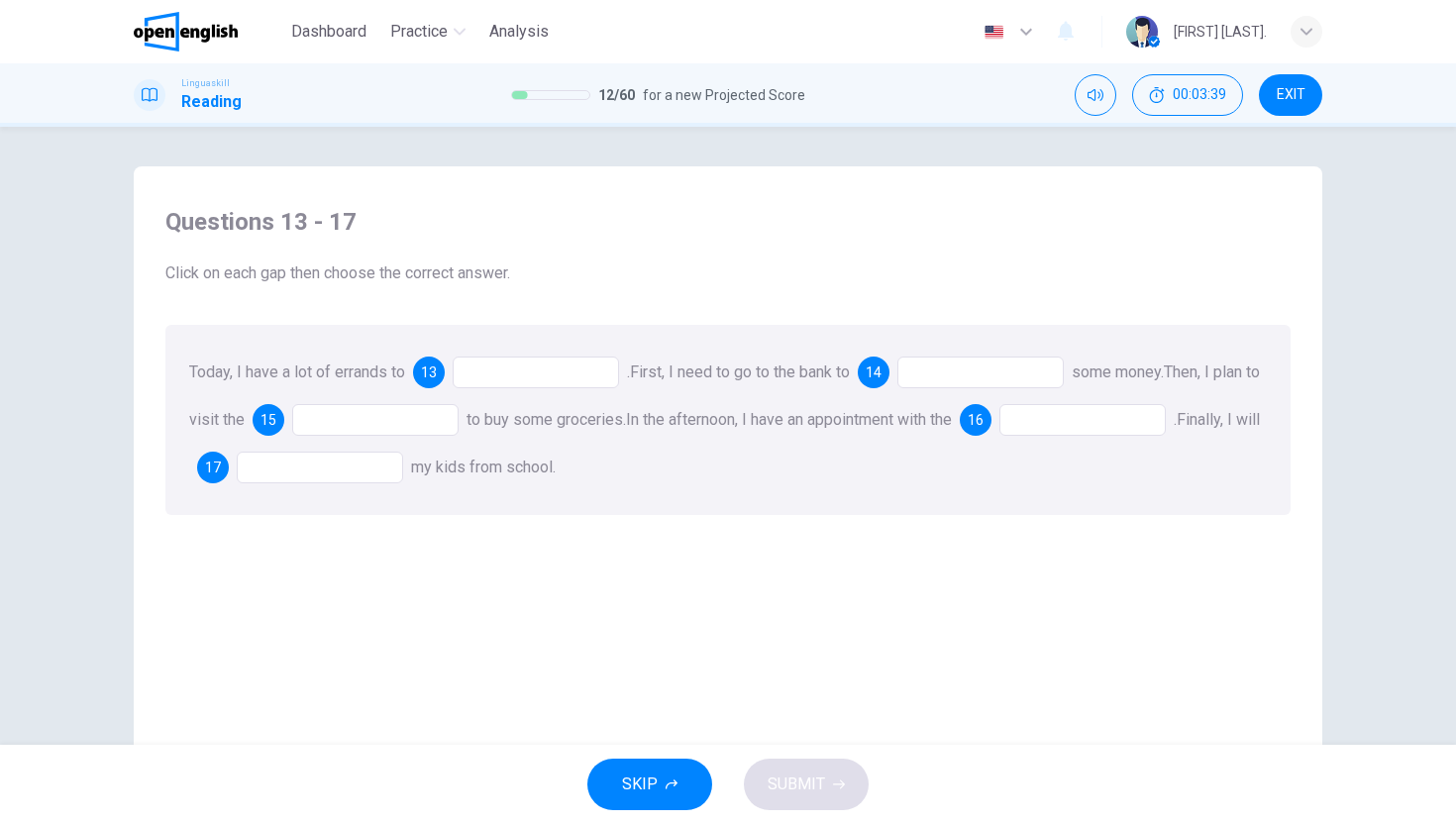 click at bounding box center [536, 372] 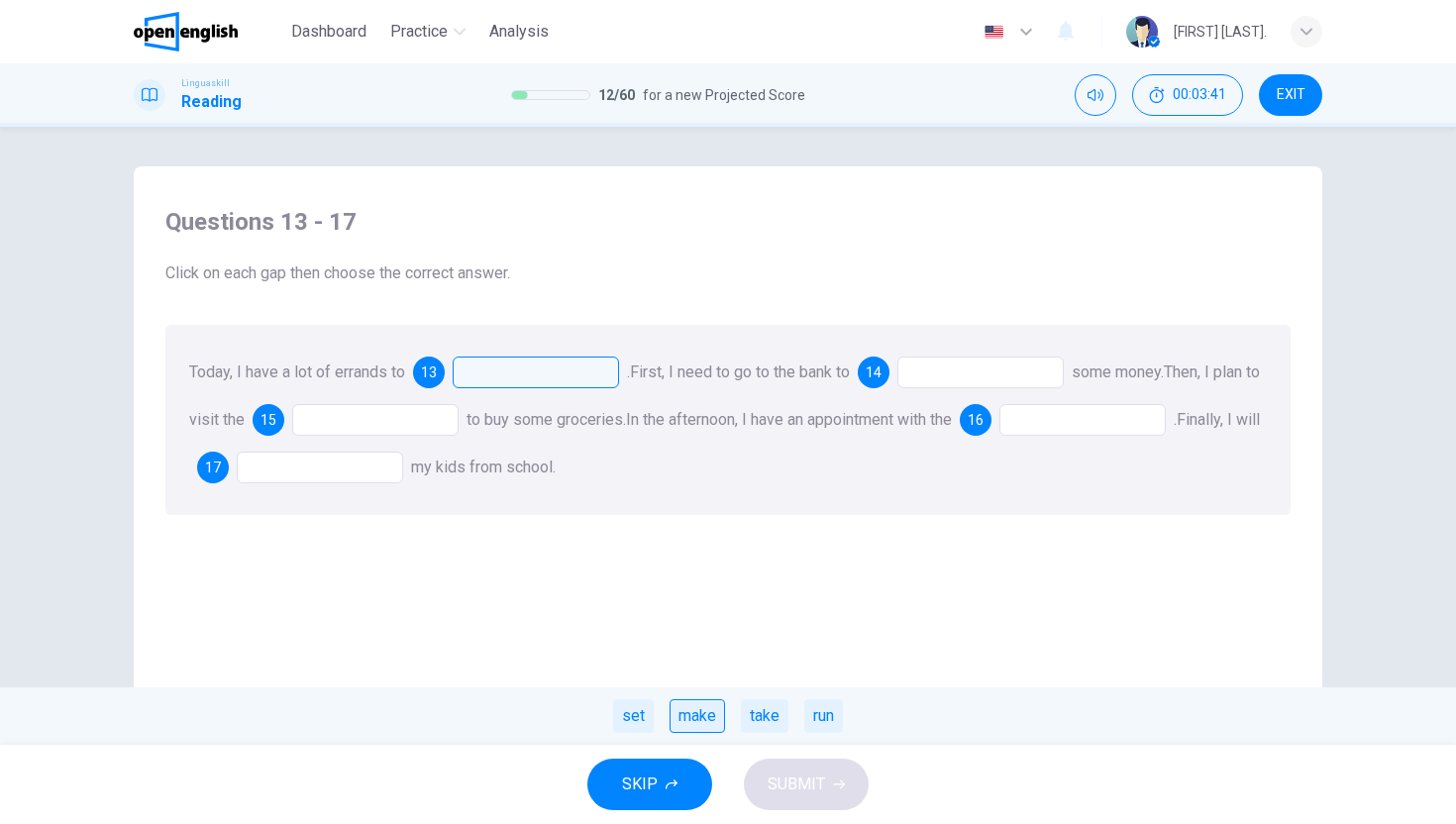 click on "make" at bounding box center (697, 716) 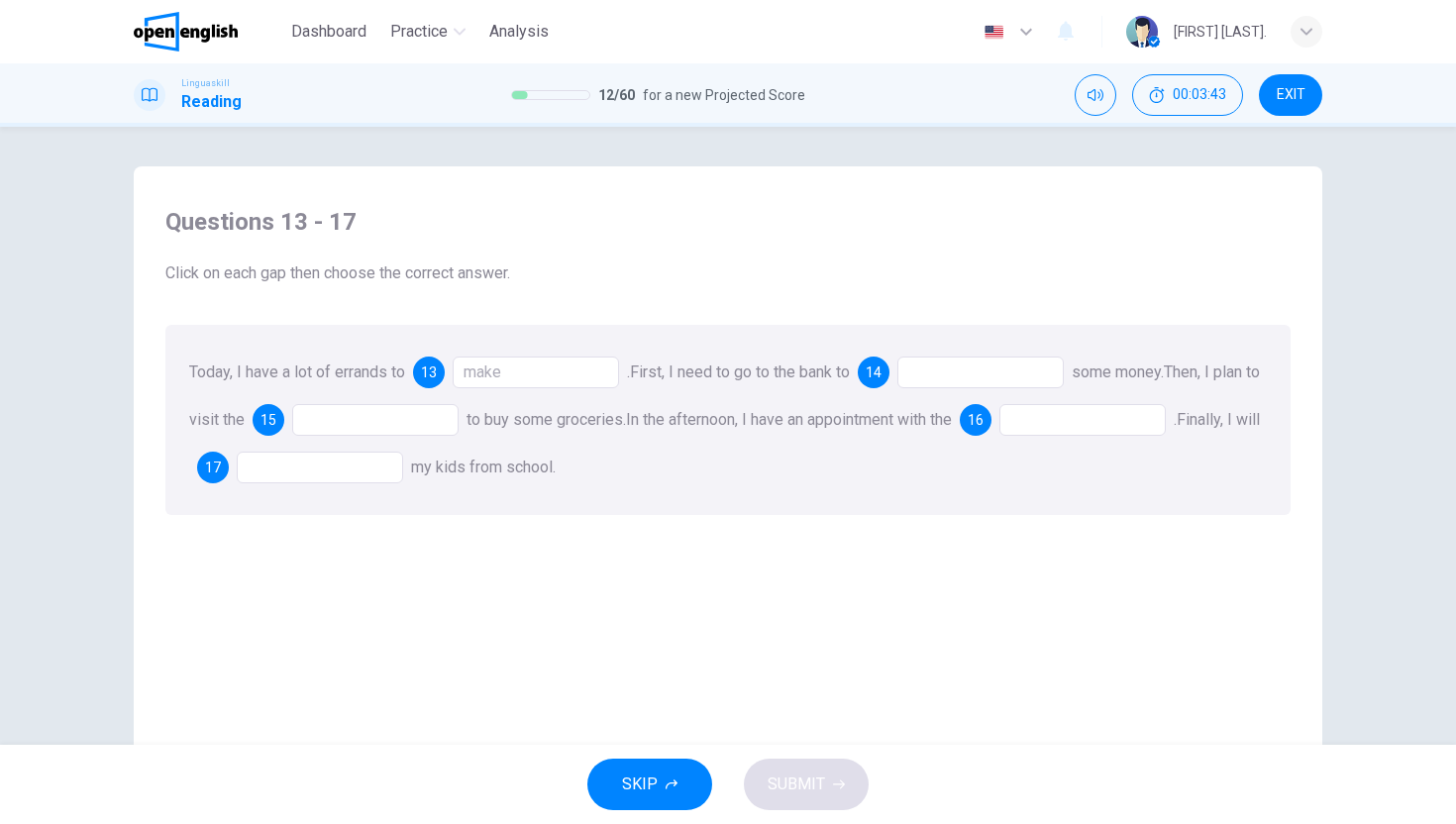 click at bounding box center (981, 372) 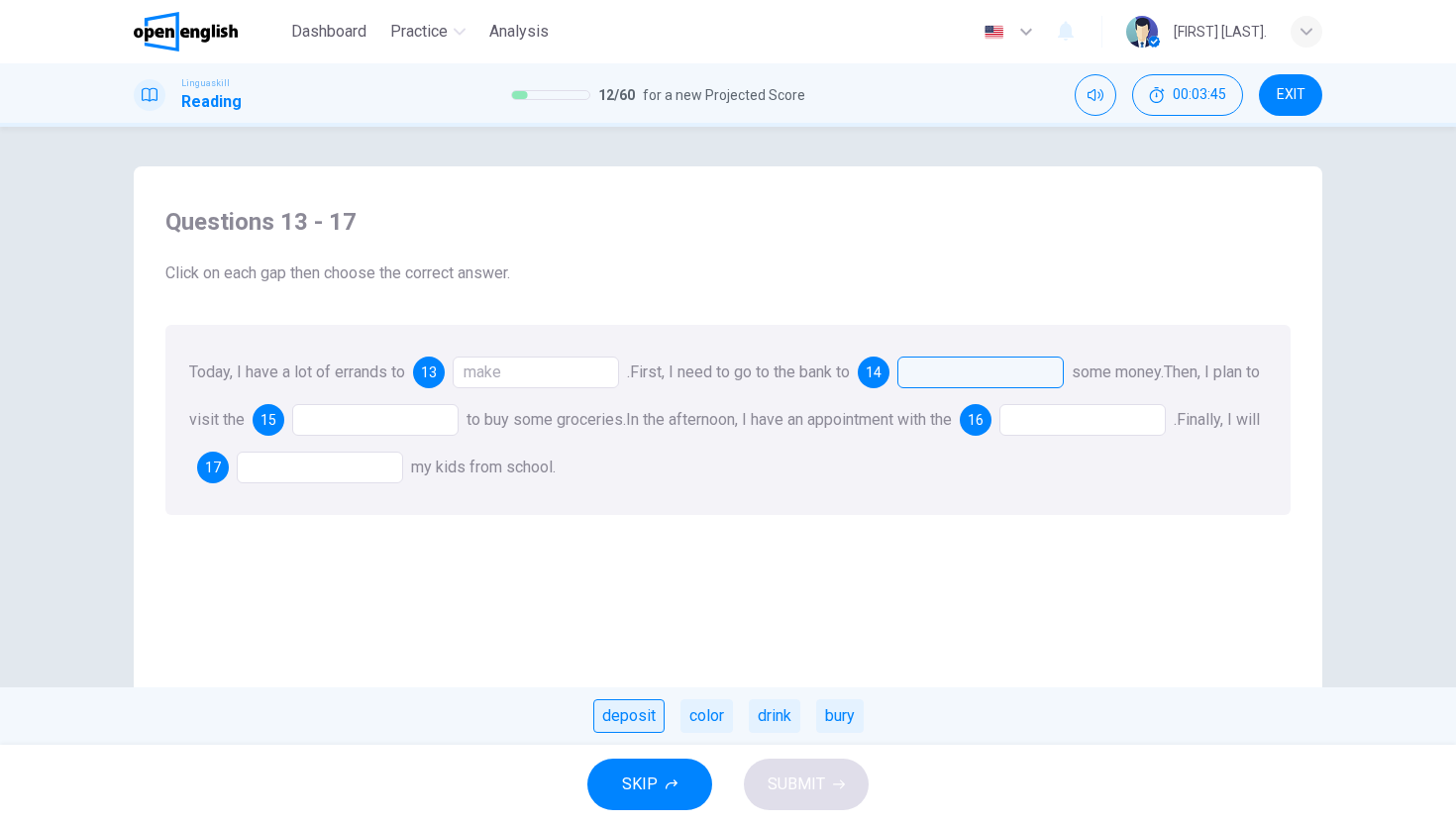 click on "deposit" at bounding box center [629, 716] 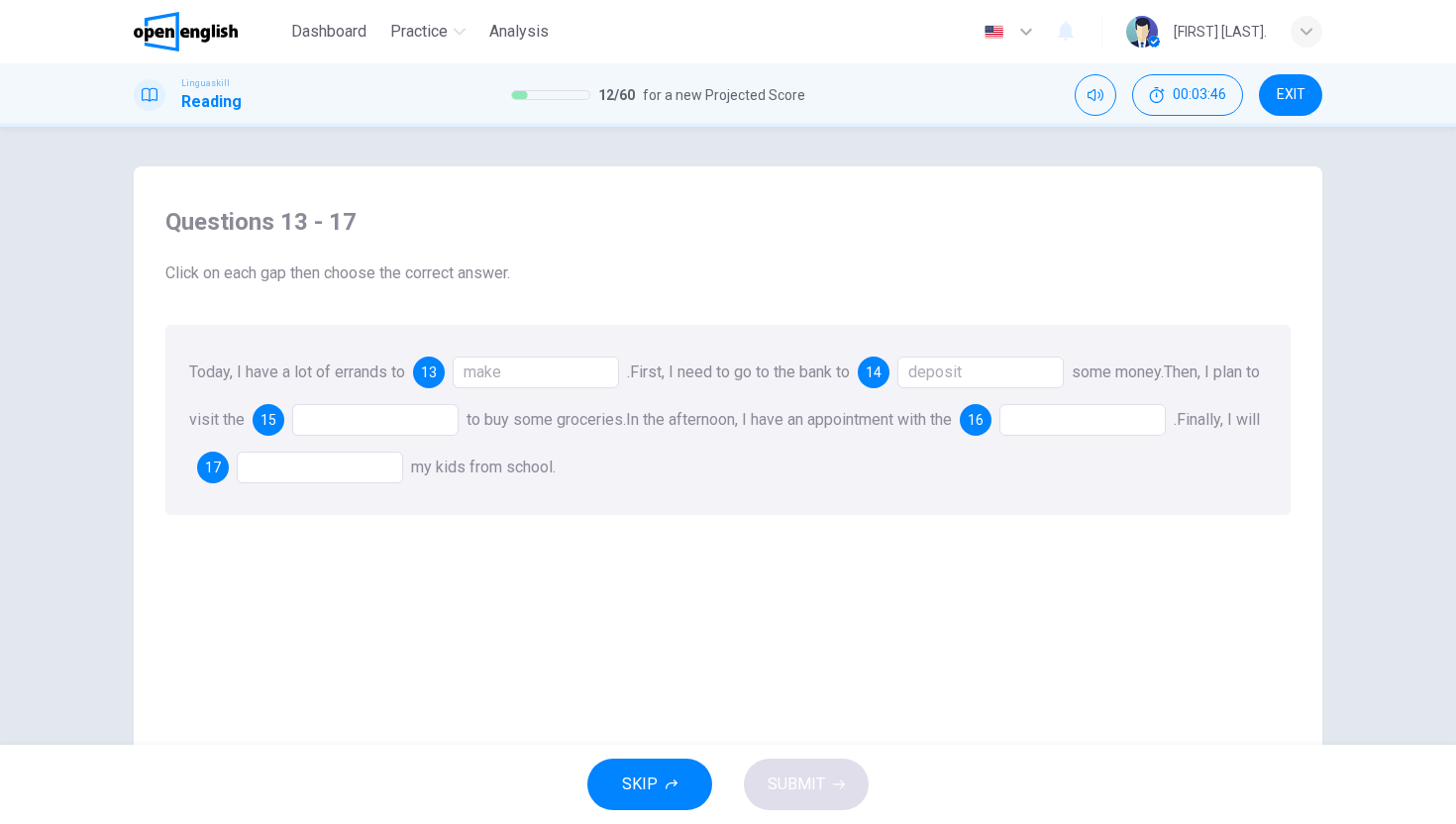 click at bounding box center (375, 420) 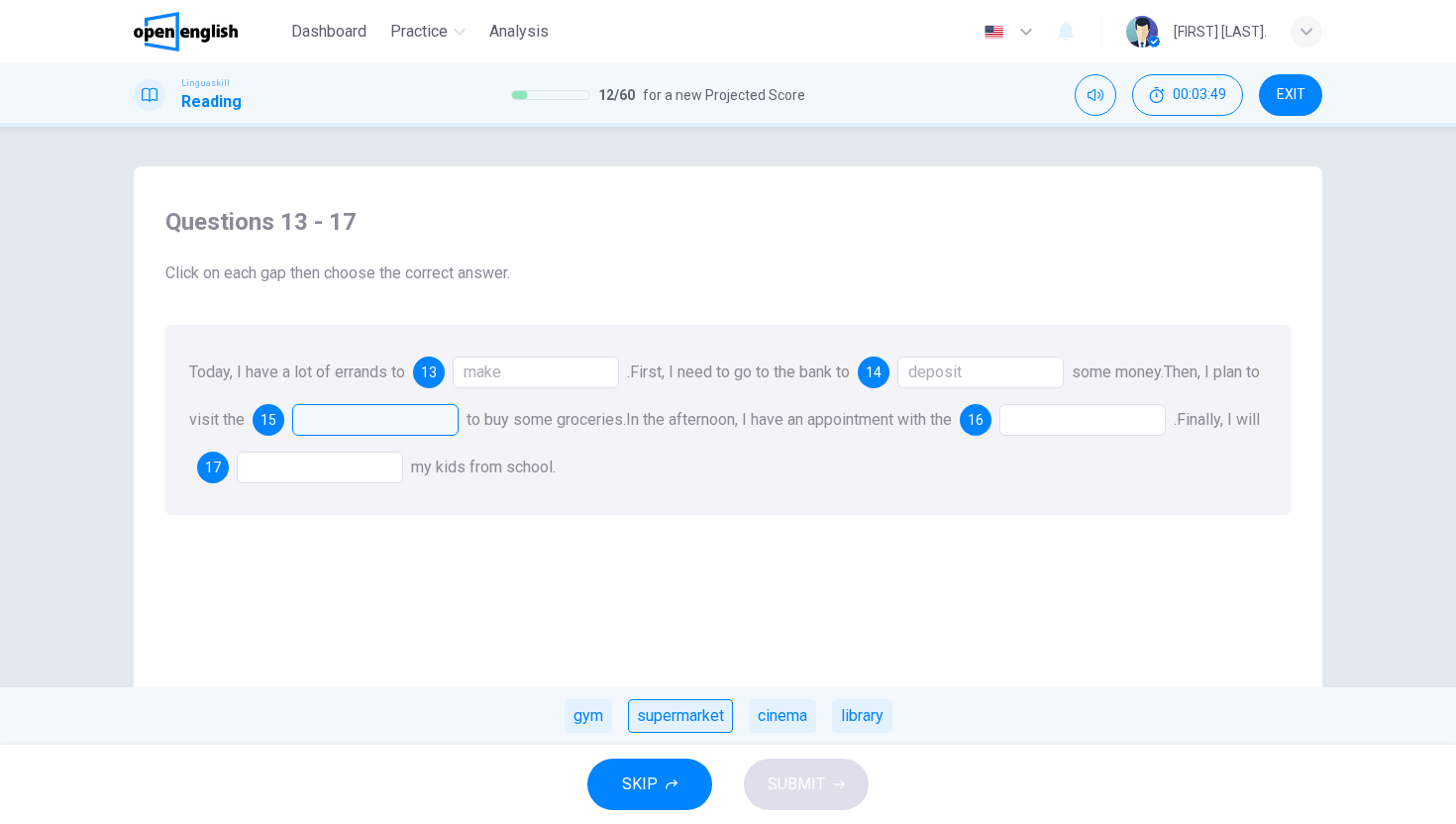 click on "supermarket" at bounding box center (680, 716) 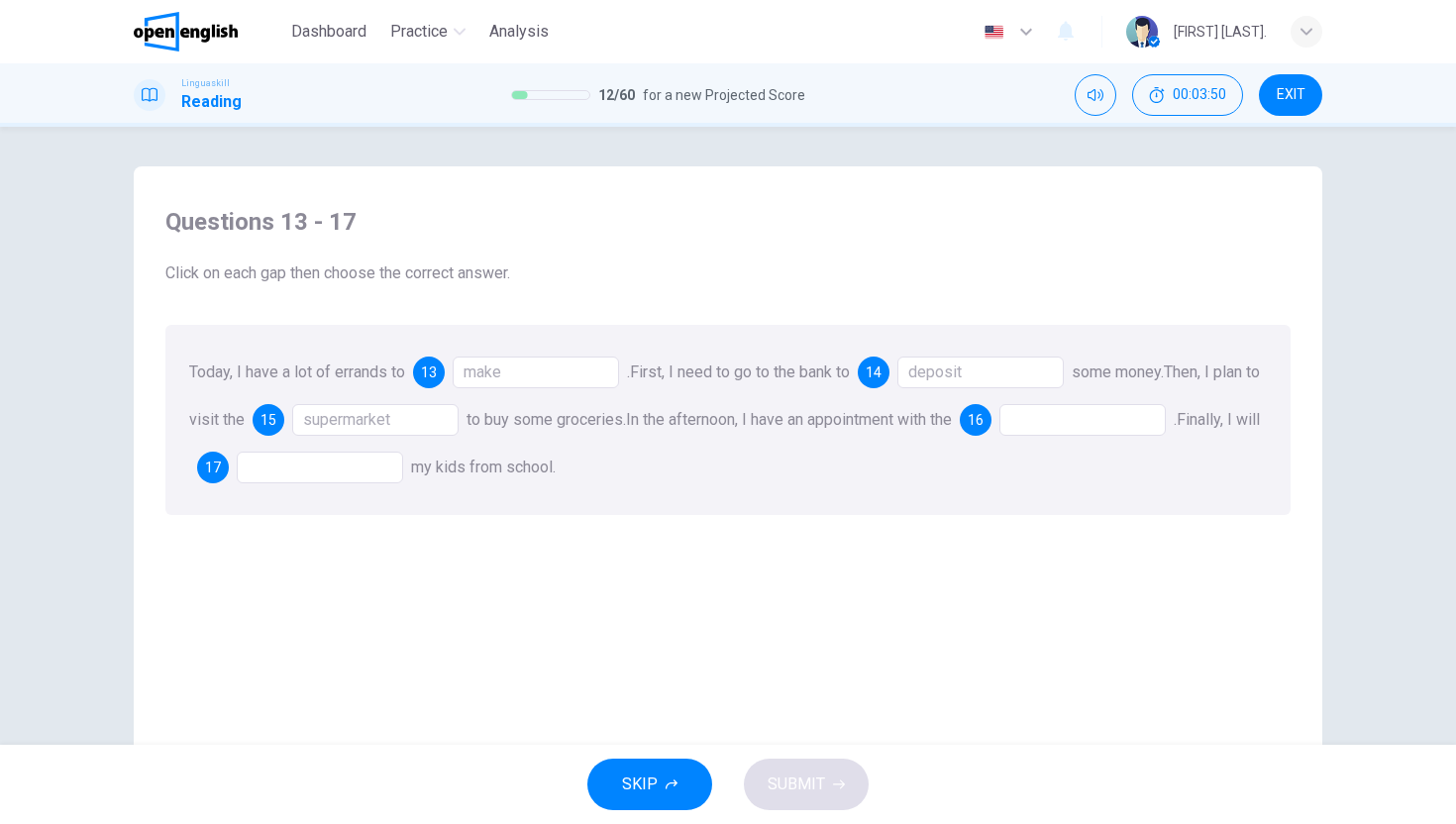 click at bounding box center (1083, 420) 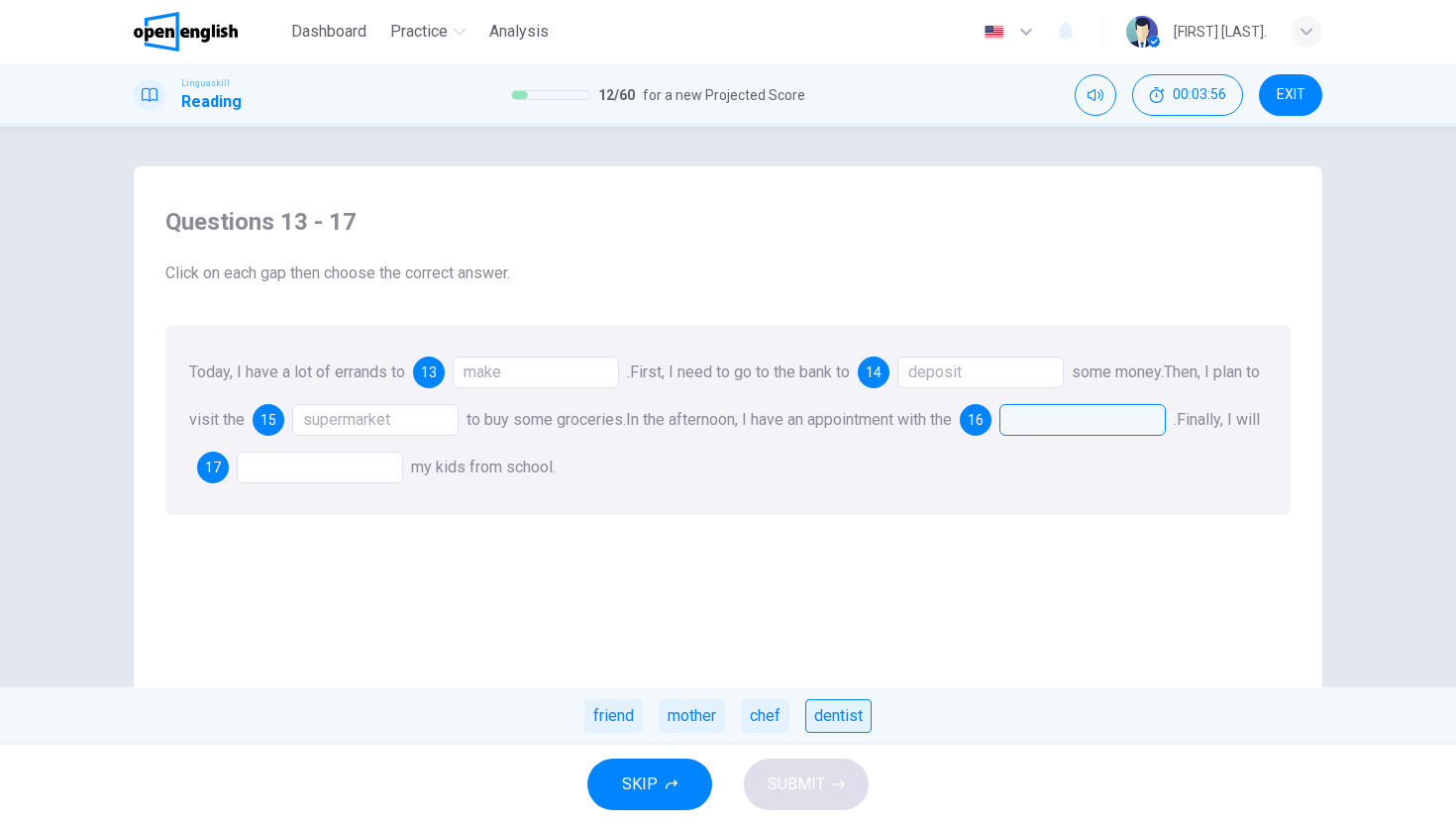 click on "dentist" at bounding box center (838, 716) 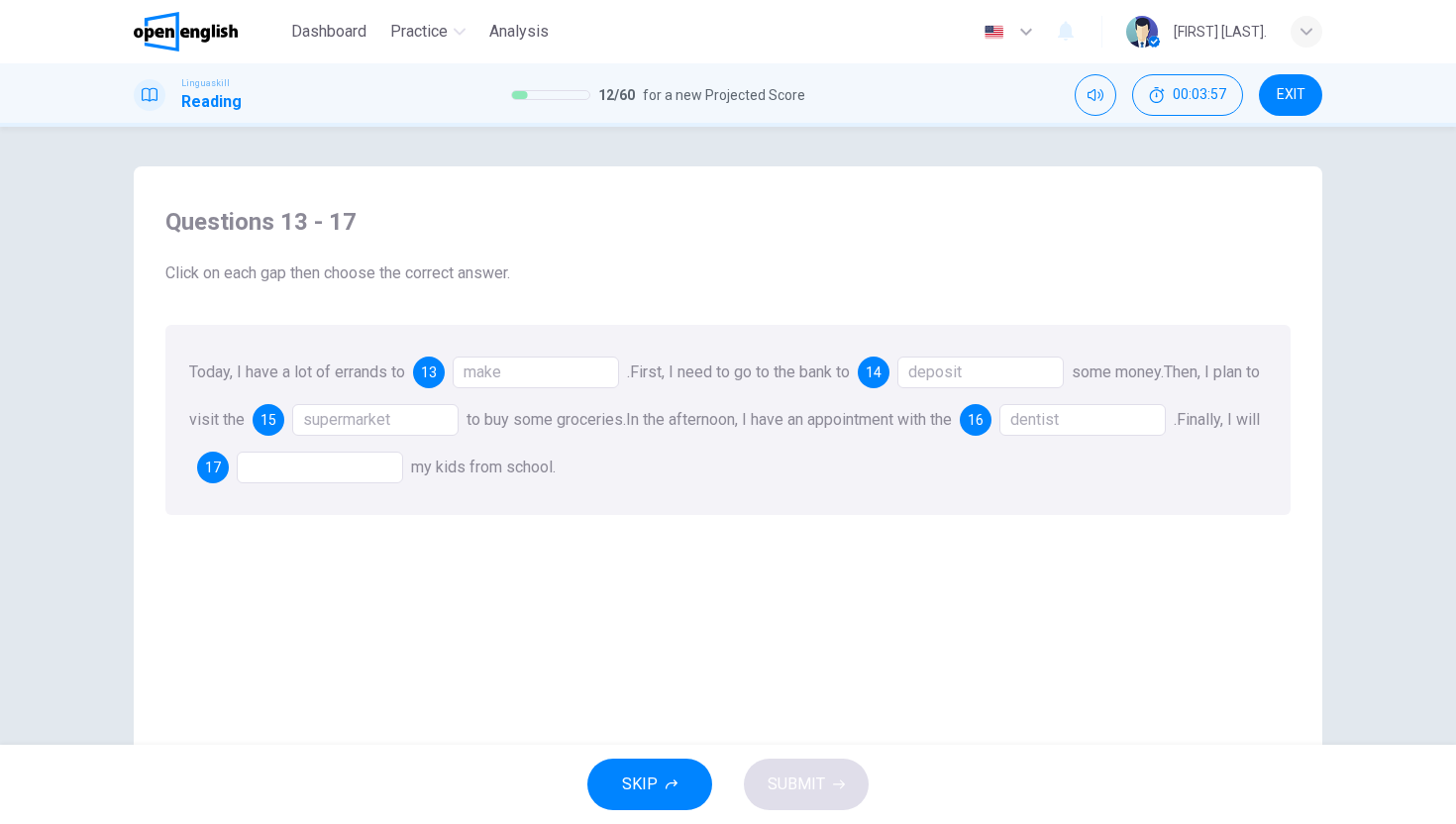 click at bounding box center [320, 467] 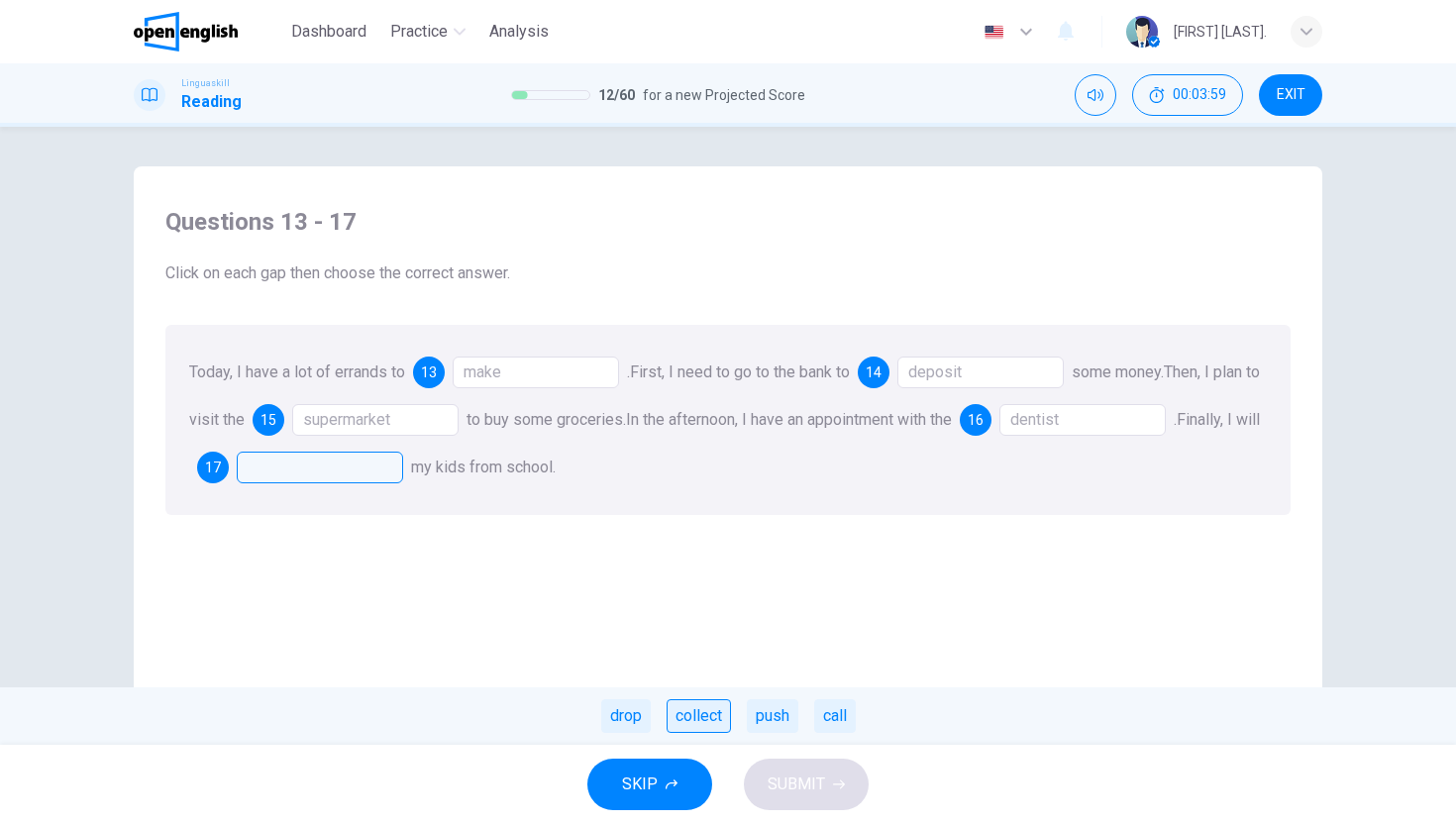click on "collect" at bounding box center [698, 716] 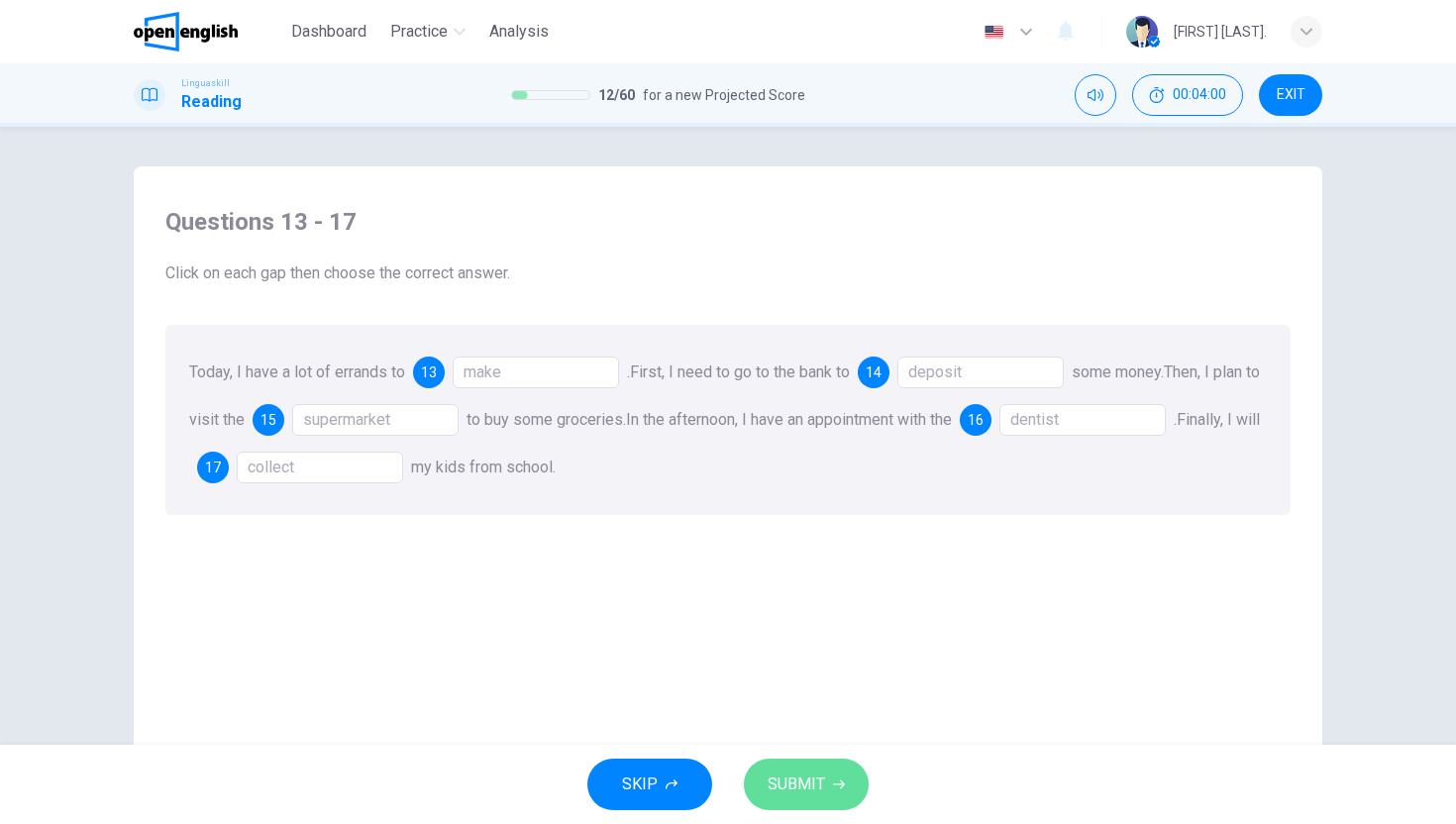 click on "SUBMIT" at bounding box center (796, 784) 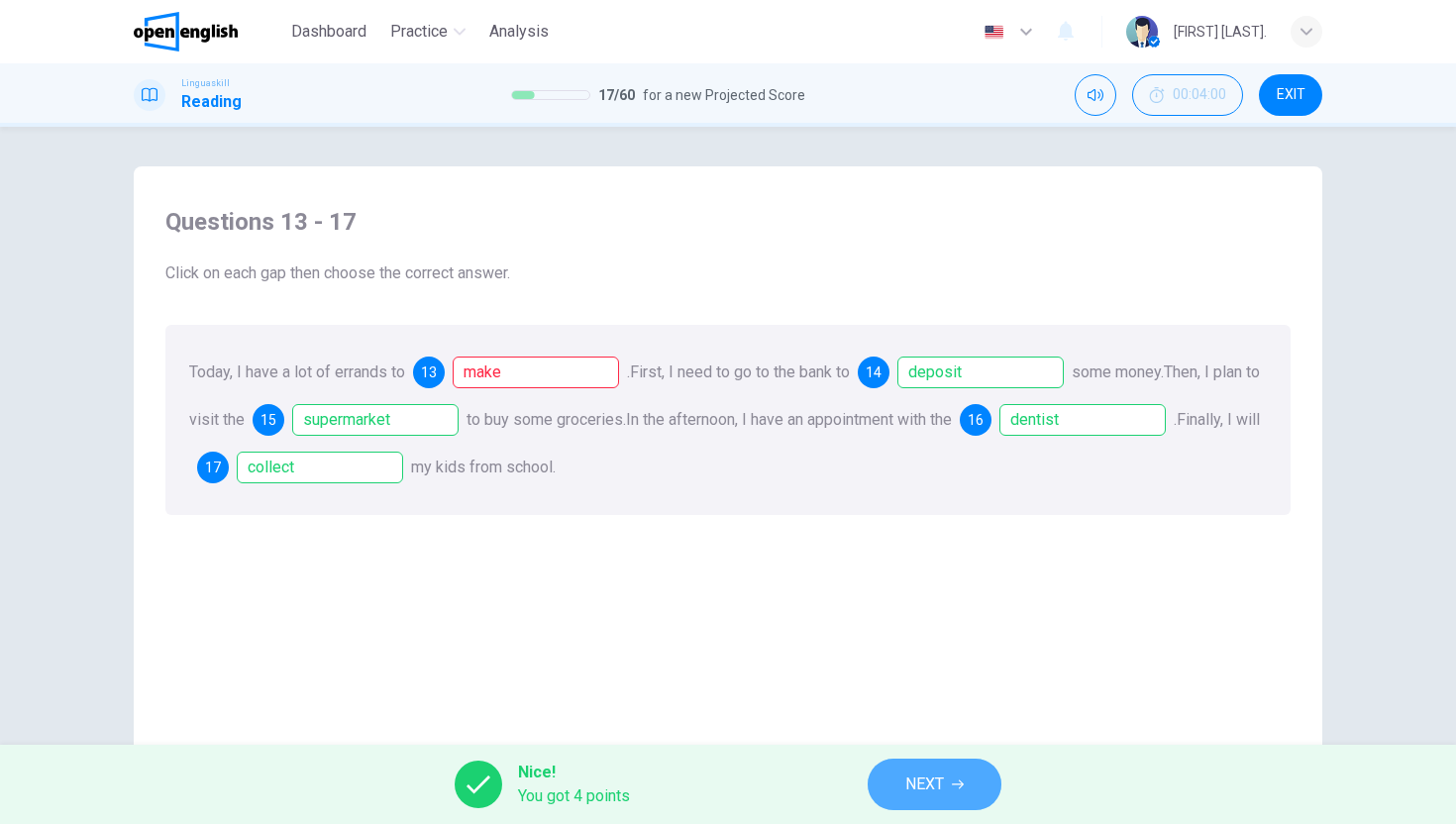 click on "NEXT" at bounding box center (924, 784) 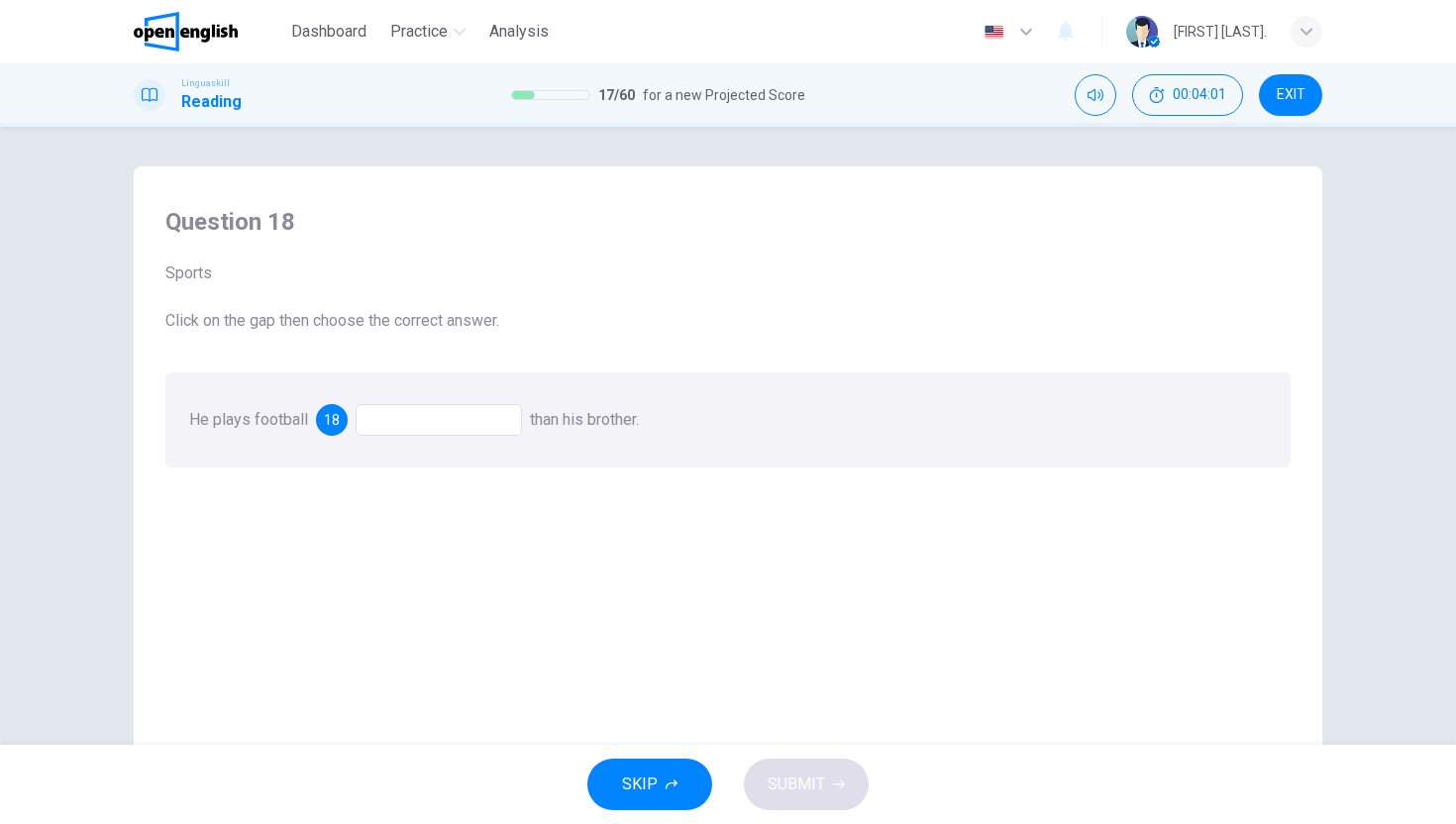 click at bounding box center [439, 420] 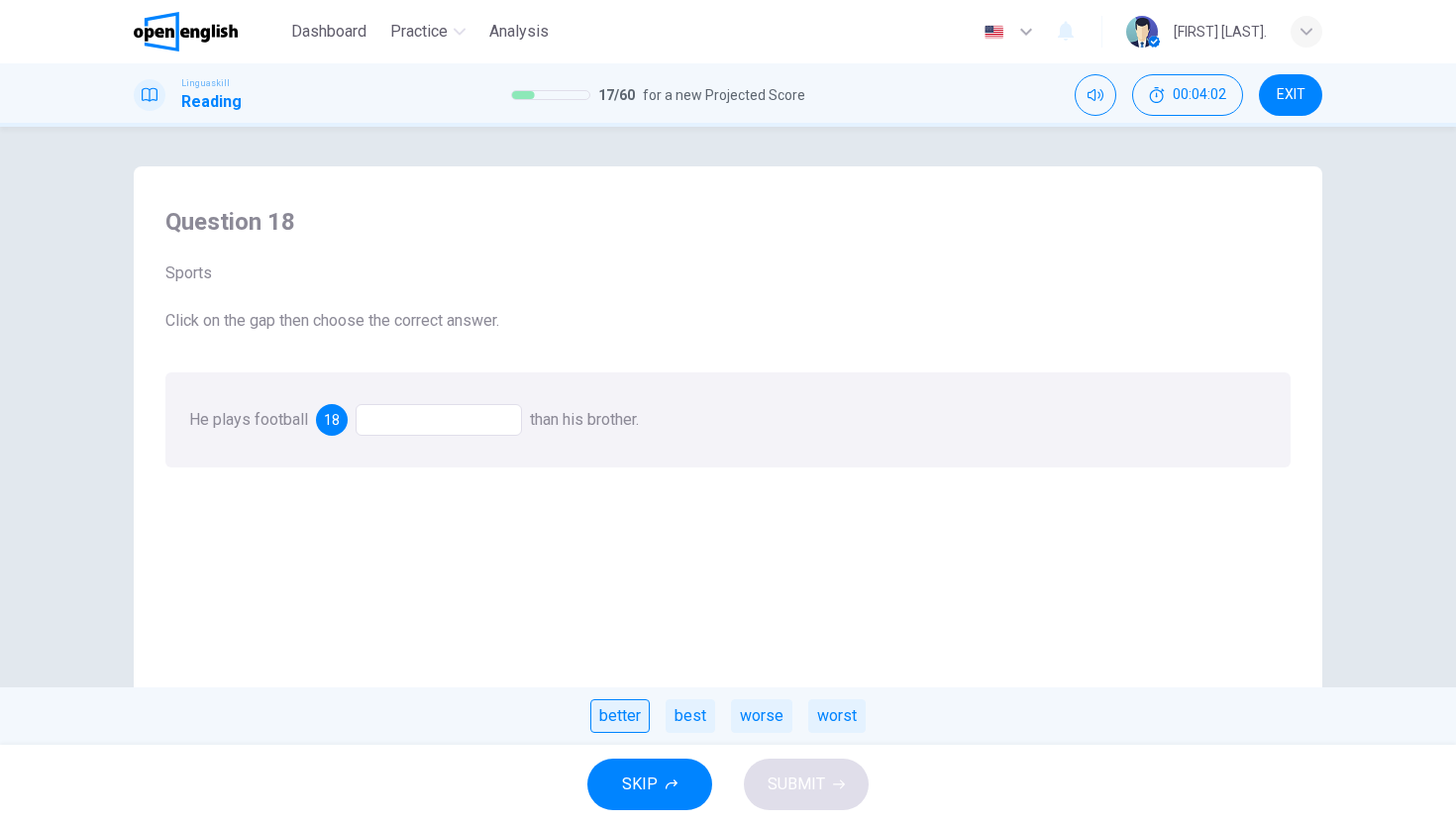 click on "better" at bounding box center (620, 716) 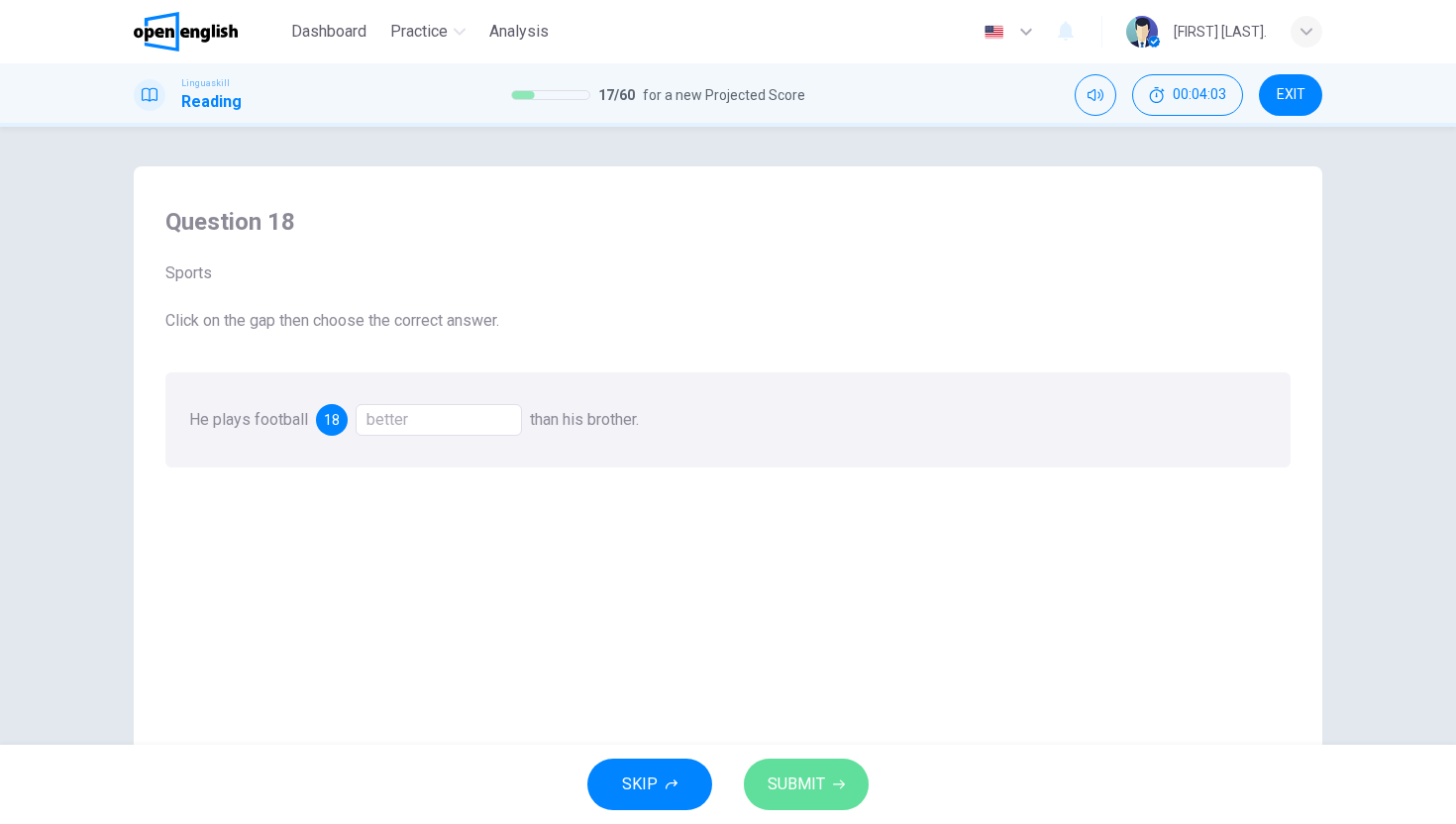 click on "SUBMIT" at bounding box center (796, 784) 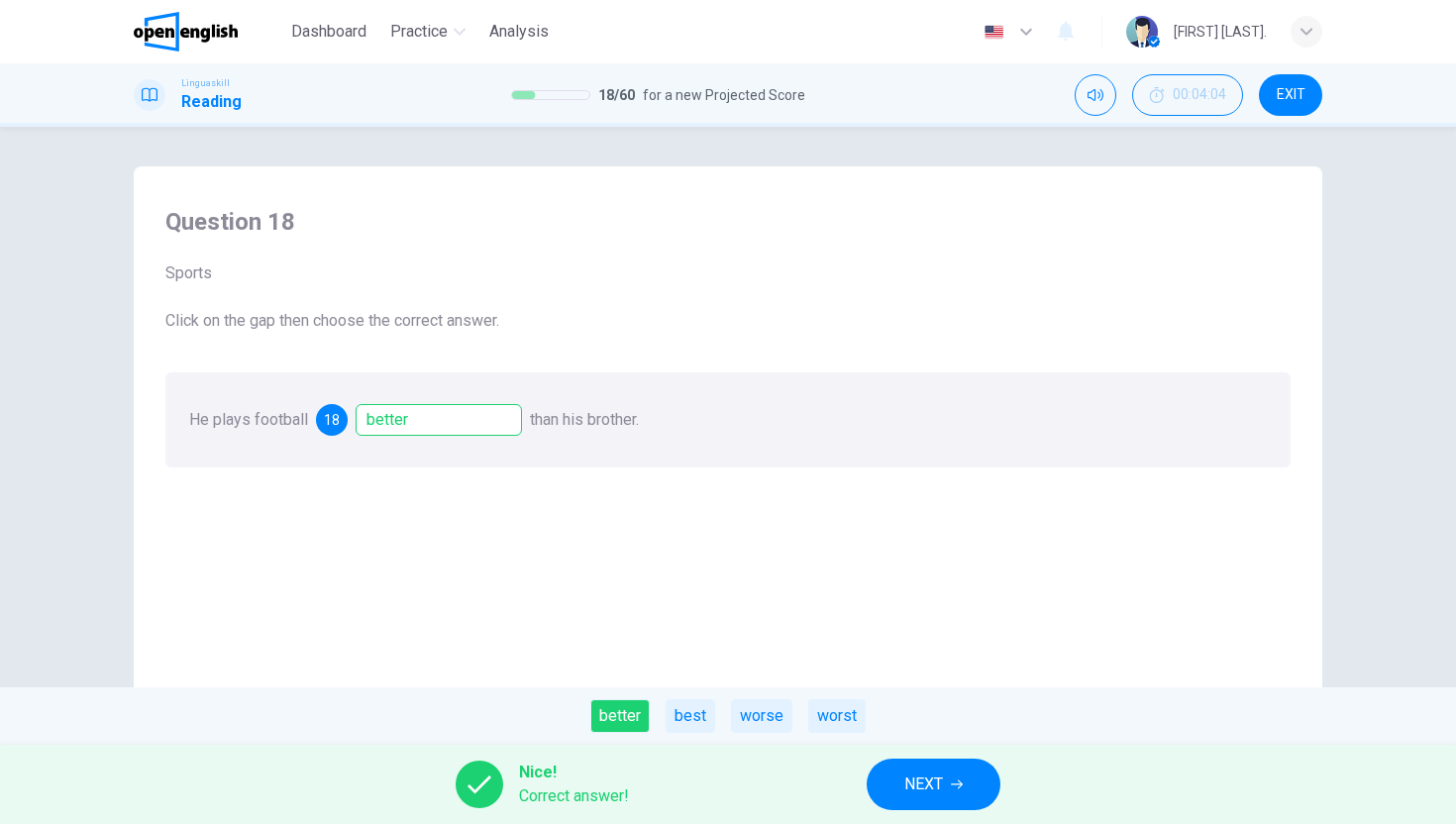 click on "NEXT" at bounding box center (923, 784) 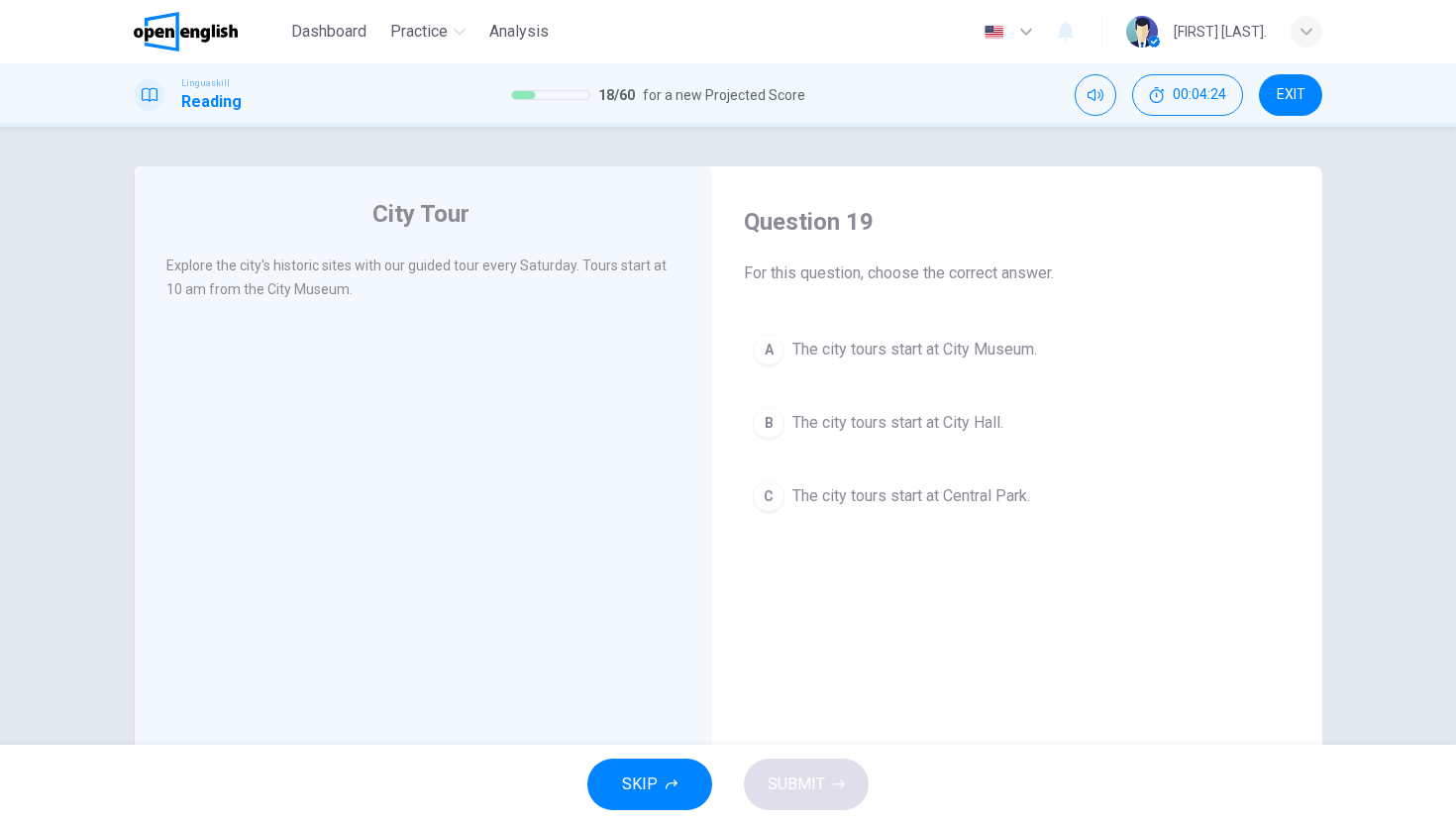 click on "The city tours start at City Museum." at bounding box center [914, 350] 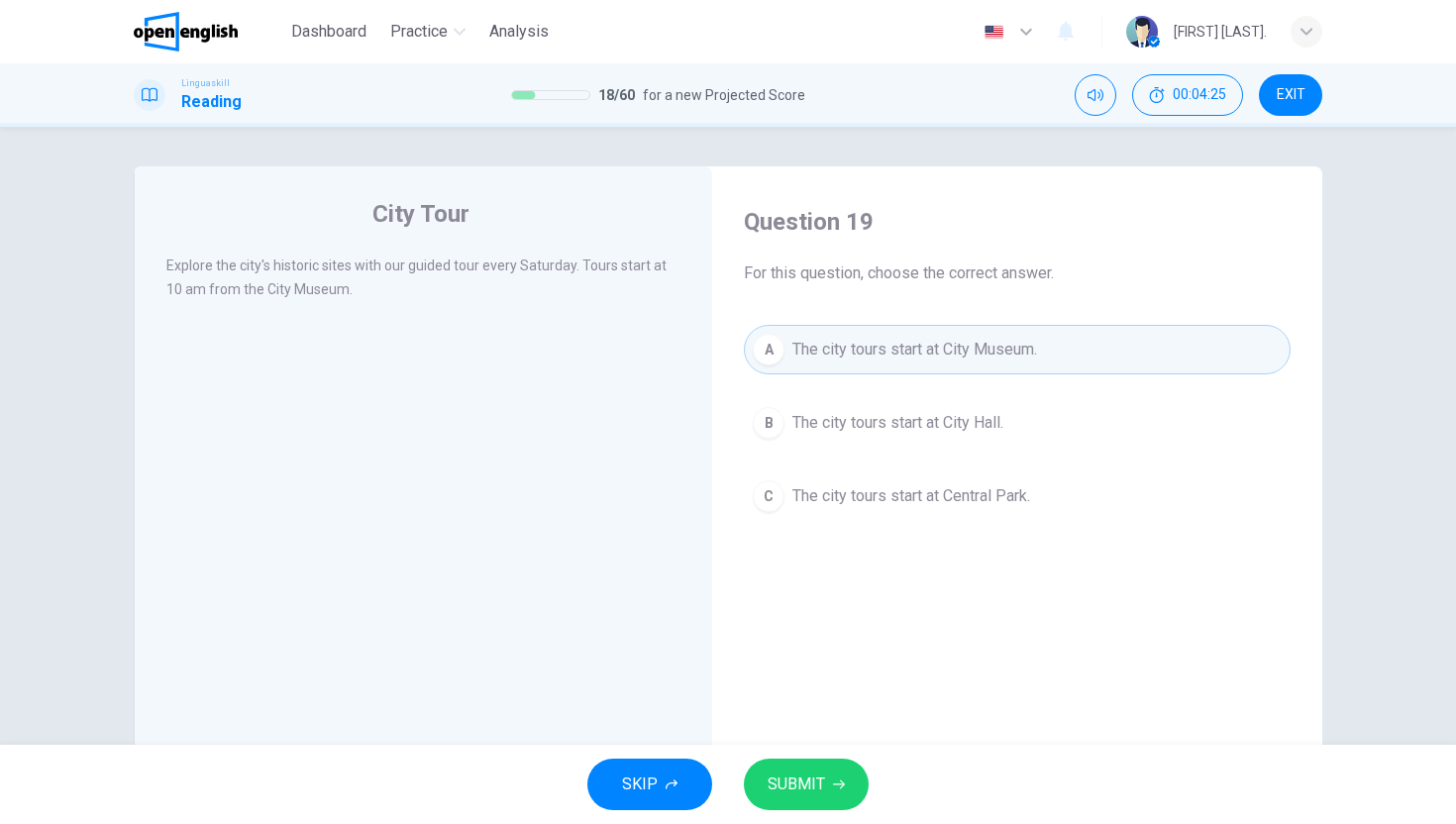 click on "SUBMIT" at bounding box center [796, 784] 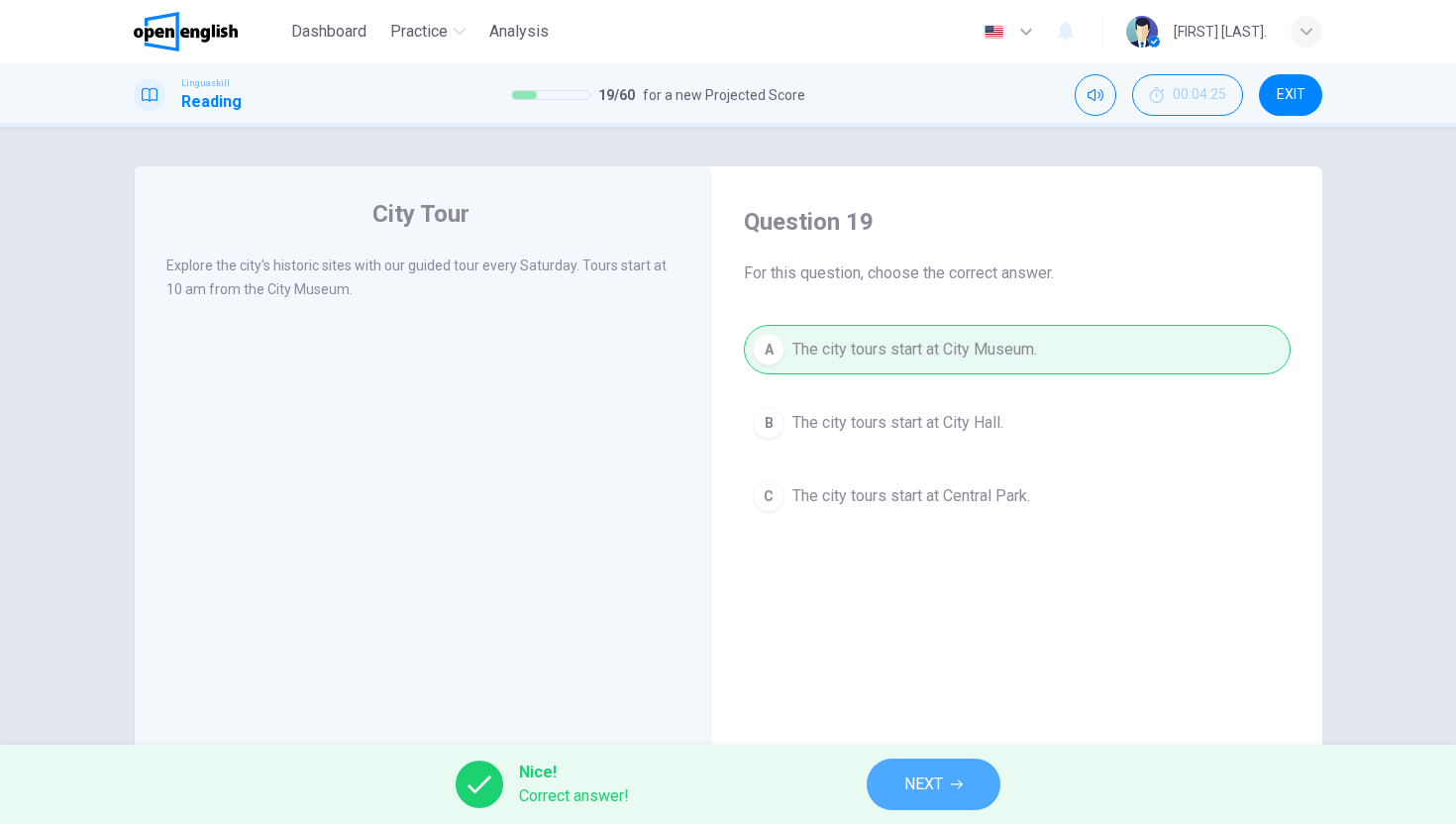 click on "NEXT" at bounding box center [933, 784] 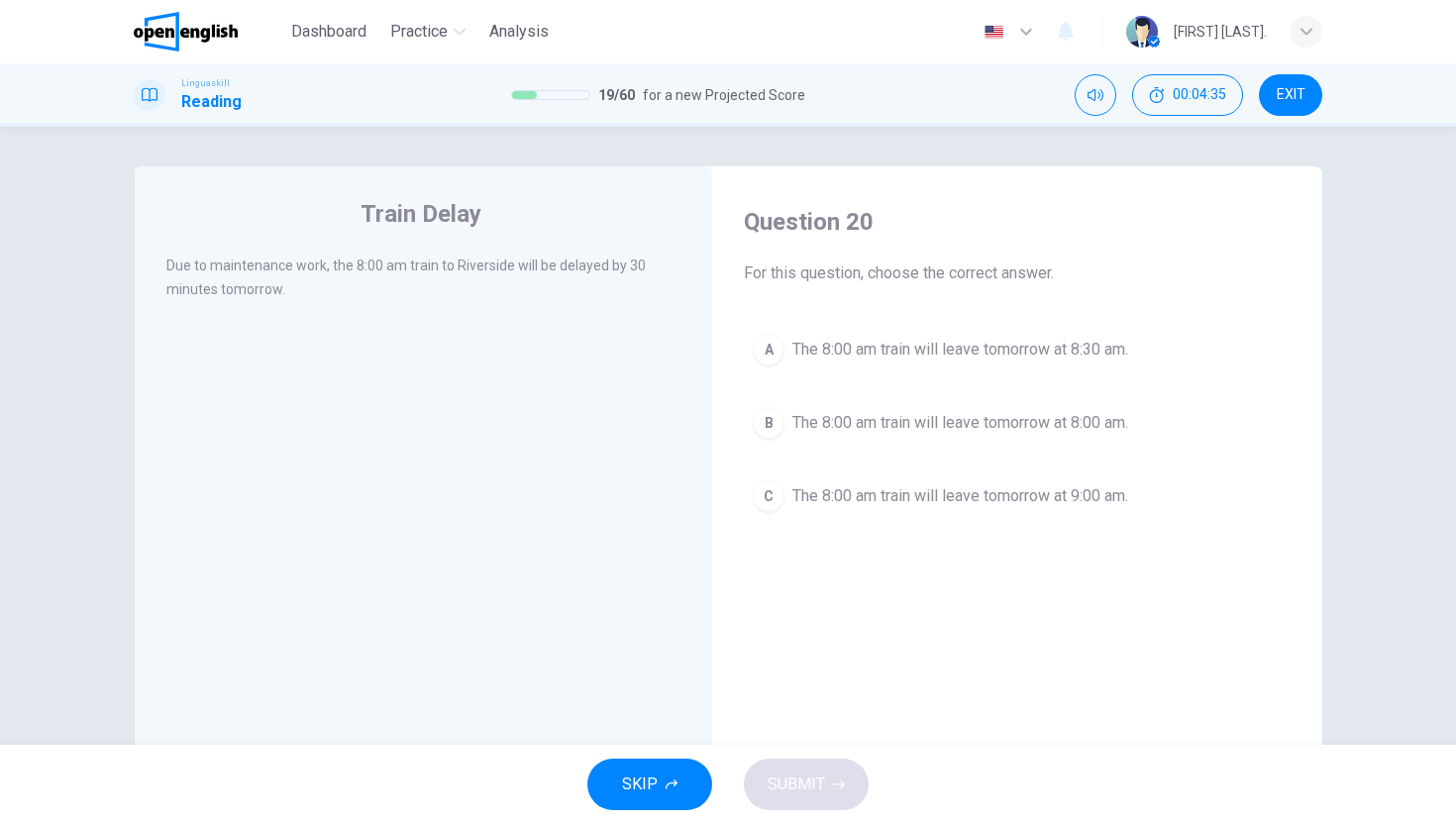 click on "The 8:00 am train will leave tomorrow at 8:30 am." at bounding box center (960, 350) 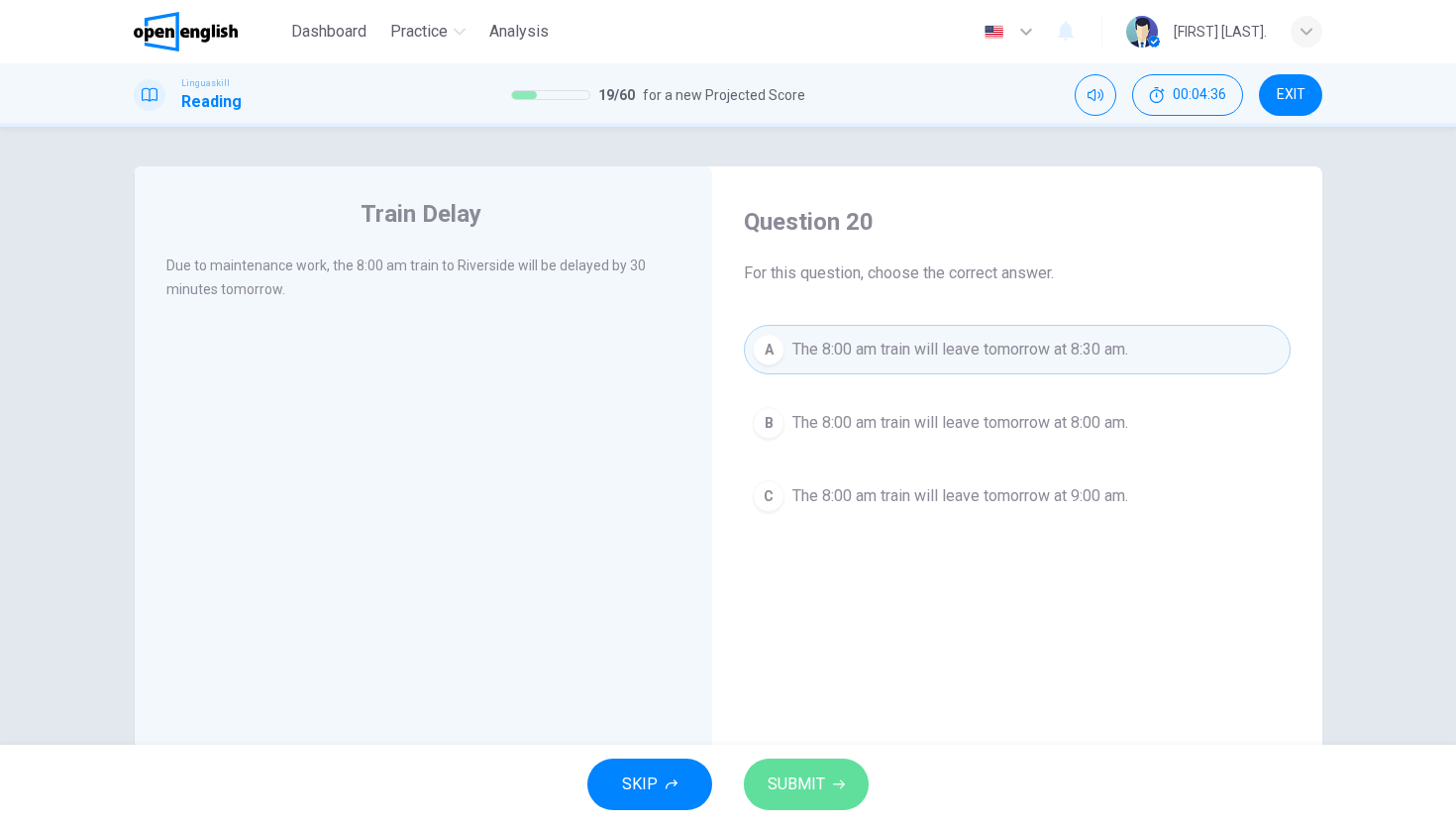 click on "SUBMIT" at bounding box center (806, 784) 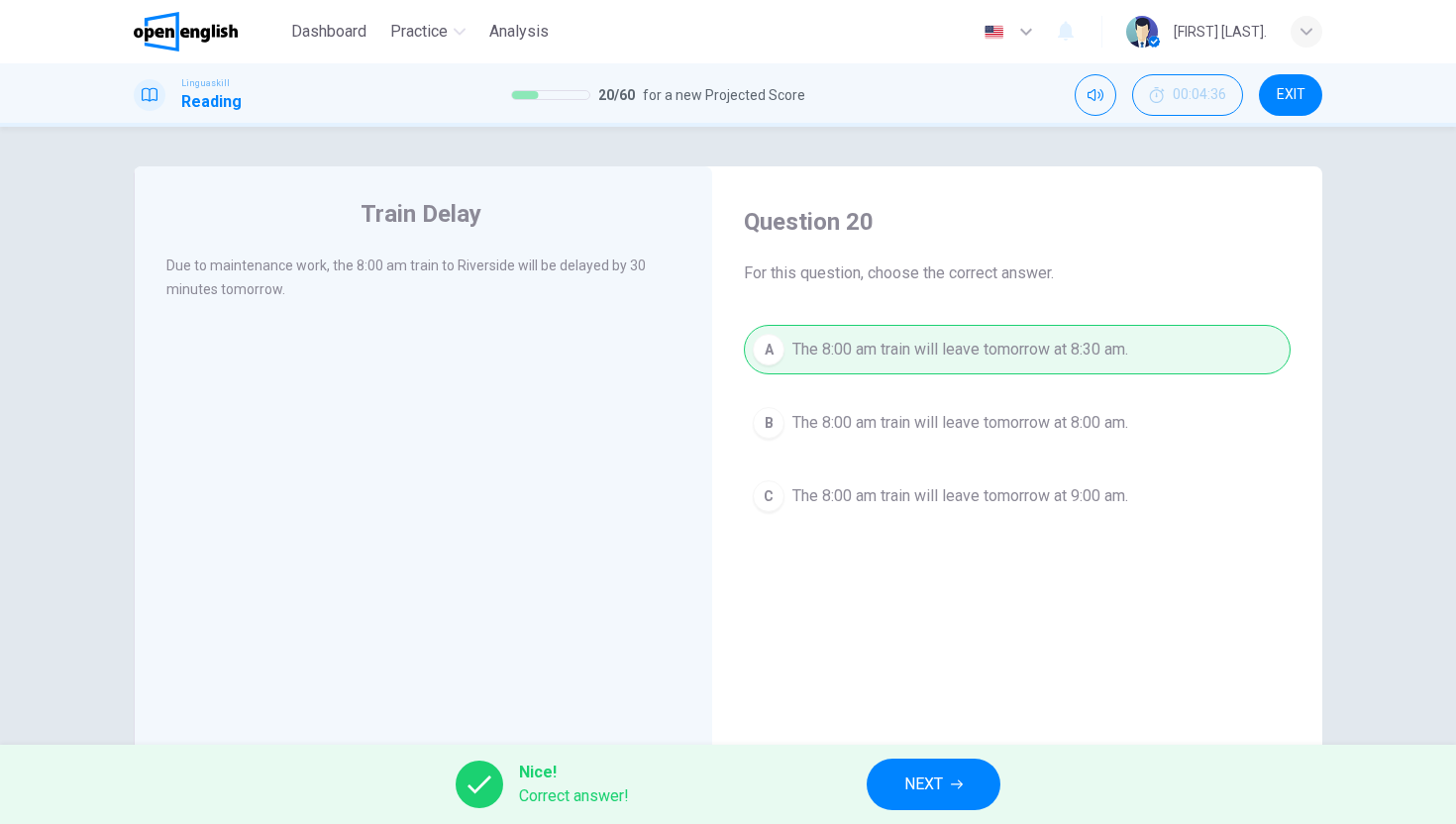 click on "NEXT" at bounding box center [923, 784] 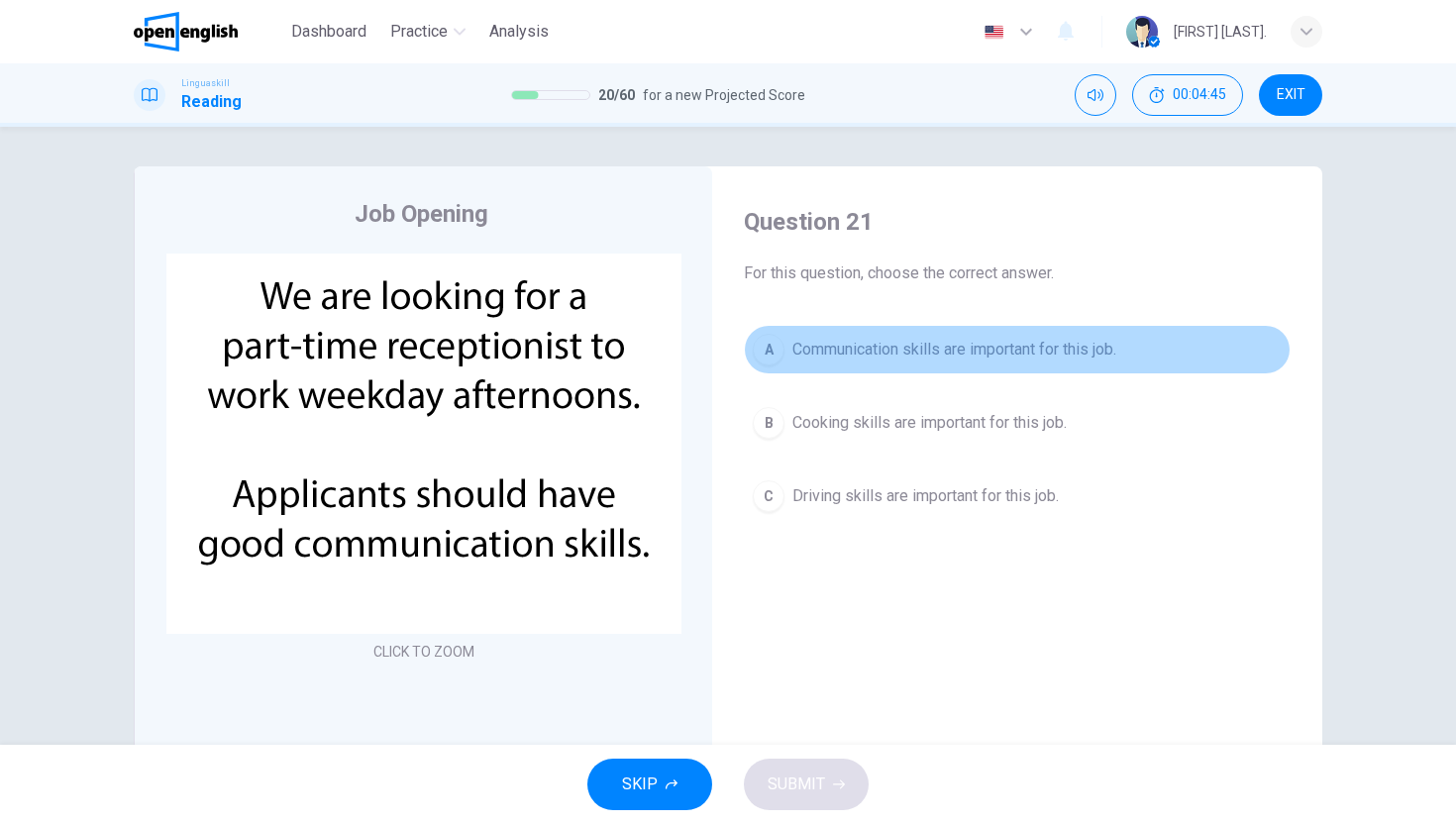 click on "A Communication skills are important for this job." at bounding box center [1017, 350] 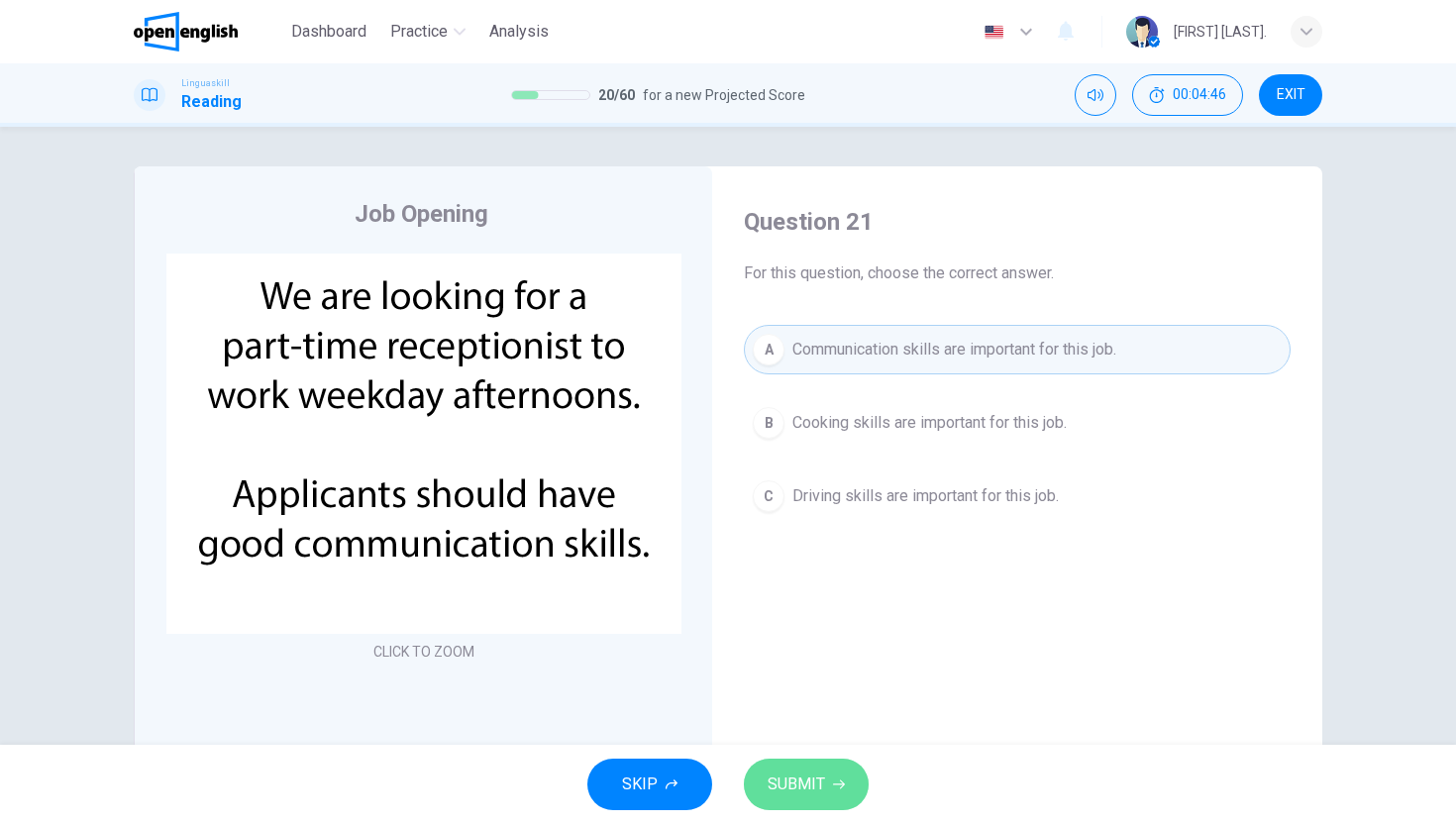 click on "SUBMIT" at bounding box center [806, 784] 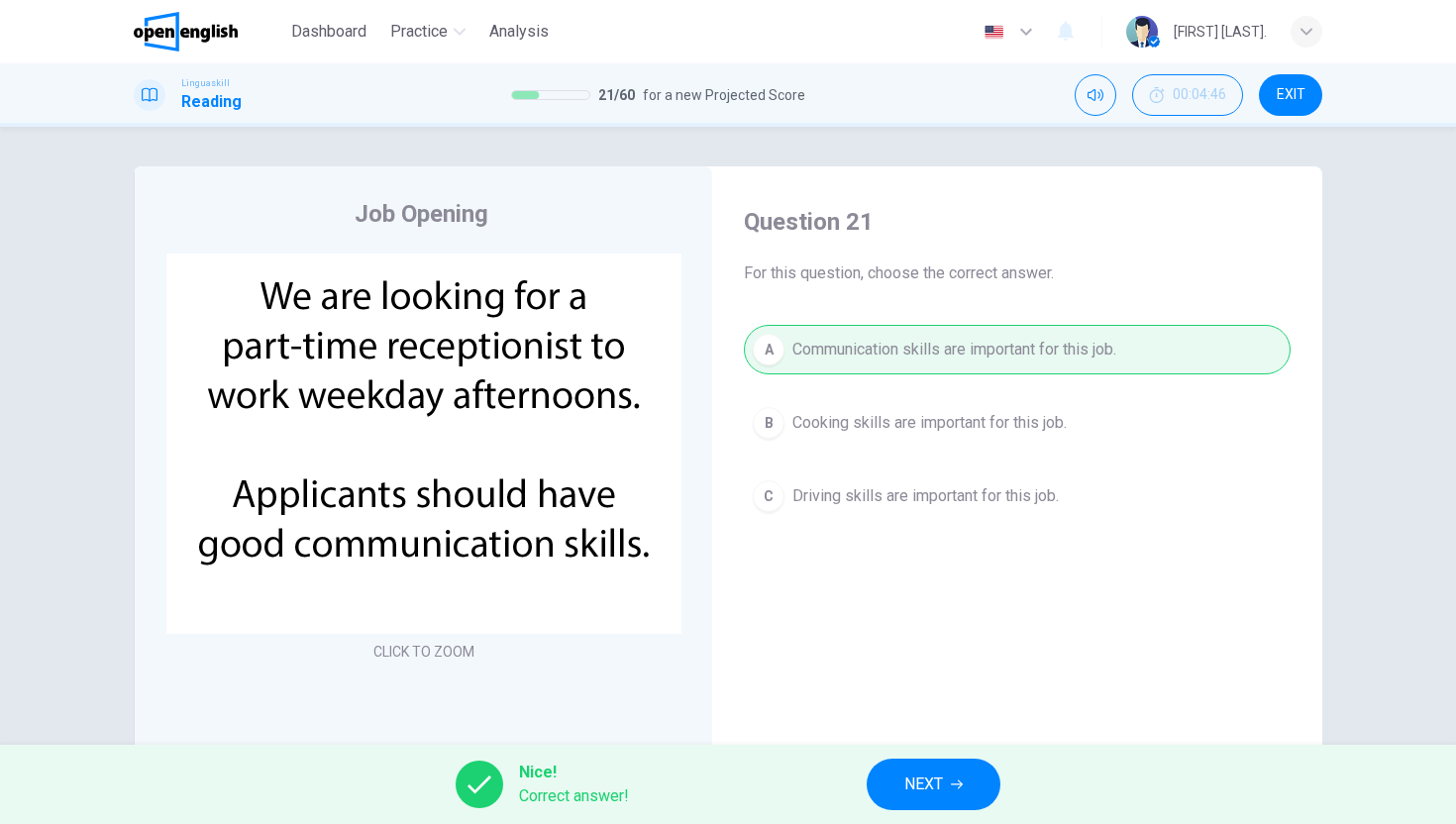 click on "NEXT" at bounding box center (923, 784) 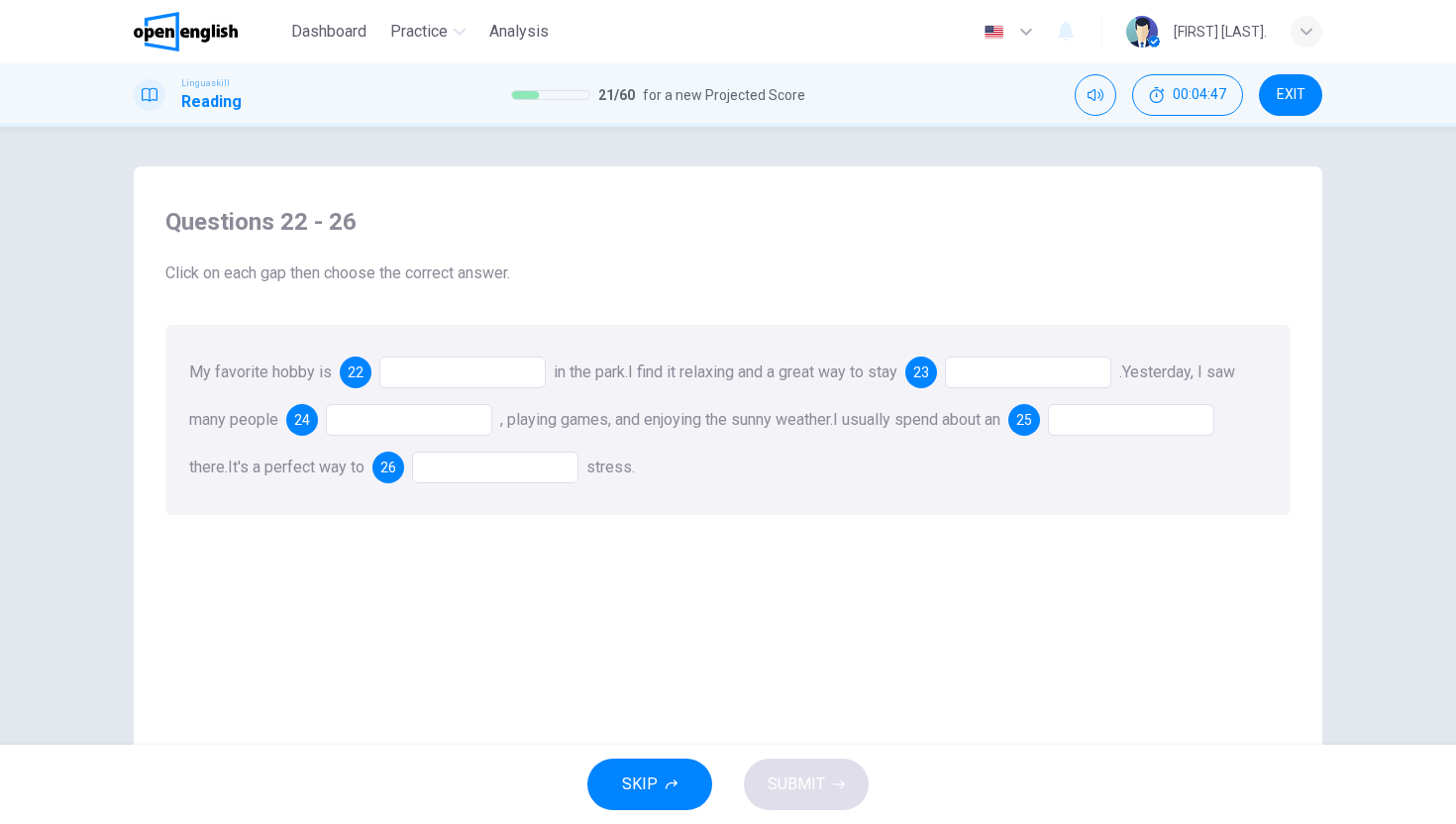 click at bounding box center (463, 372) 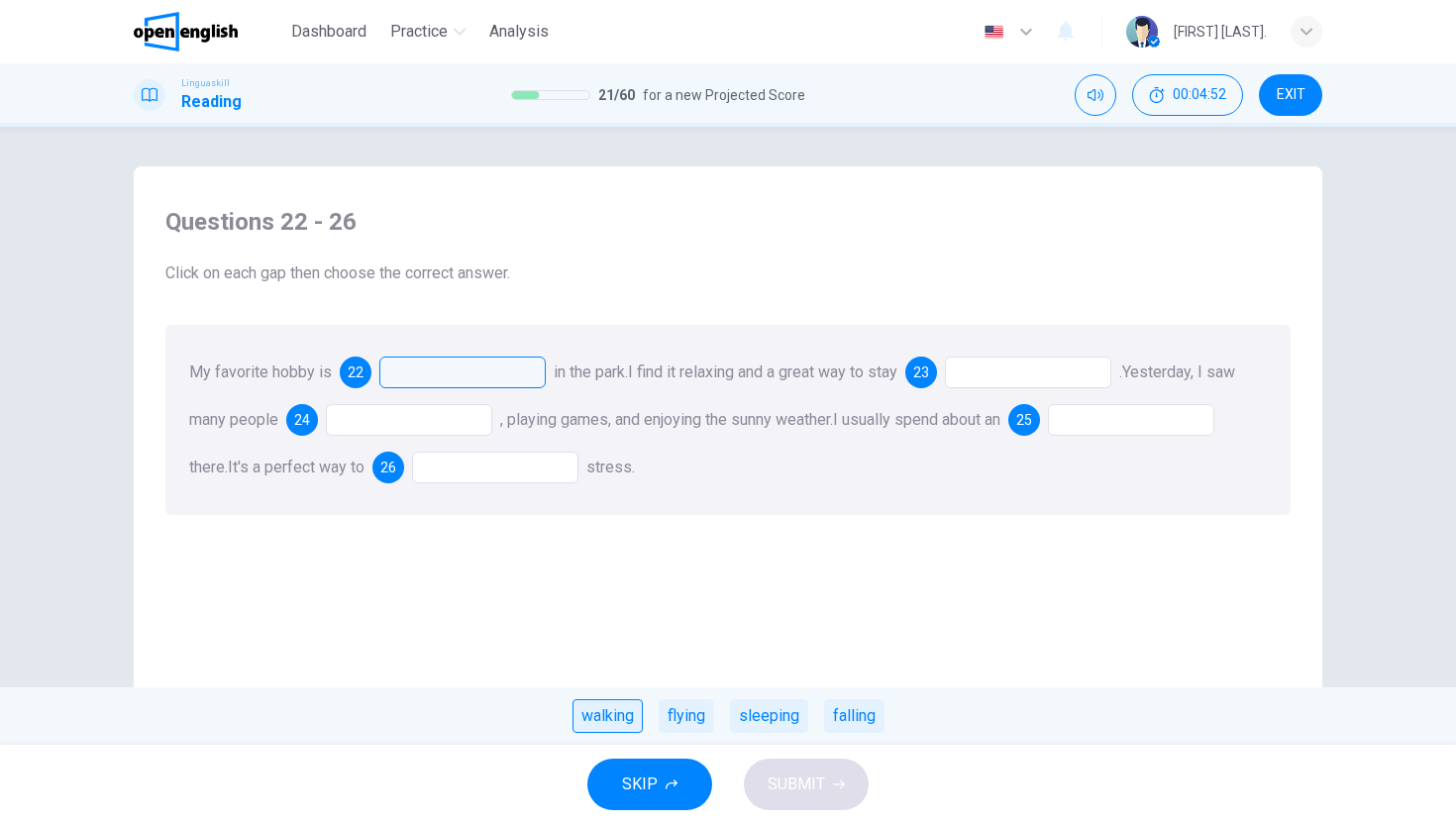 click on "walking" at bounding box center (607, 716) 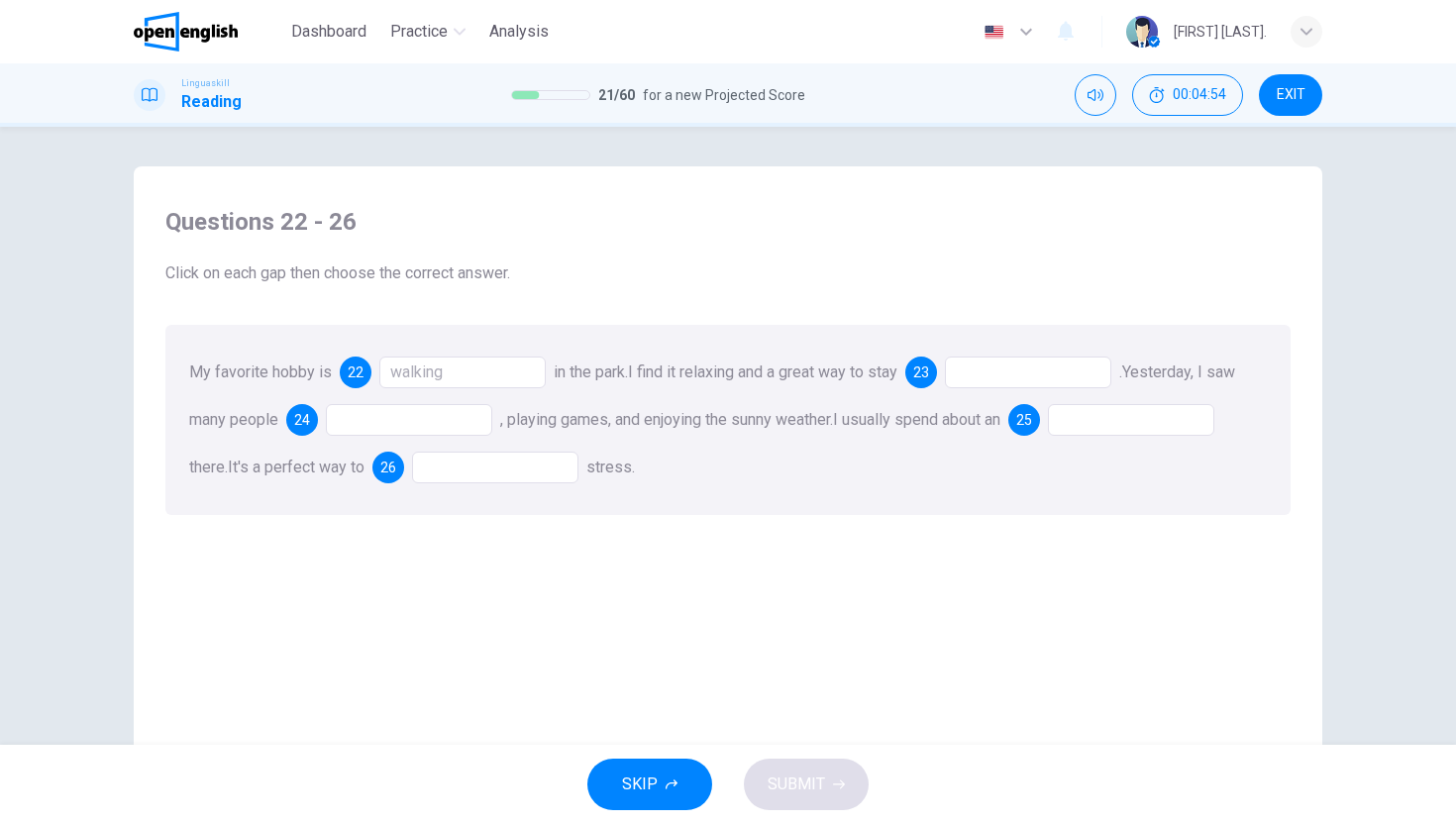click at bounding box center (1028, 372) 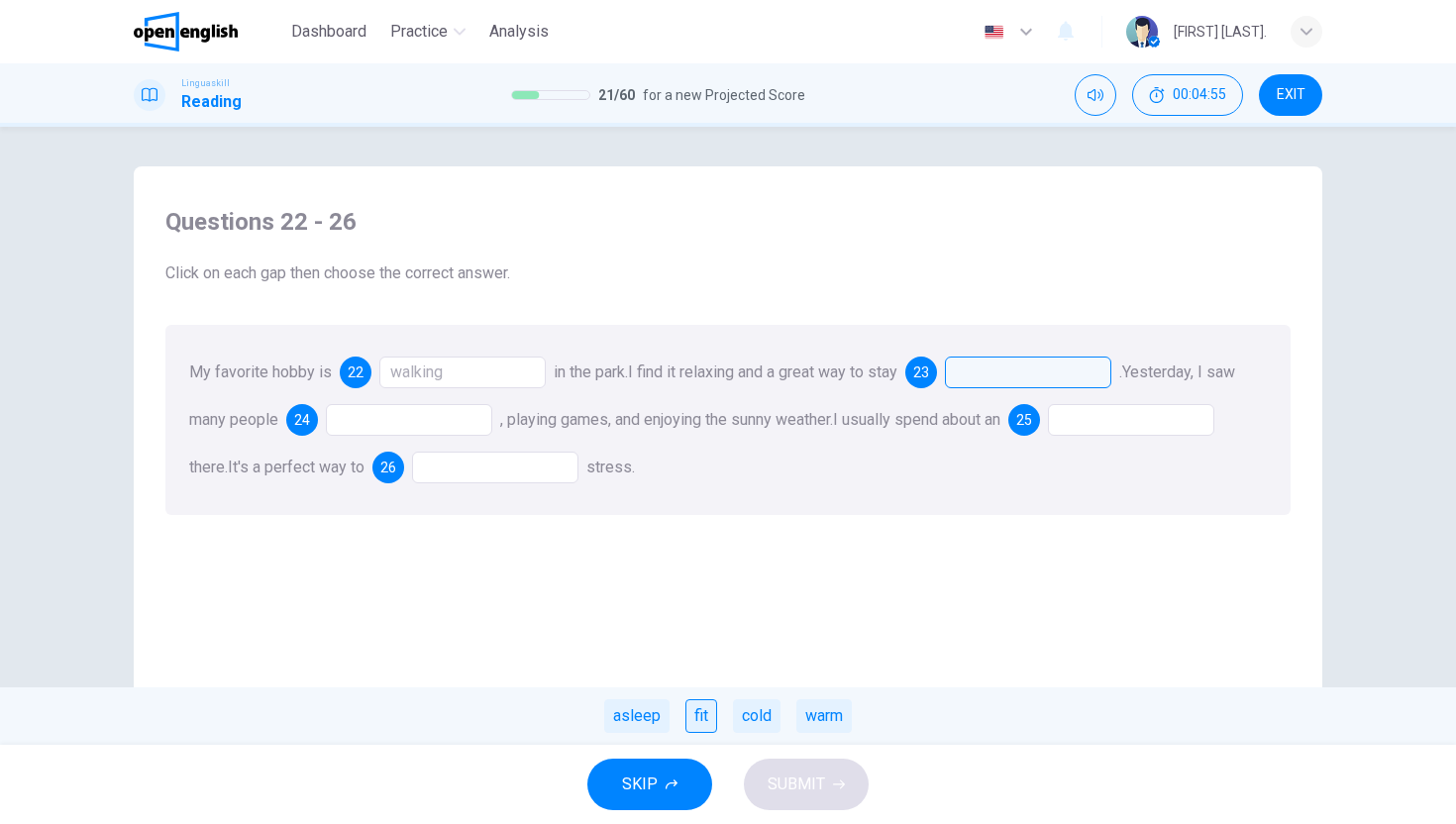 click on "fit" at bounding box center (701, 716) 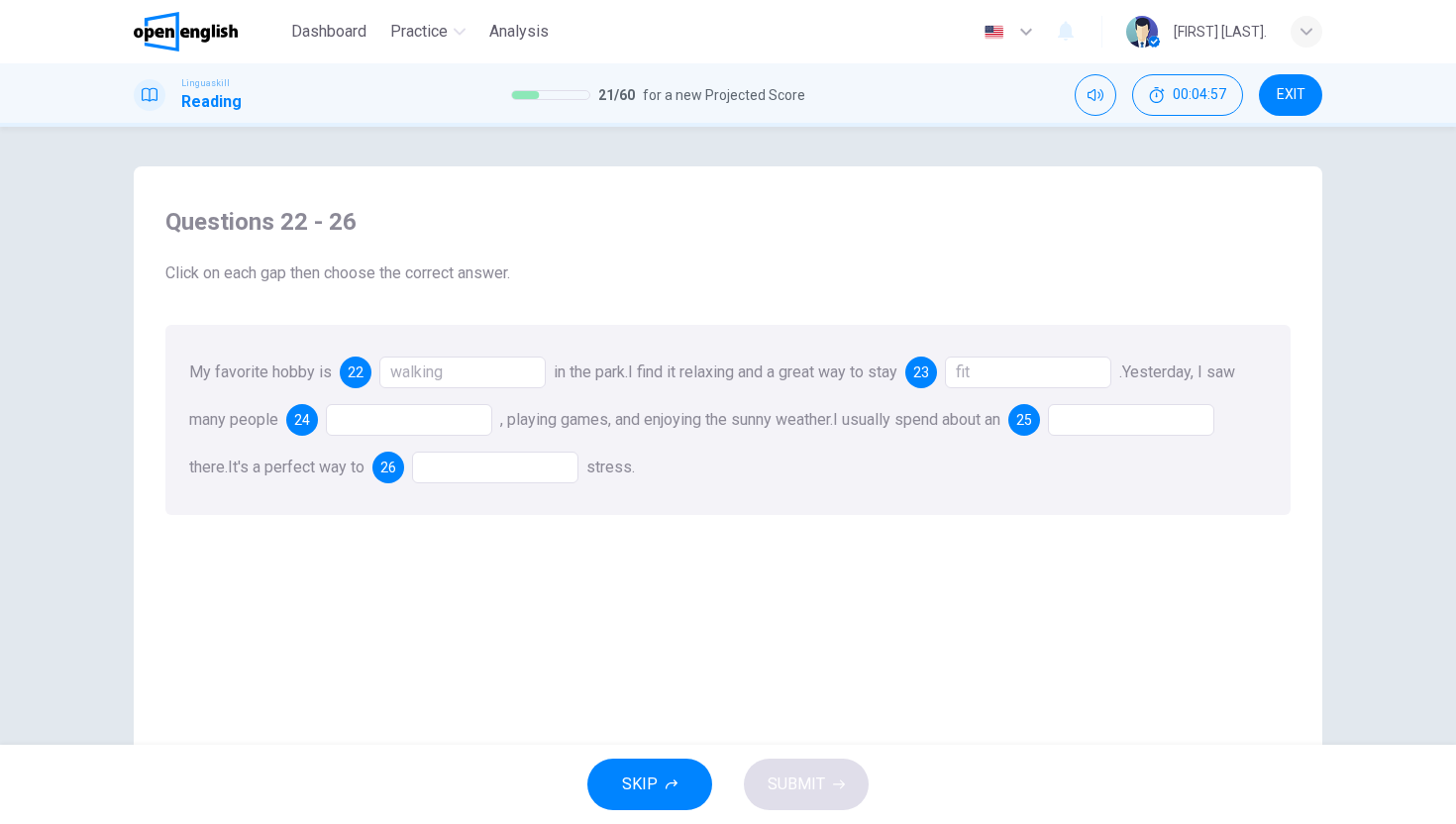 click at bounding box center (409, 420) 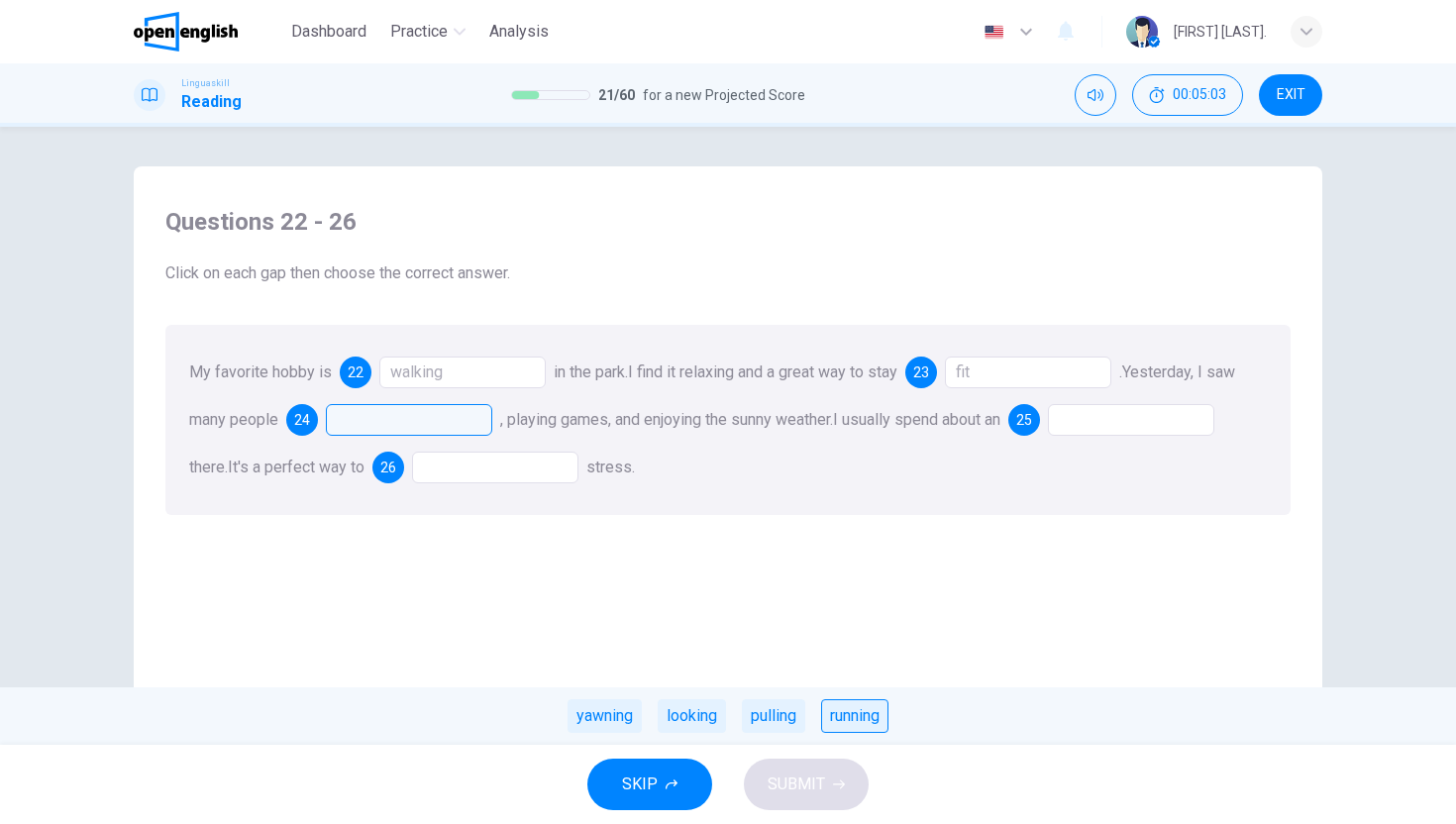 click on "running" at bounding box center (855, 716) 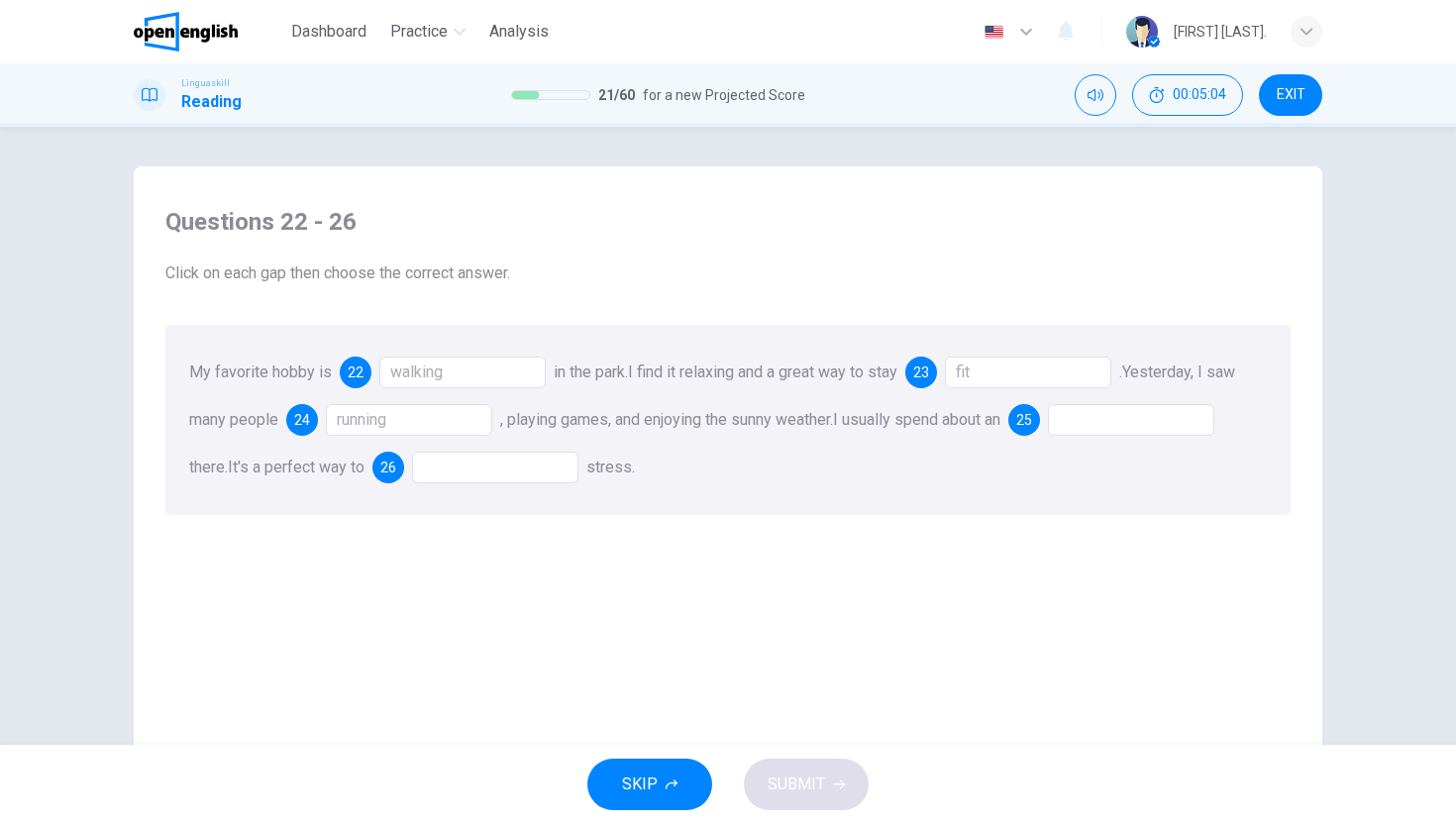 click at bounding box center (1131, 420) 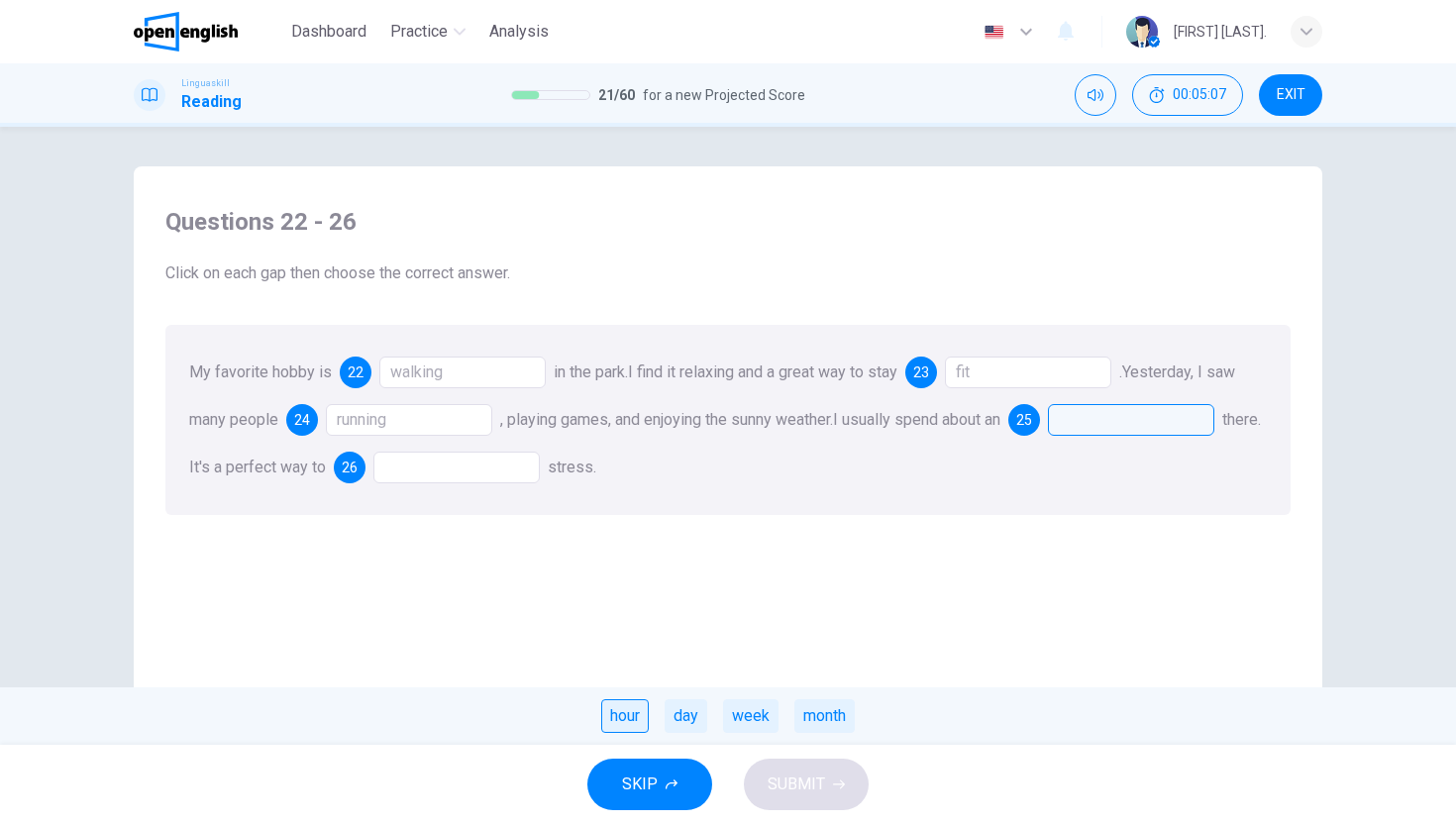 click on "hour" at bounding box center [625, 716] 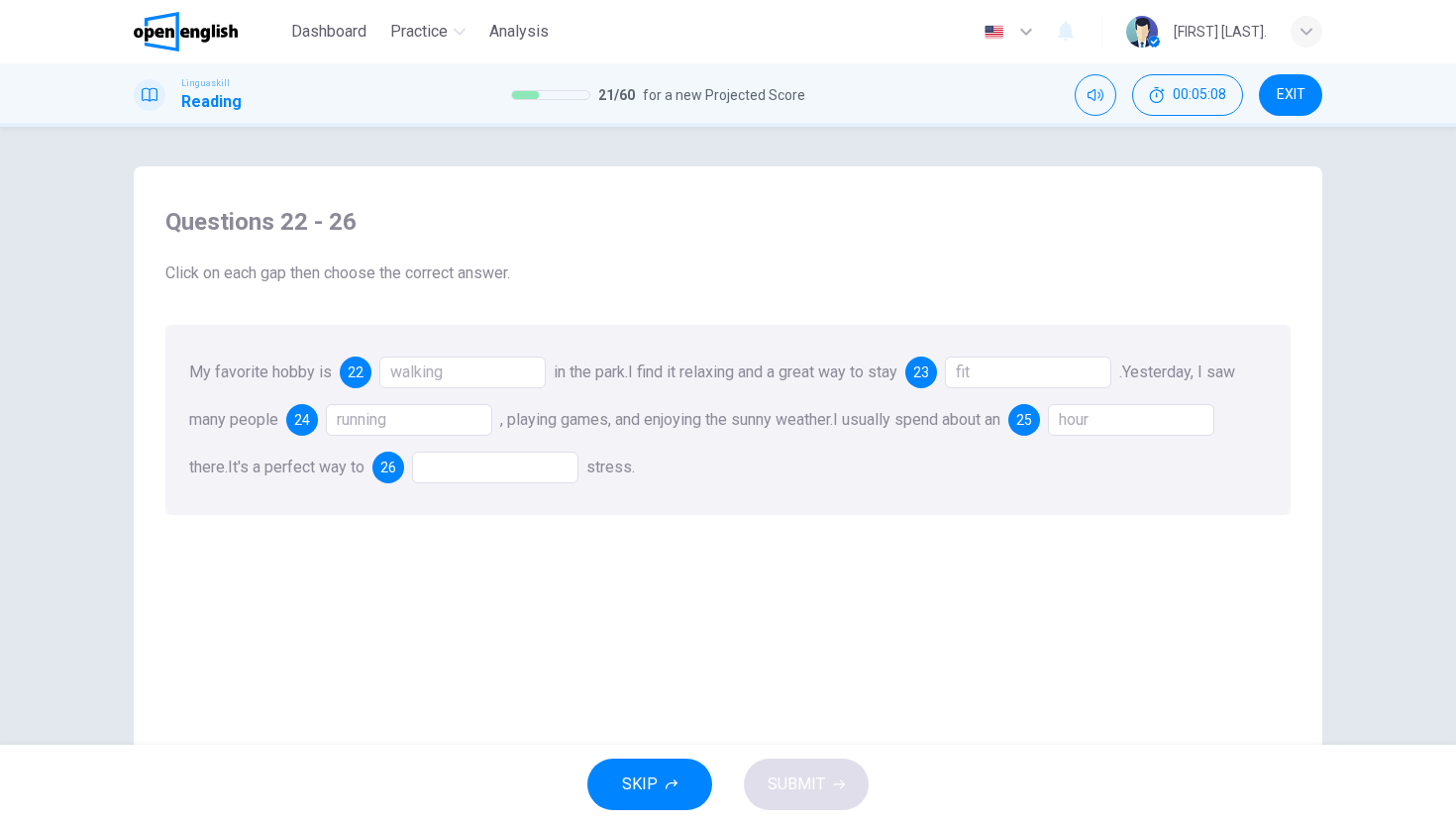 click at bounding box center (495, 467) 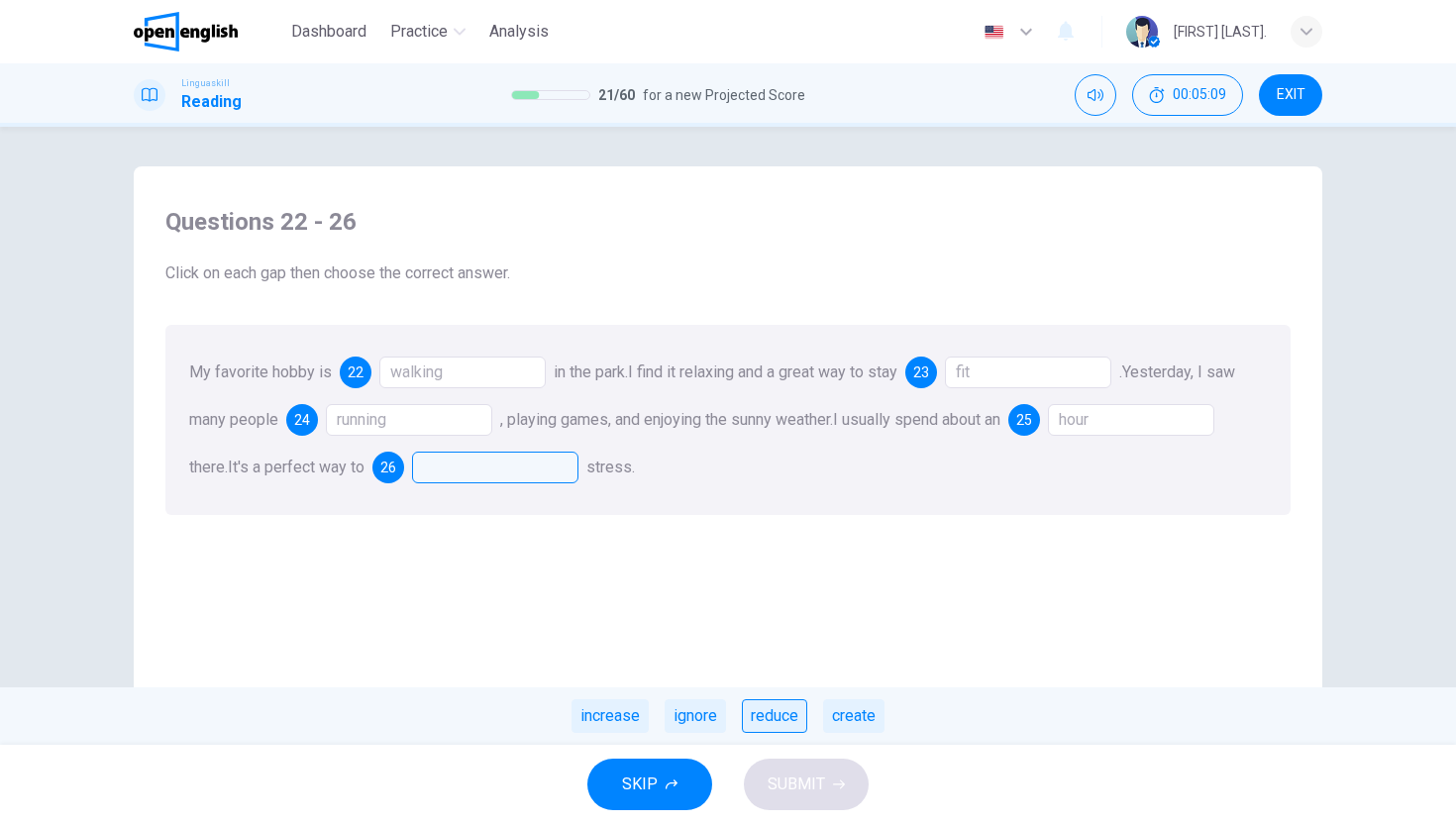 click on "reduce" at bounding box center (775, 716) 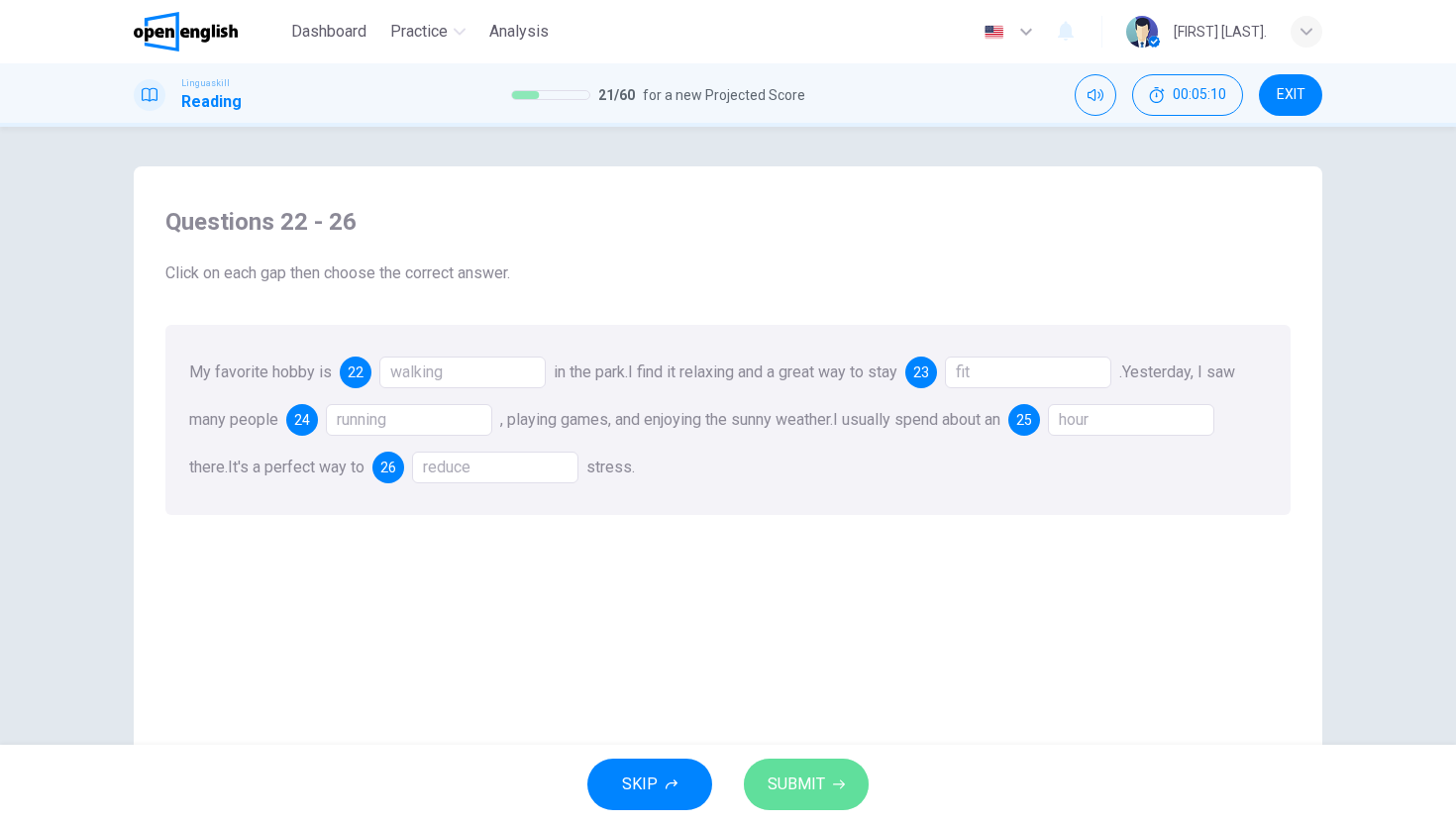 click on "SUBMIT" at bounding box center (796, 784) 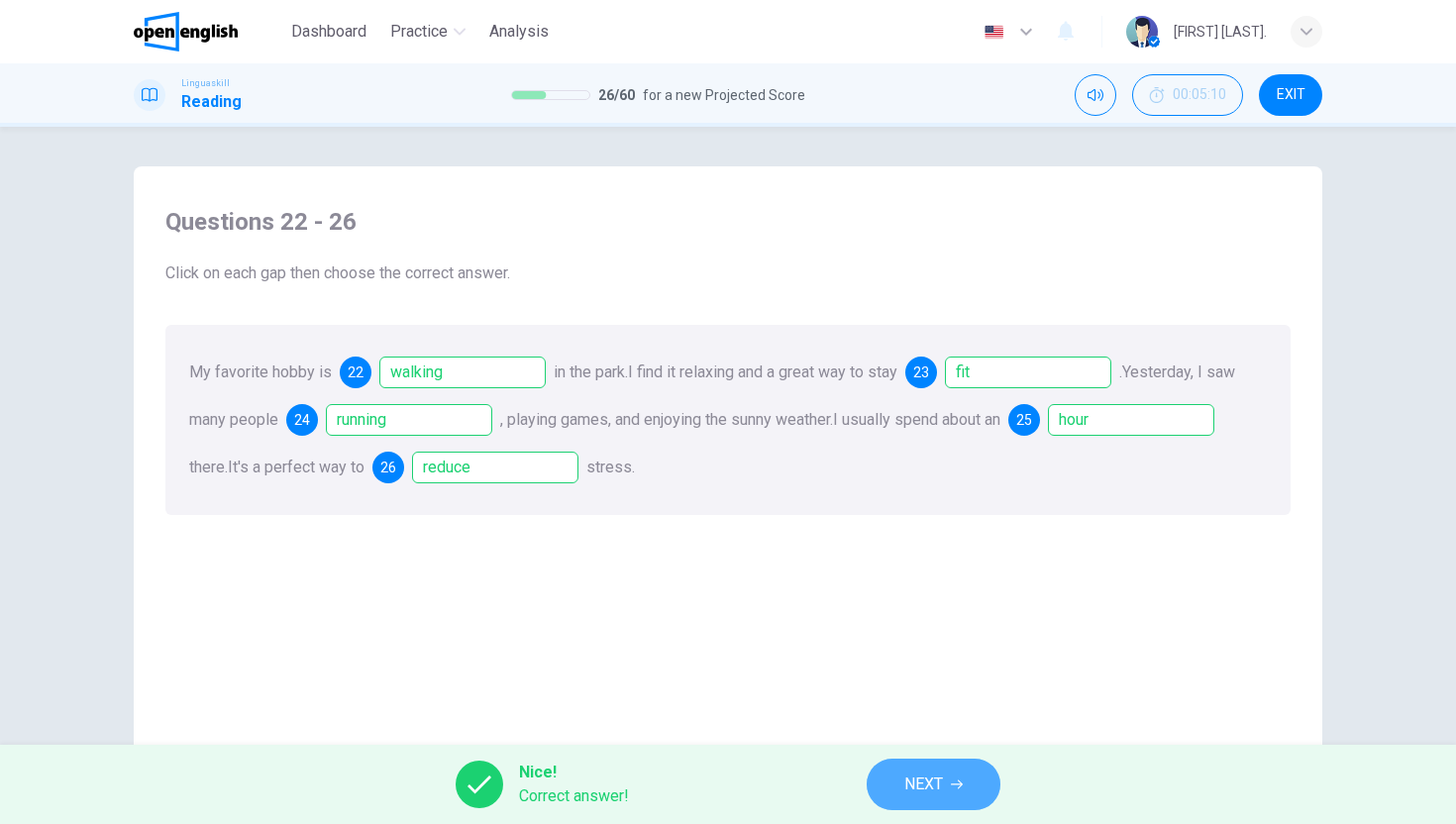 click on "NEXT" at bounding box center (923, 784) 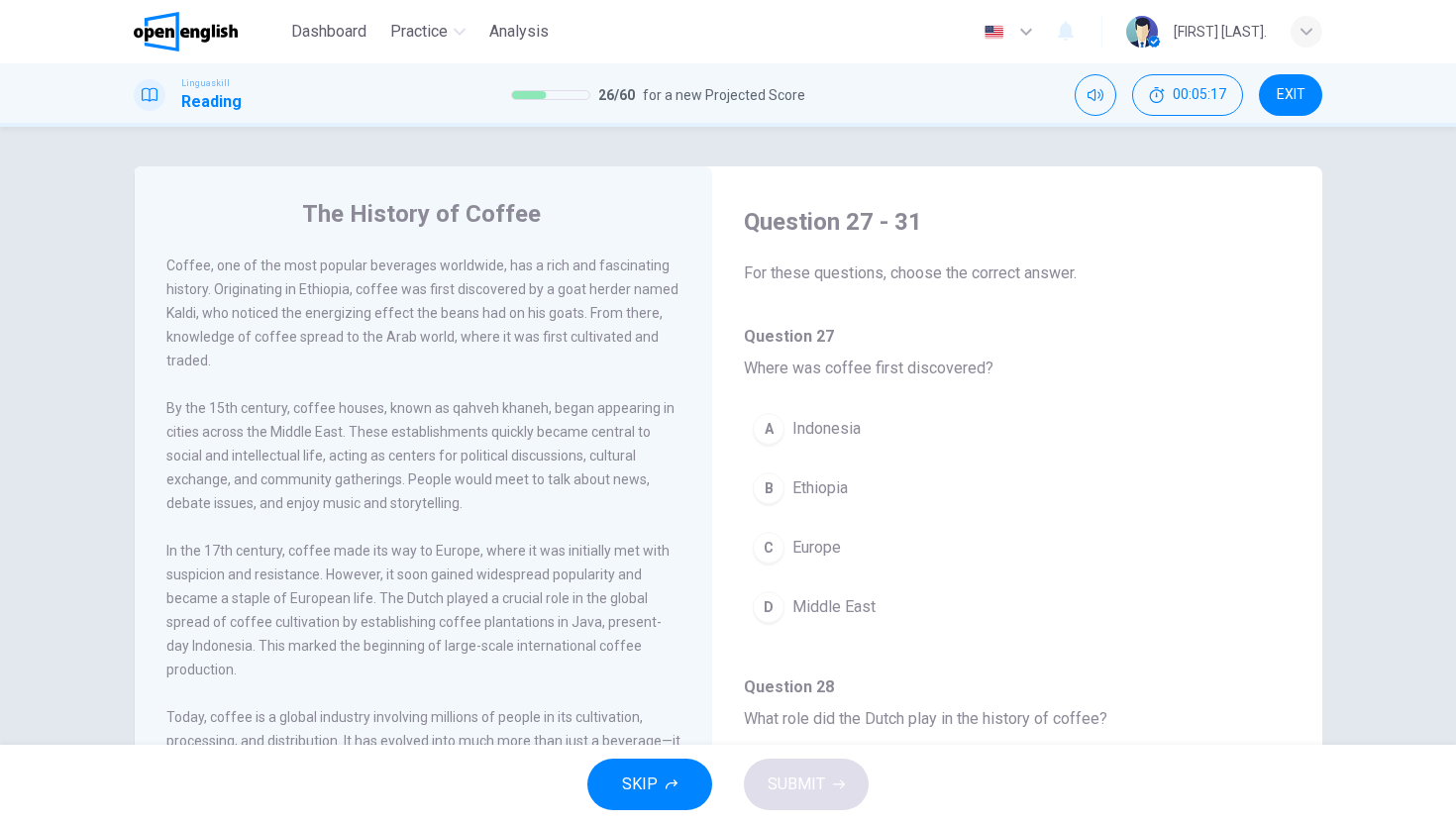 scroll, scrollTop: 26, scrollLeft: 0, axis: vertical 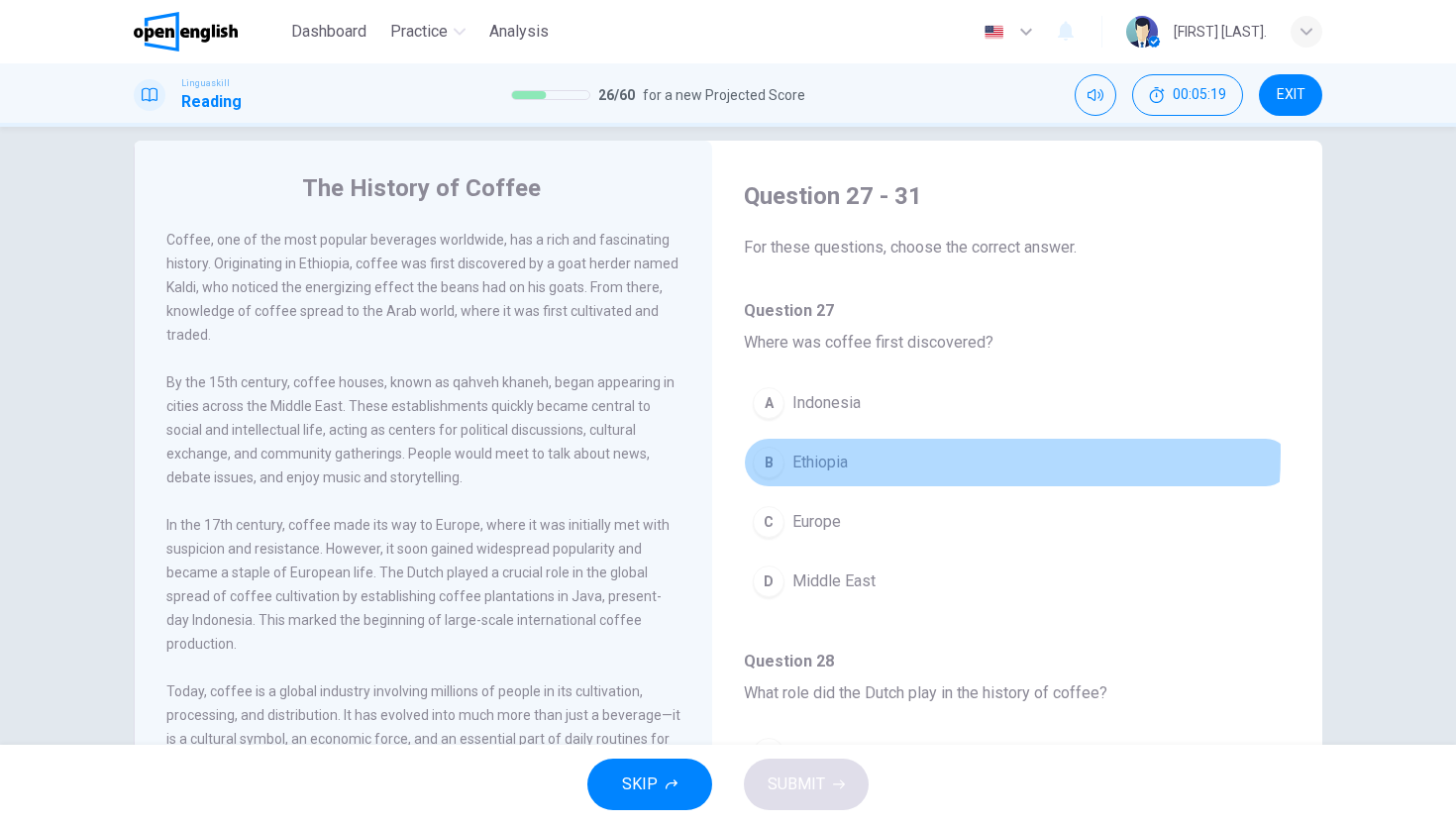 click on "Ethiopia" at bounding box center (820, 463) 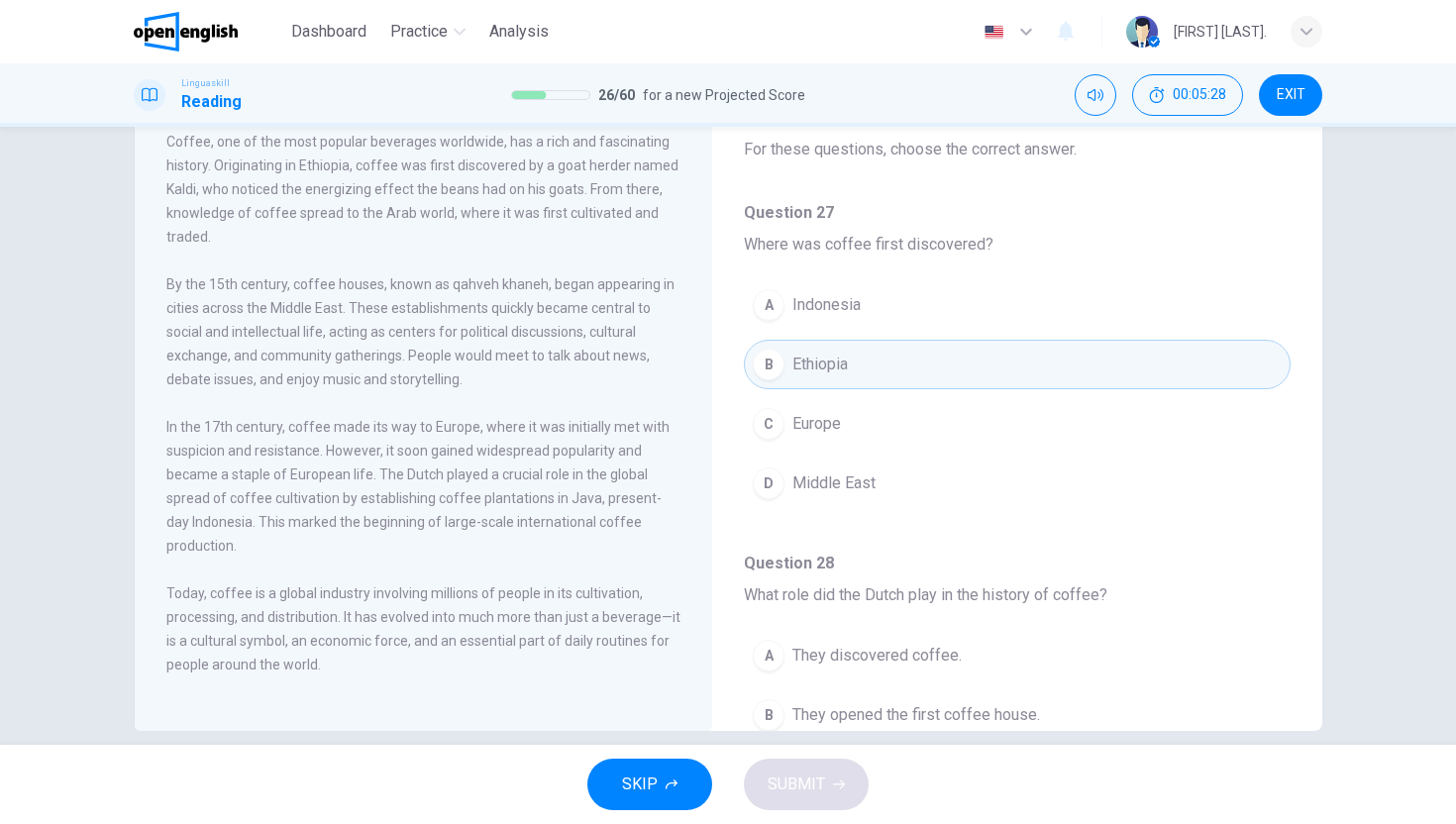 scroll, scrollTop: 131, scrollLeft: 0, axis: vertical 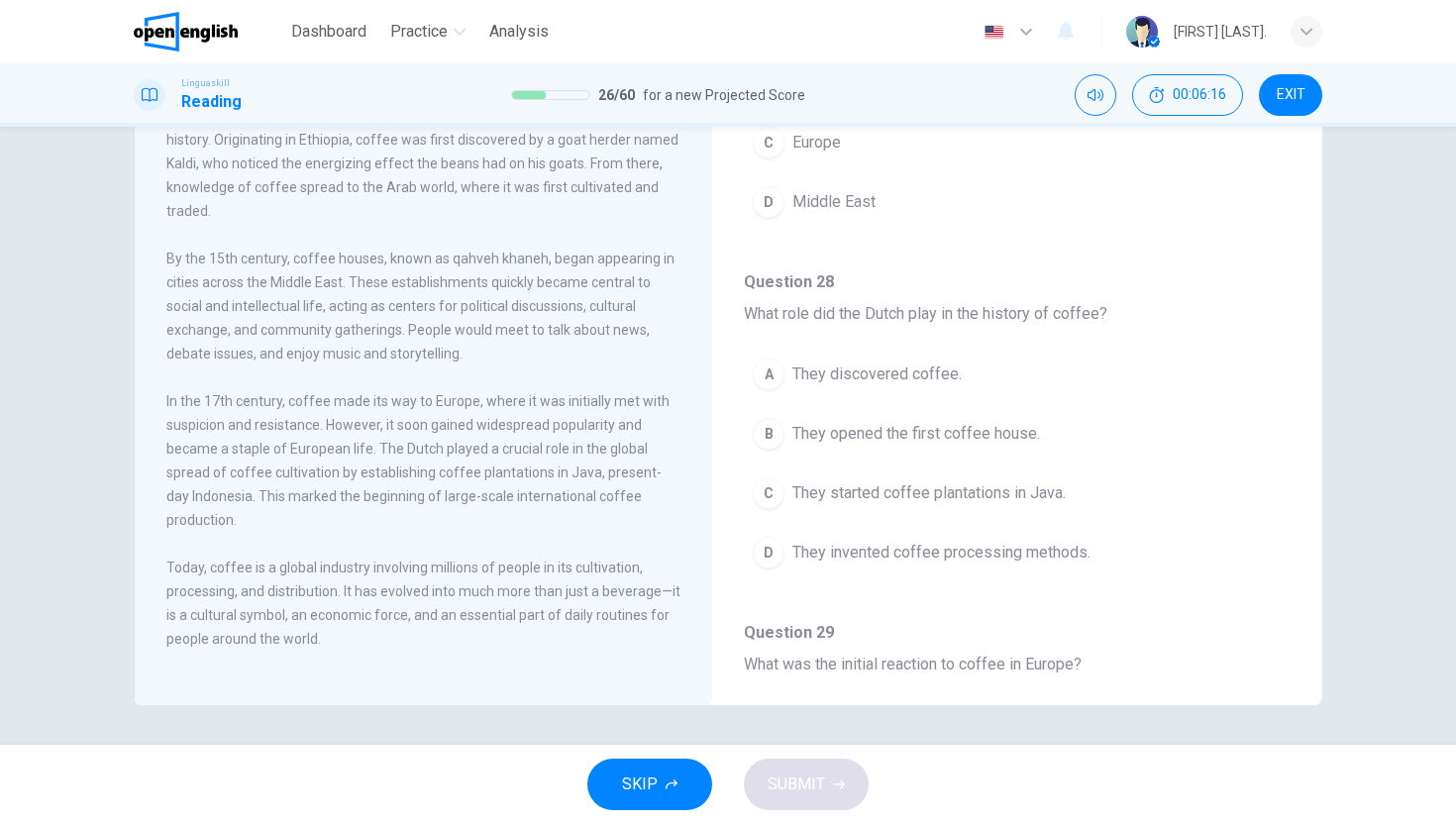 click on "They started coffee plantations in Java." at bounding box center [929, 493] 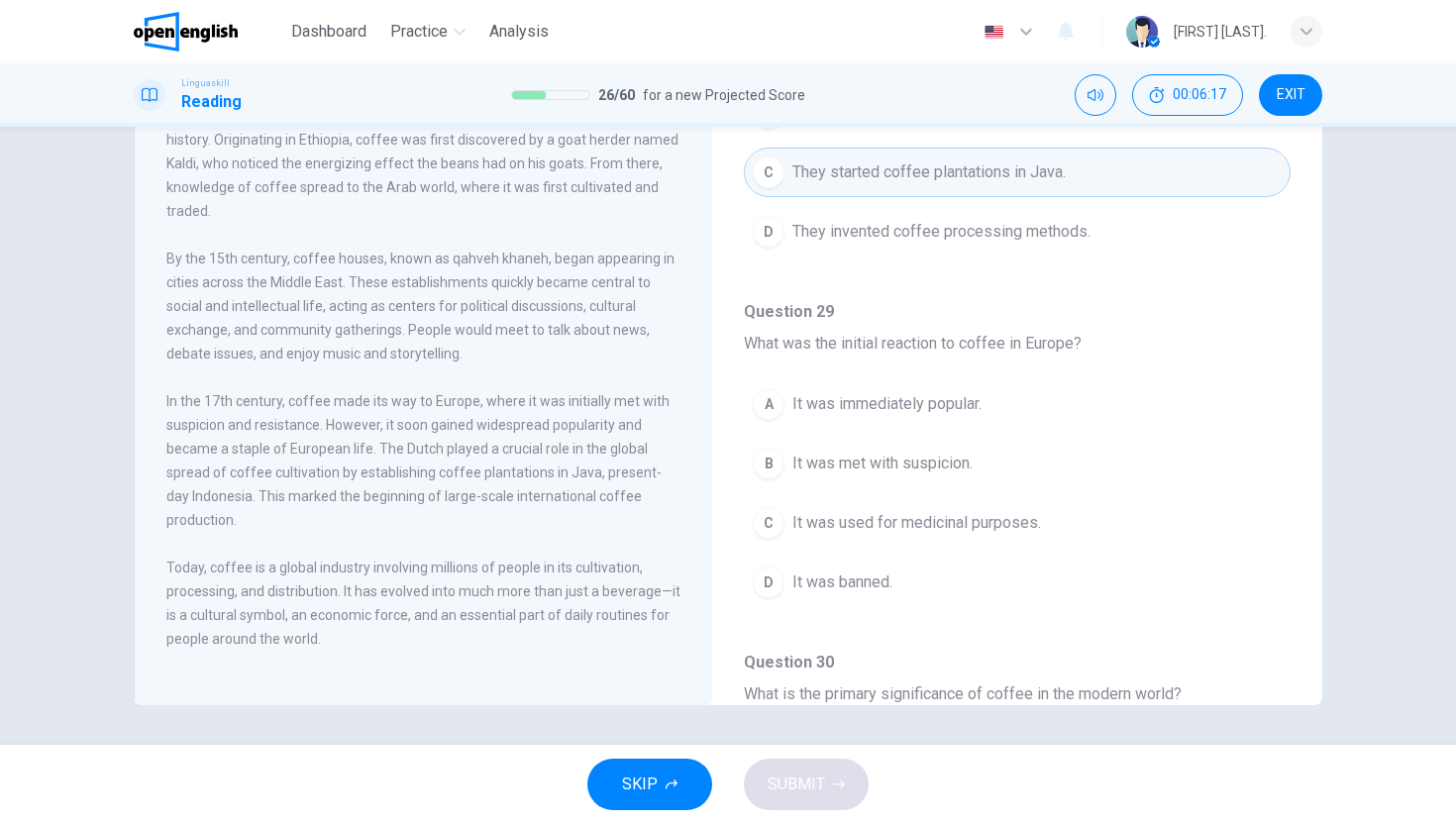 scroll, scrollTop: 586, scrollLeft: 0, axis: vertical 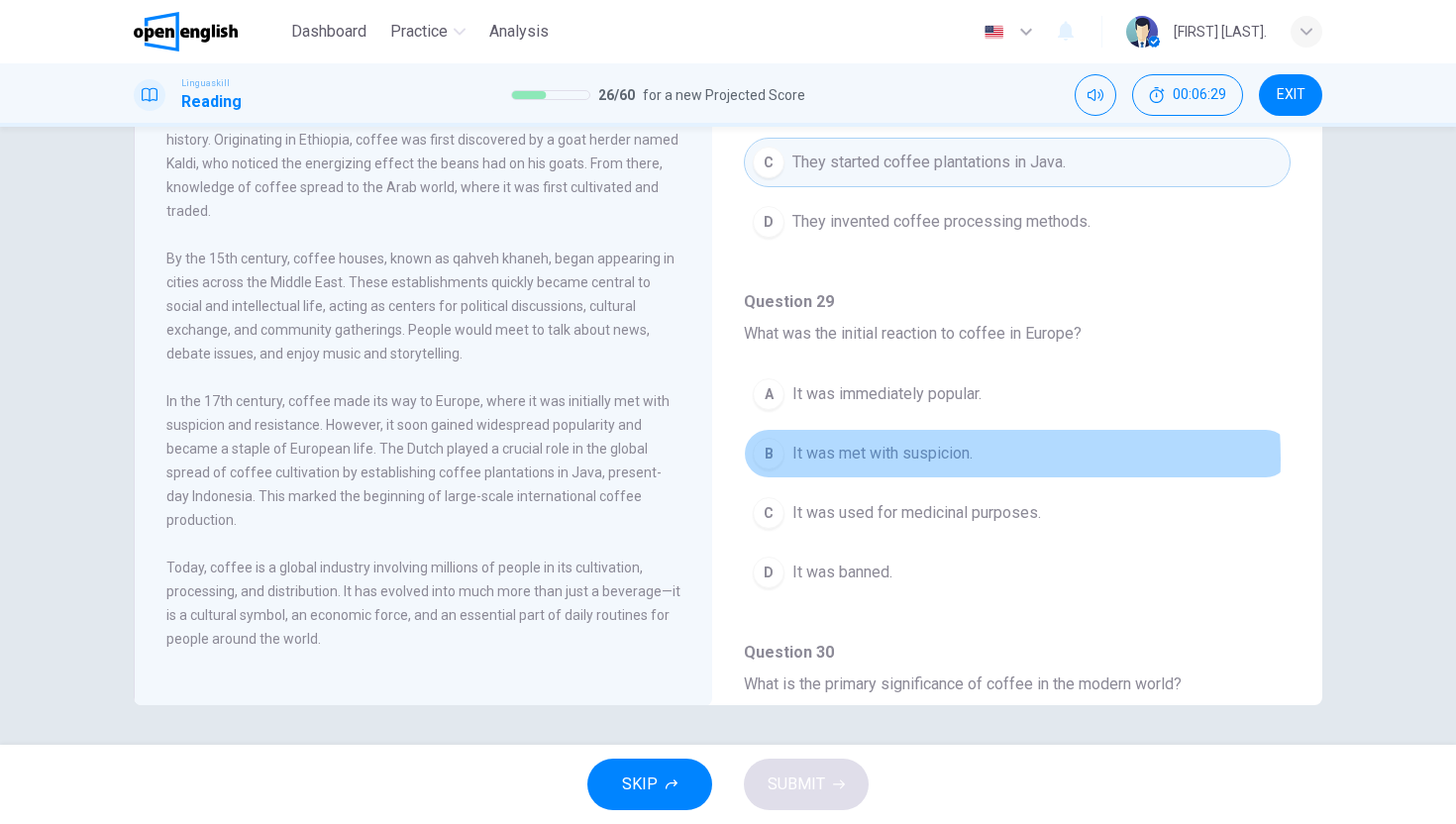 click on "It was met with suspicion." at bounding box center (883, 454) 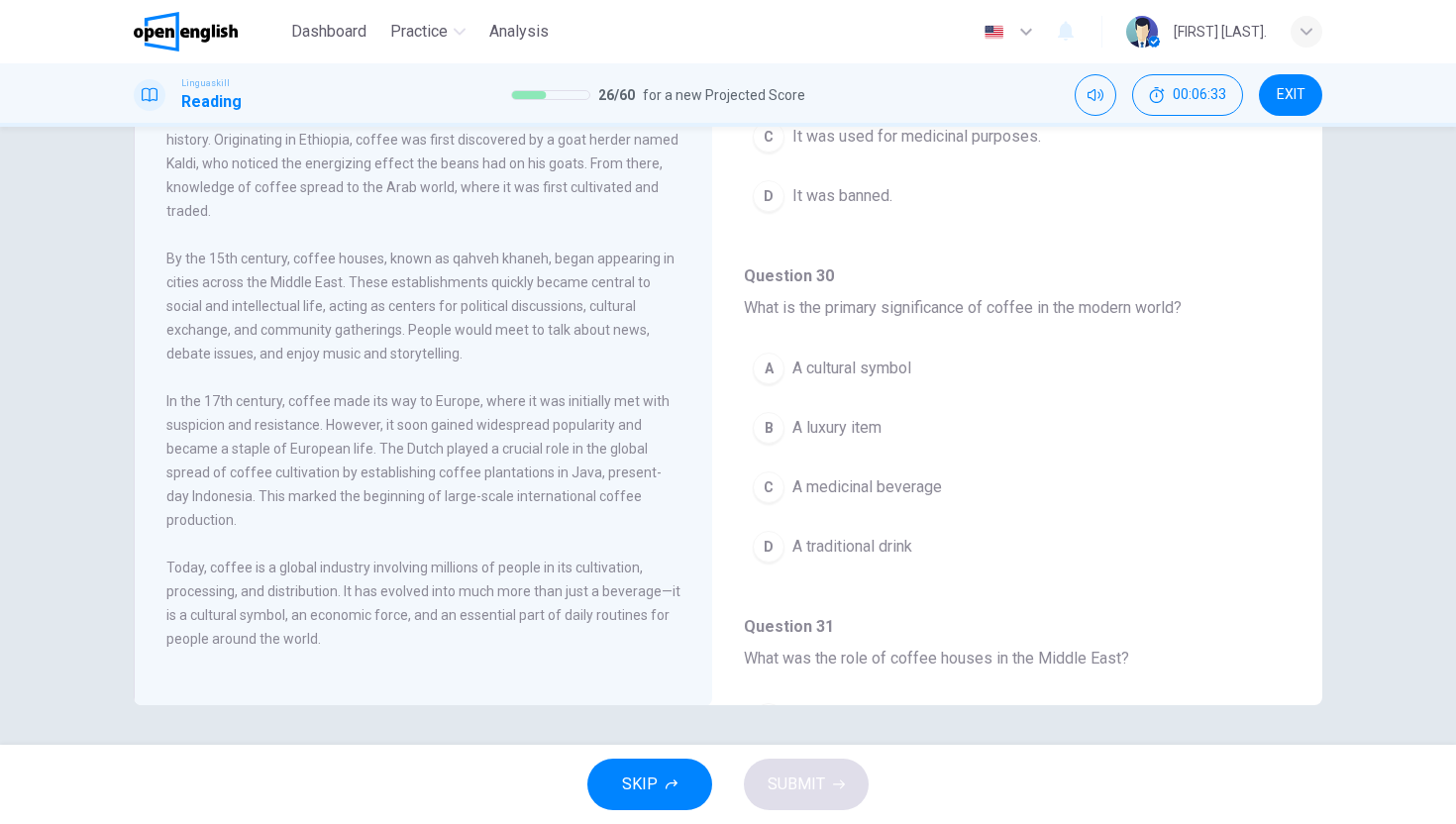 scroll, scrollTop: 964, scrollLeft: 0, axis: vertical 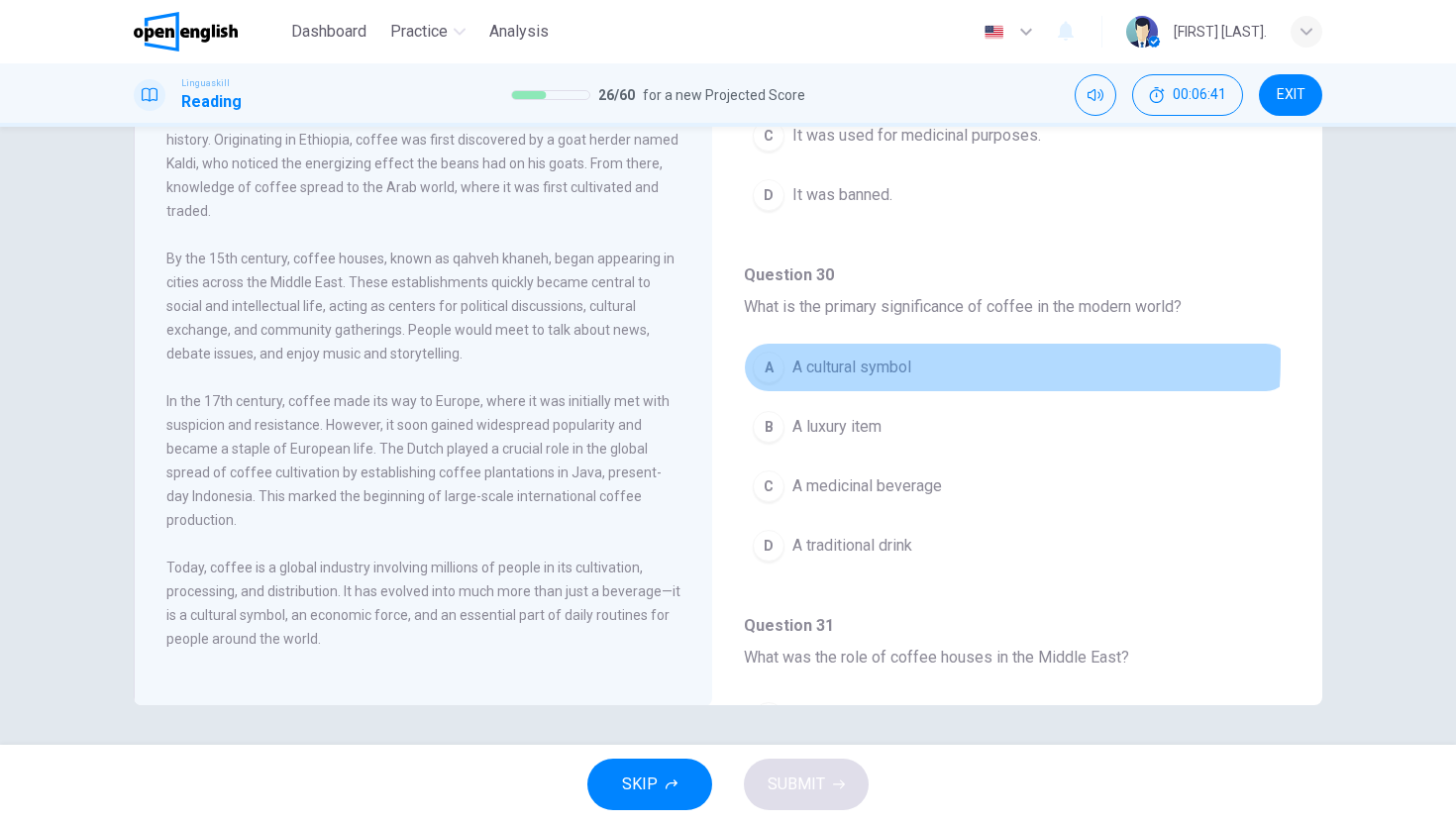 click on "A cultural symbol" at bounding box center (852, 367) 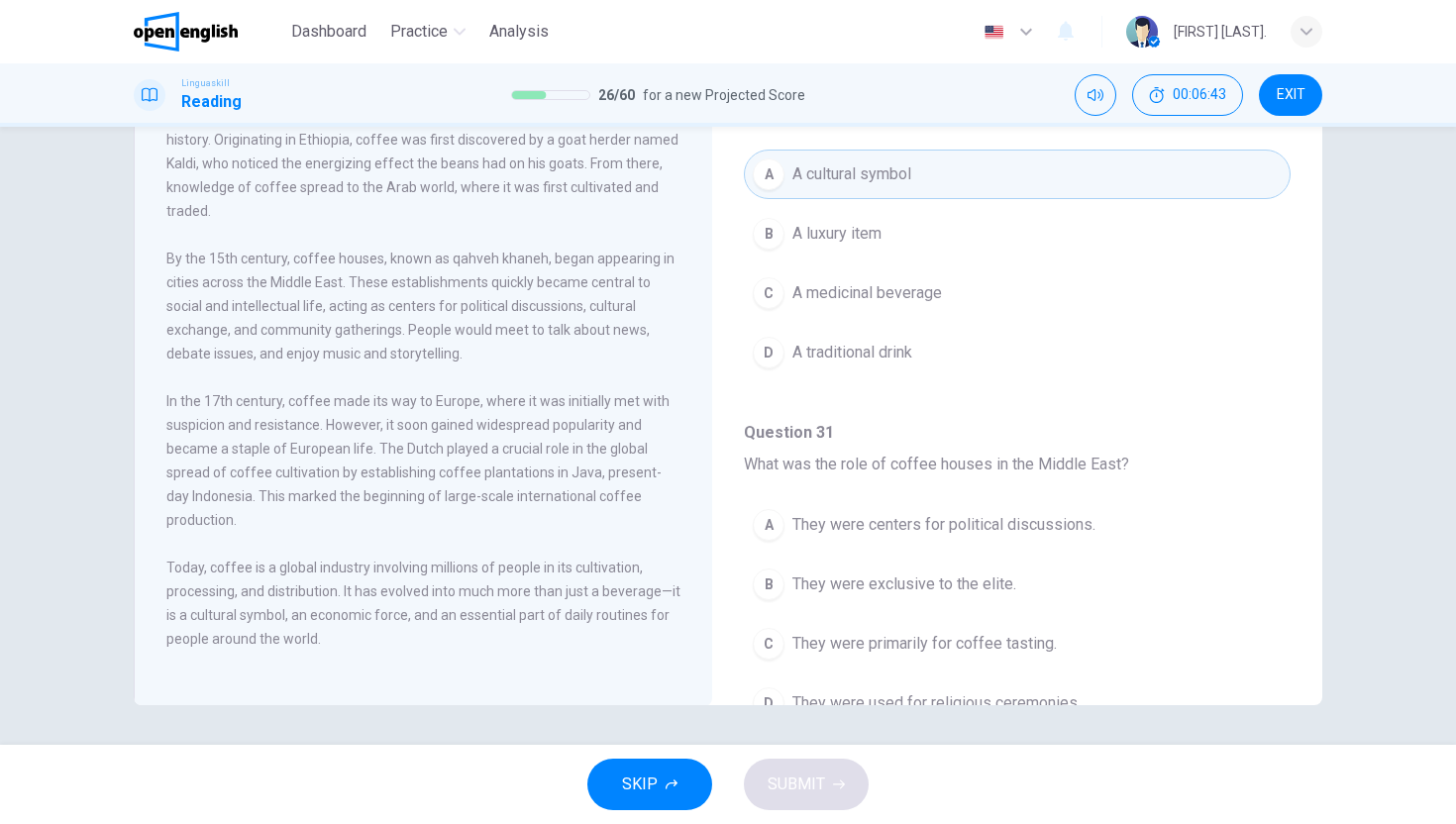 scroll, scrollTop: 1239, scrollLeft: 0, axis: vertical 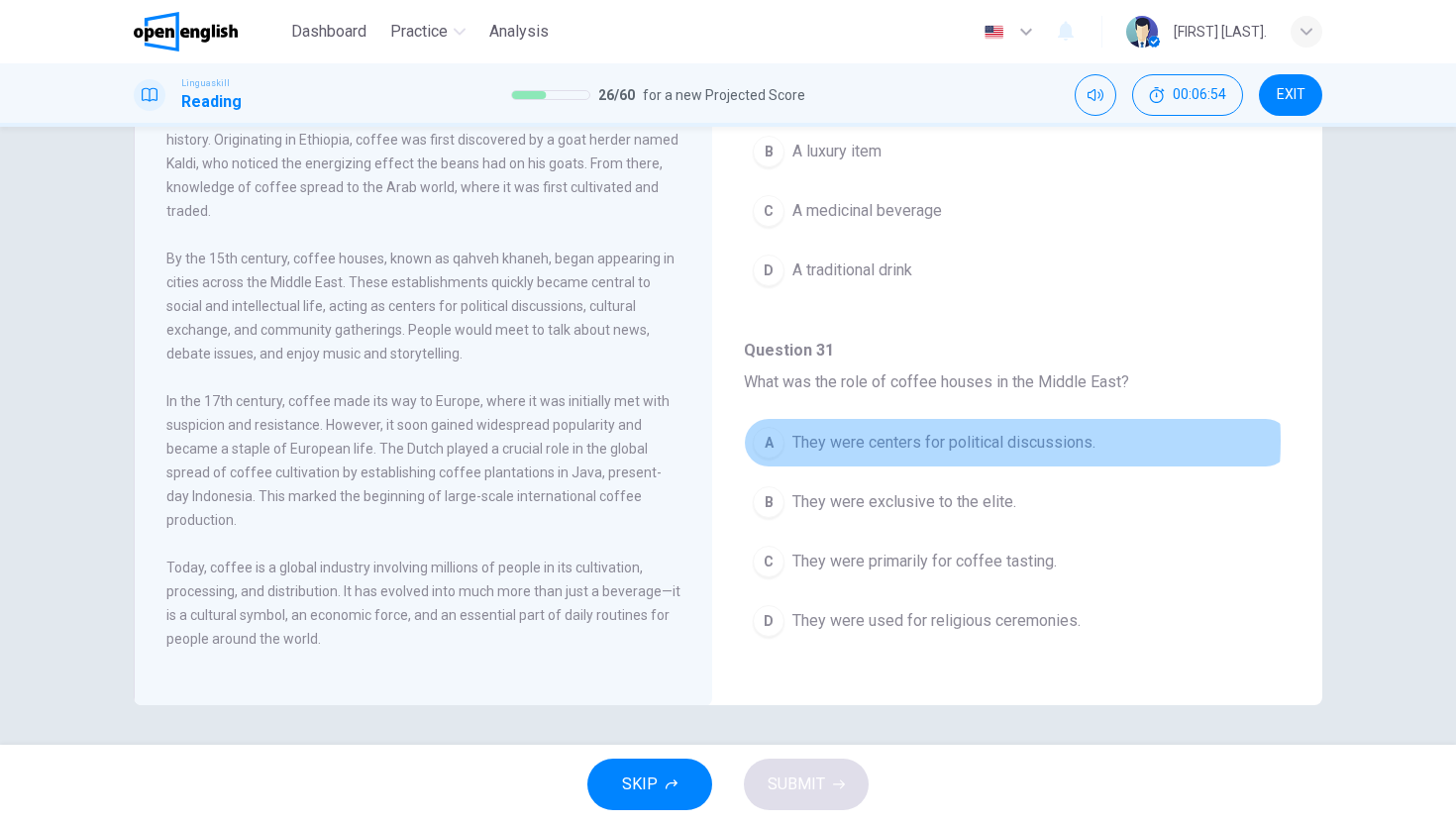 click on "They were centers for political discussions." at bounding box center (944, 443) 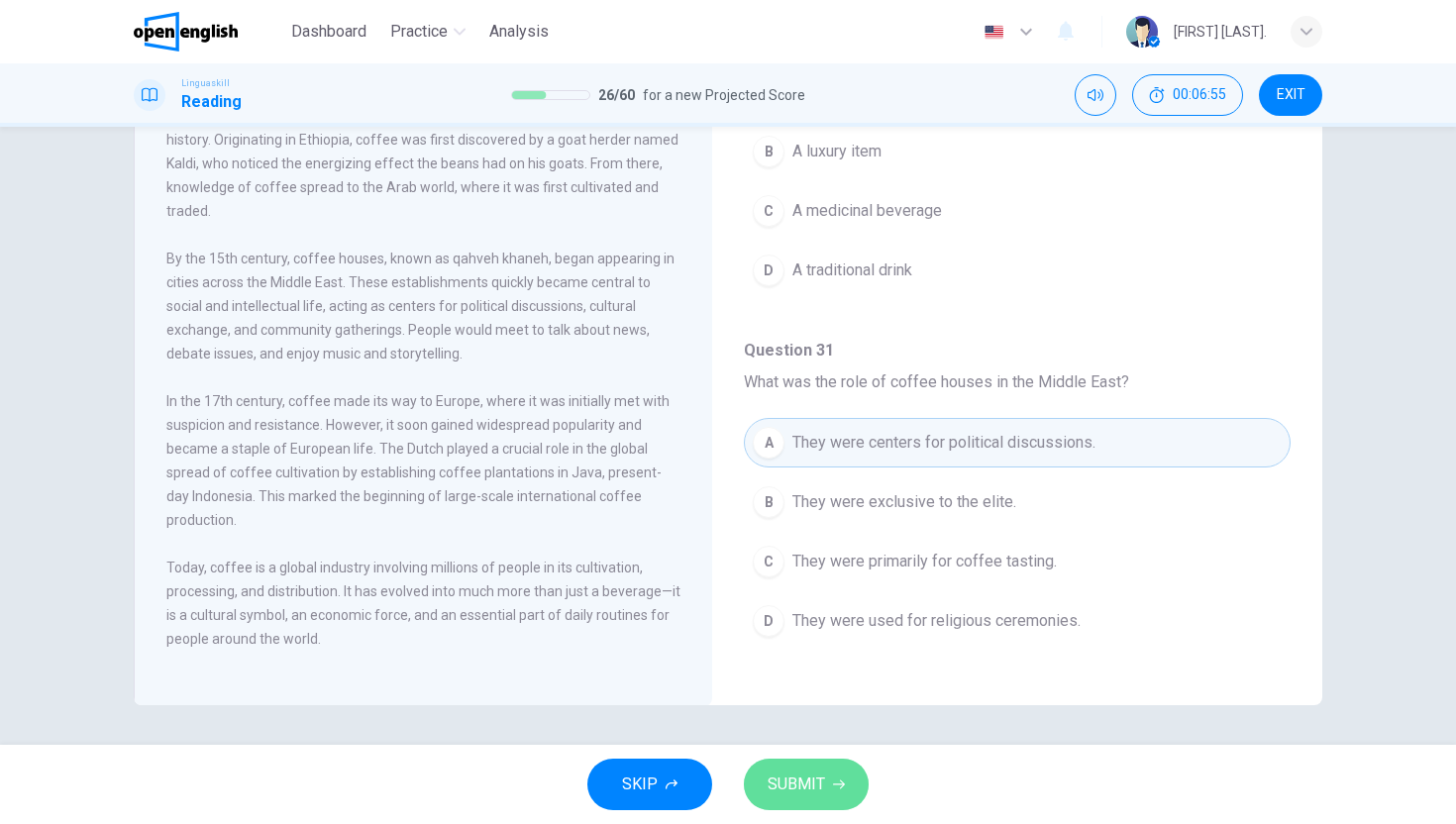 click on "SUBMIT" at bounding box center (806, 784) 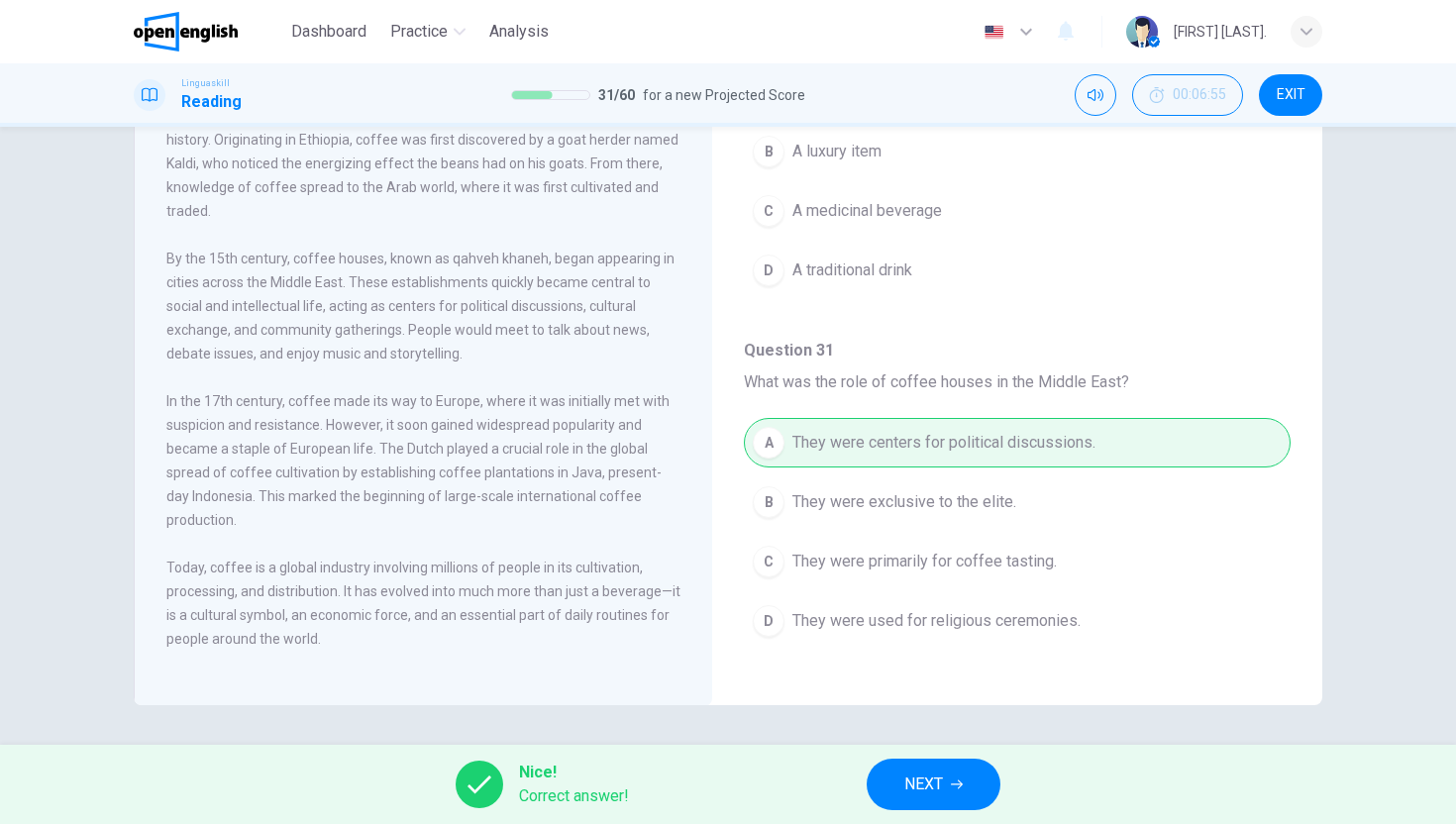 click on "NEXT" at bounding box center (923, 784) 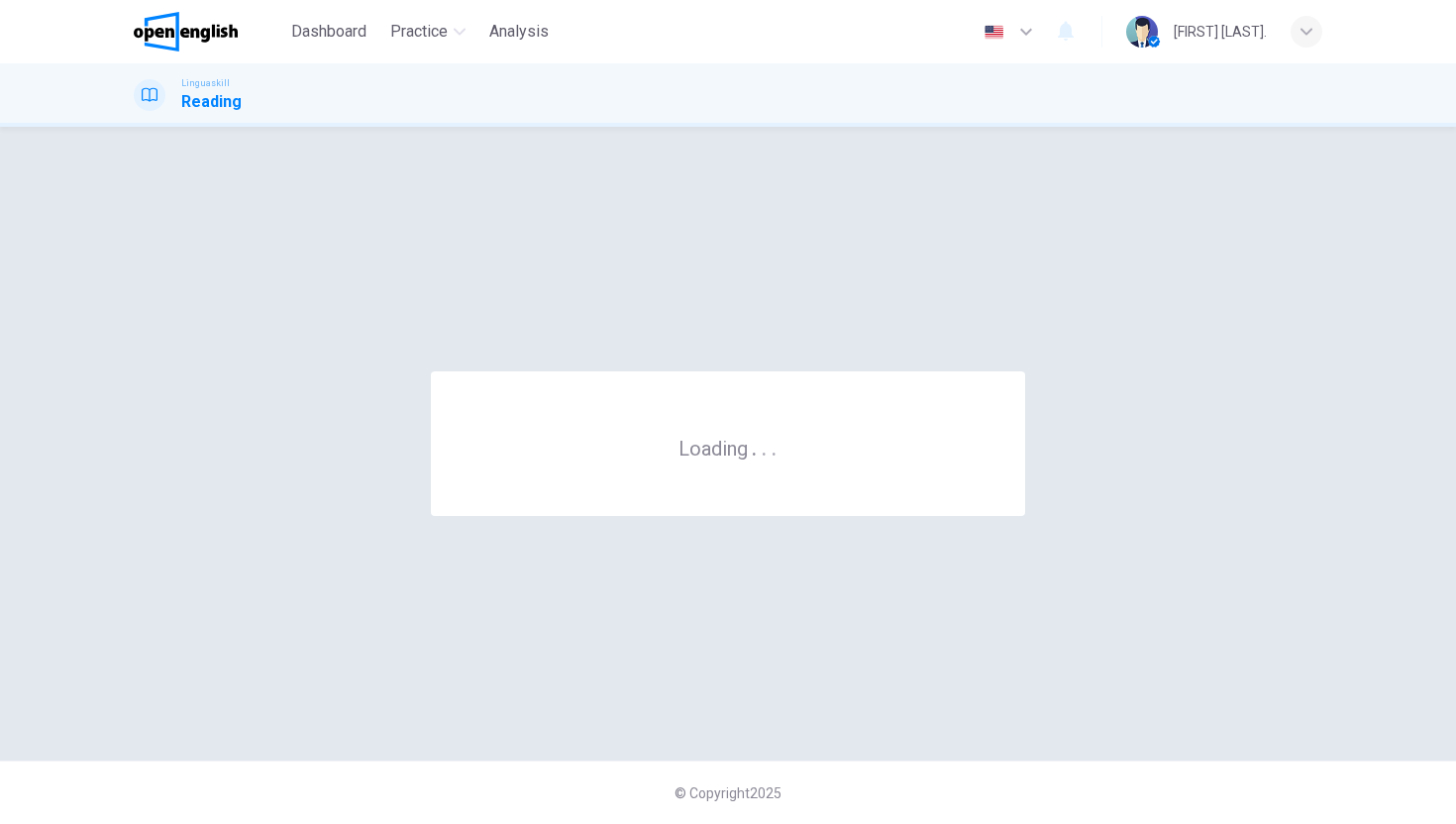 scroll, scrollTop: 0, scrollLeft: 0, axis: both 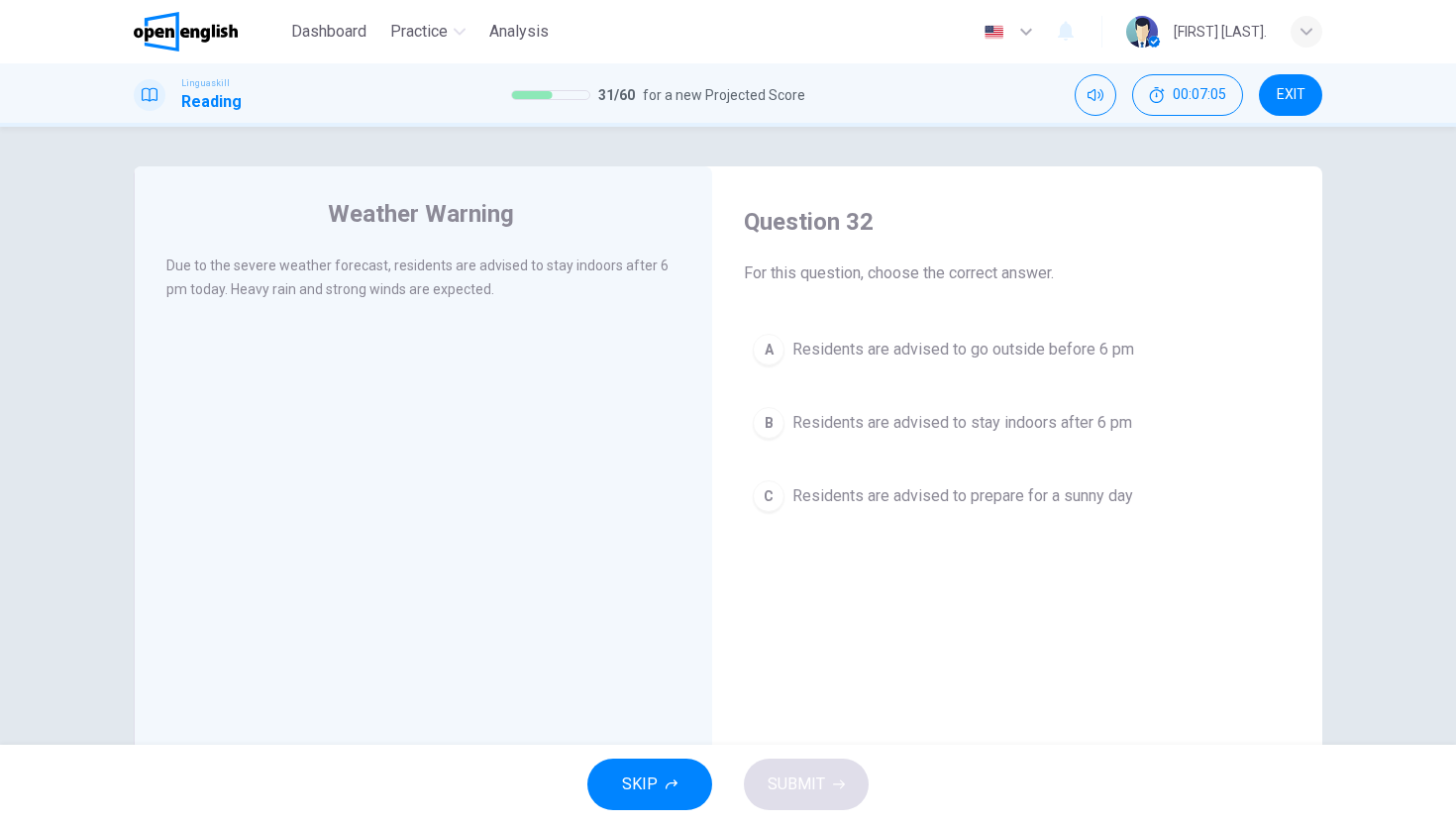 click on "Residents are advised to stay indoors after 6 pm" at bounding box center (962, 423) 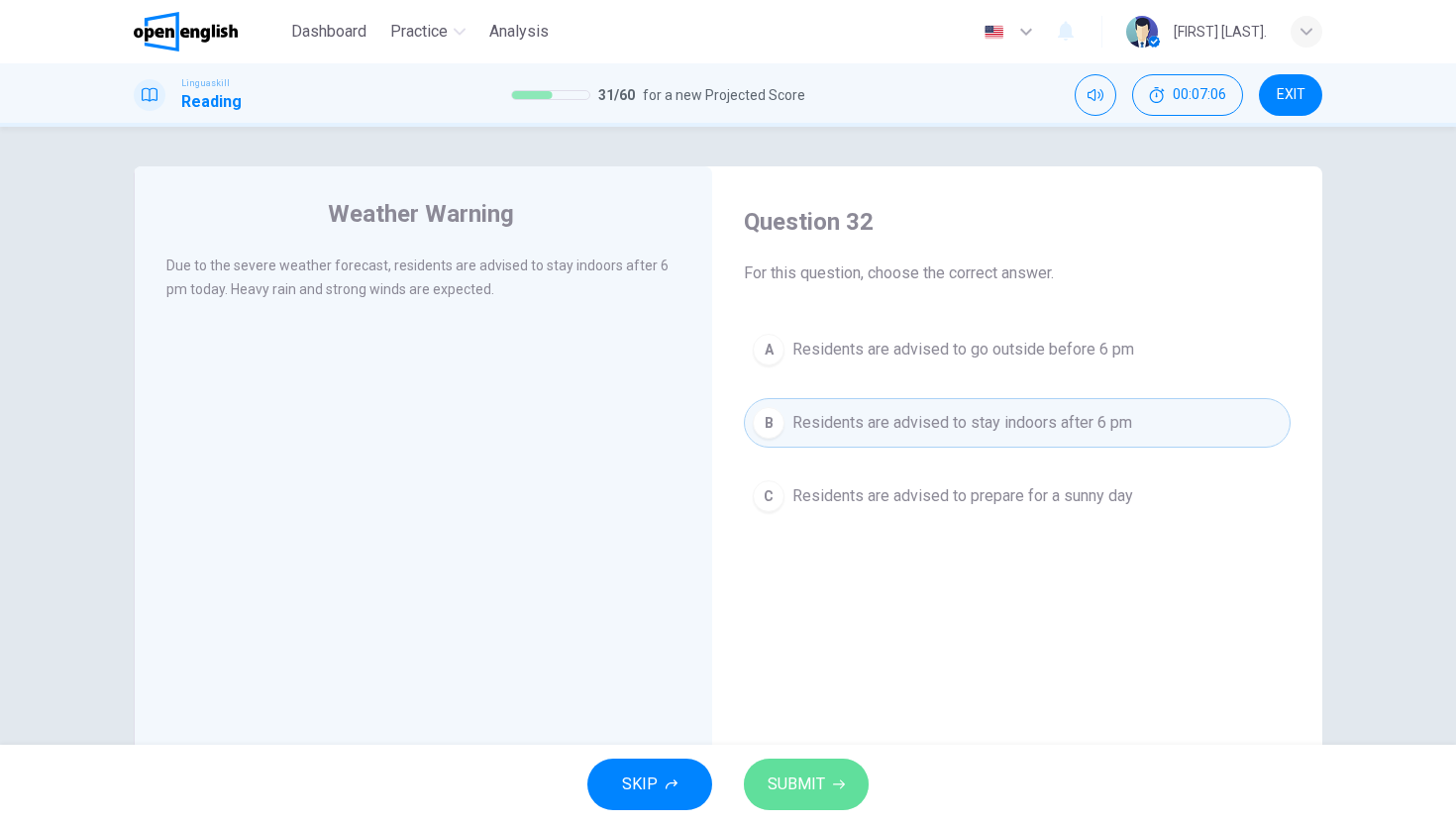 click on "SUBMIT" at bounding box center (796, 784) 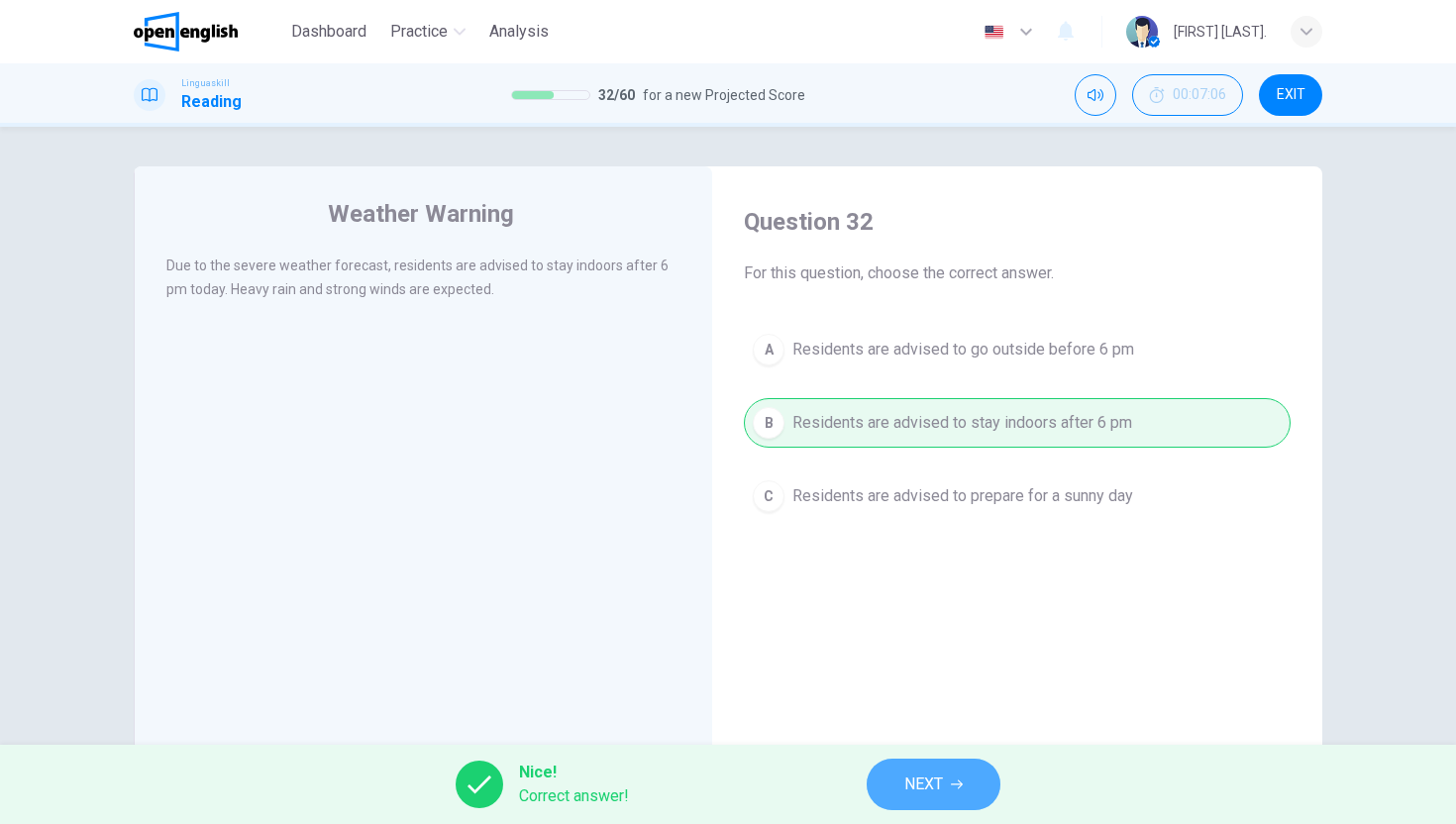 click on "NEXT" at bounding box center (923, 784) 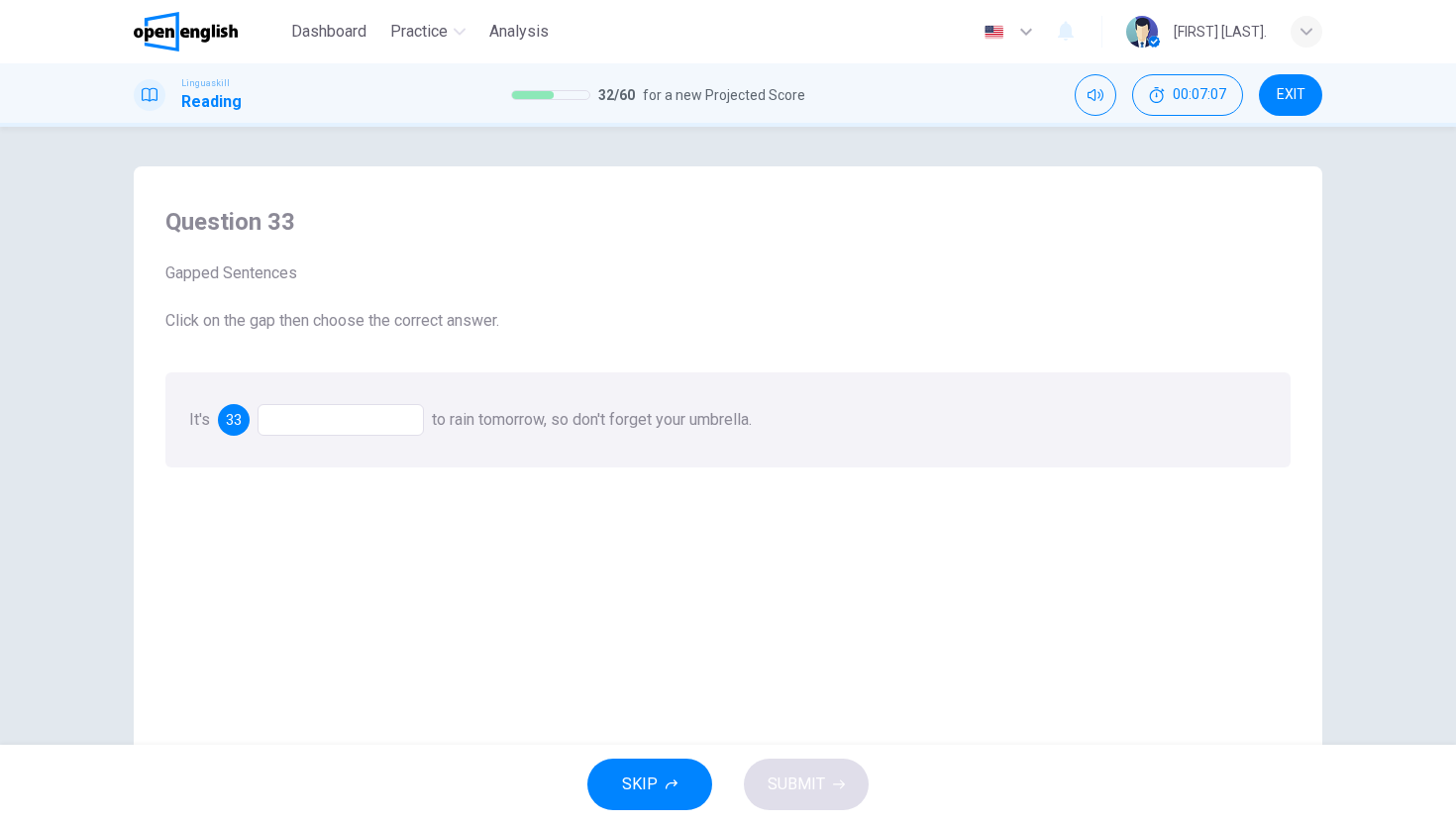 click at bounding box center (341, 420) 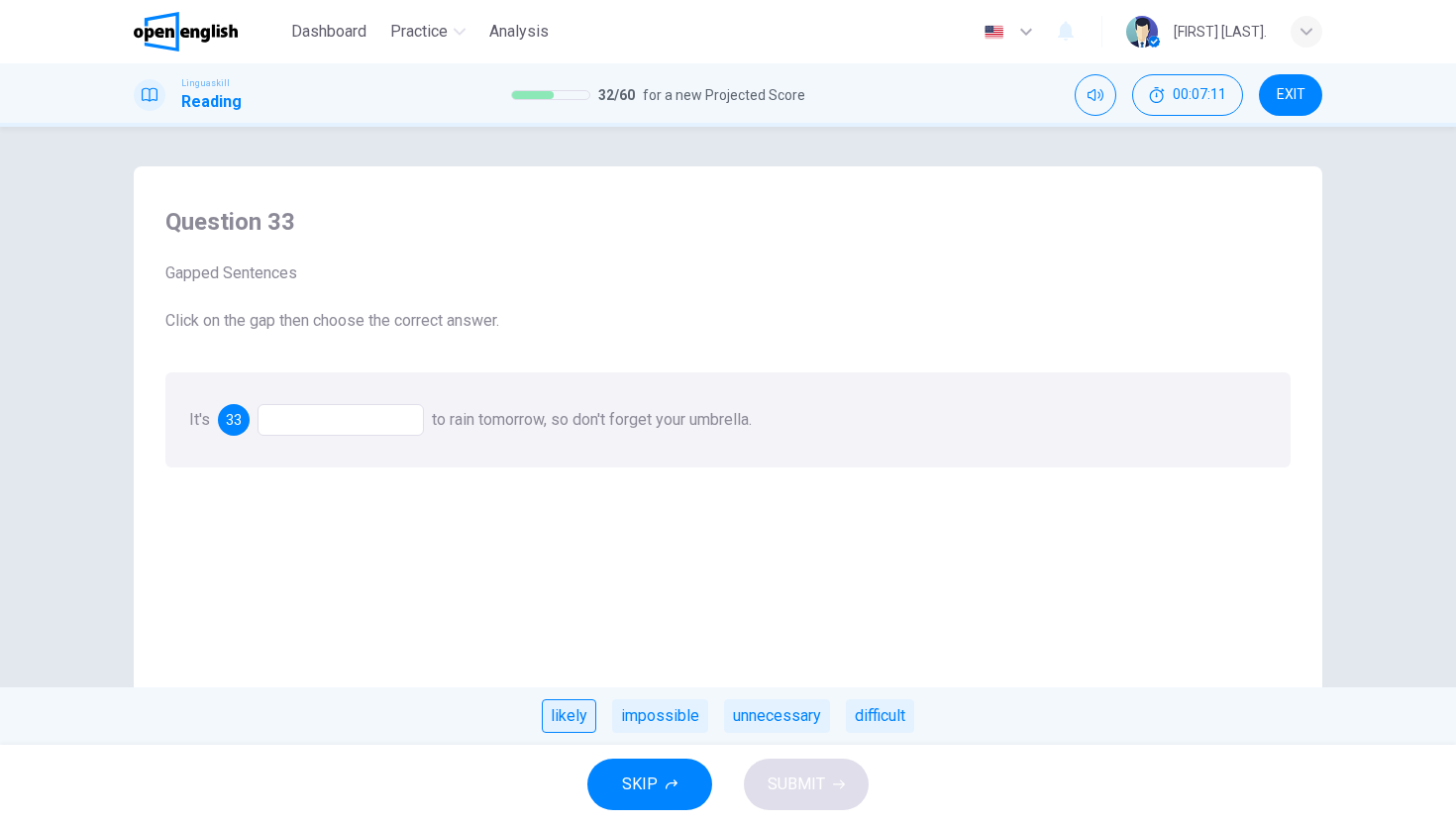 click on "likely" at bounding box center [569, 716] 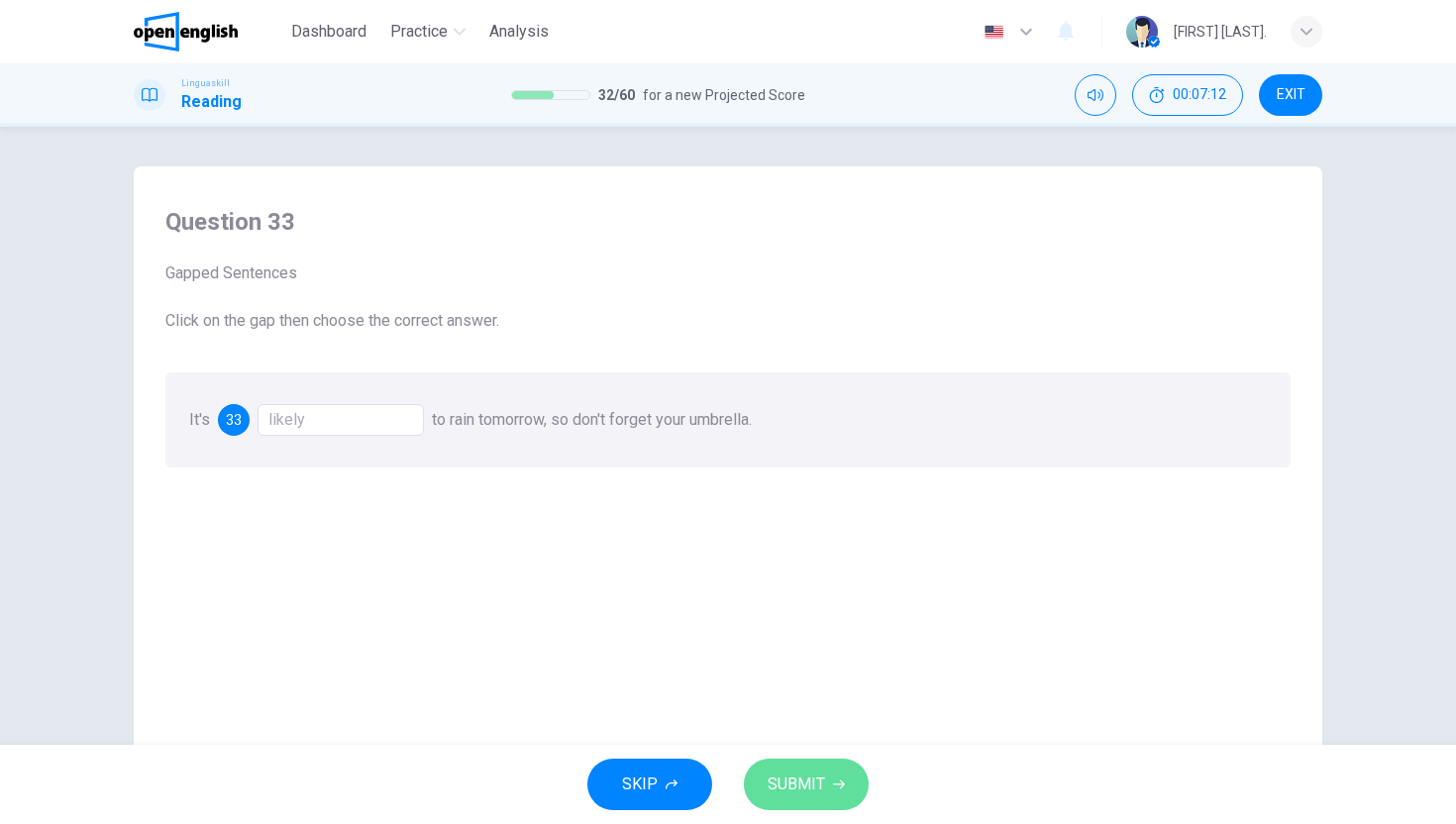 click on "SUBMIT" at bounding box center [796, 784] 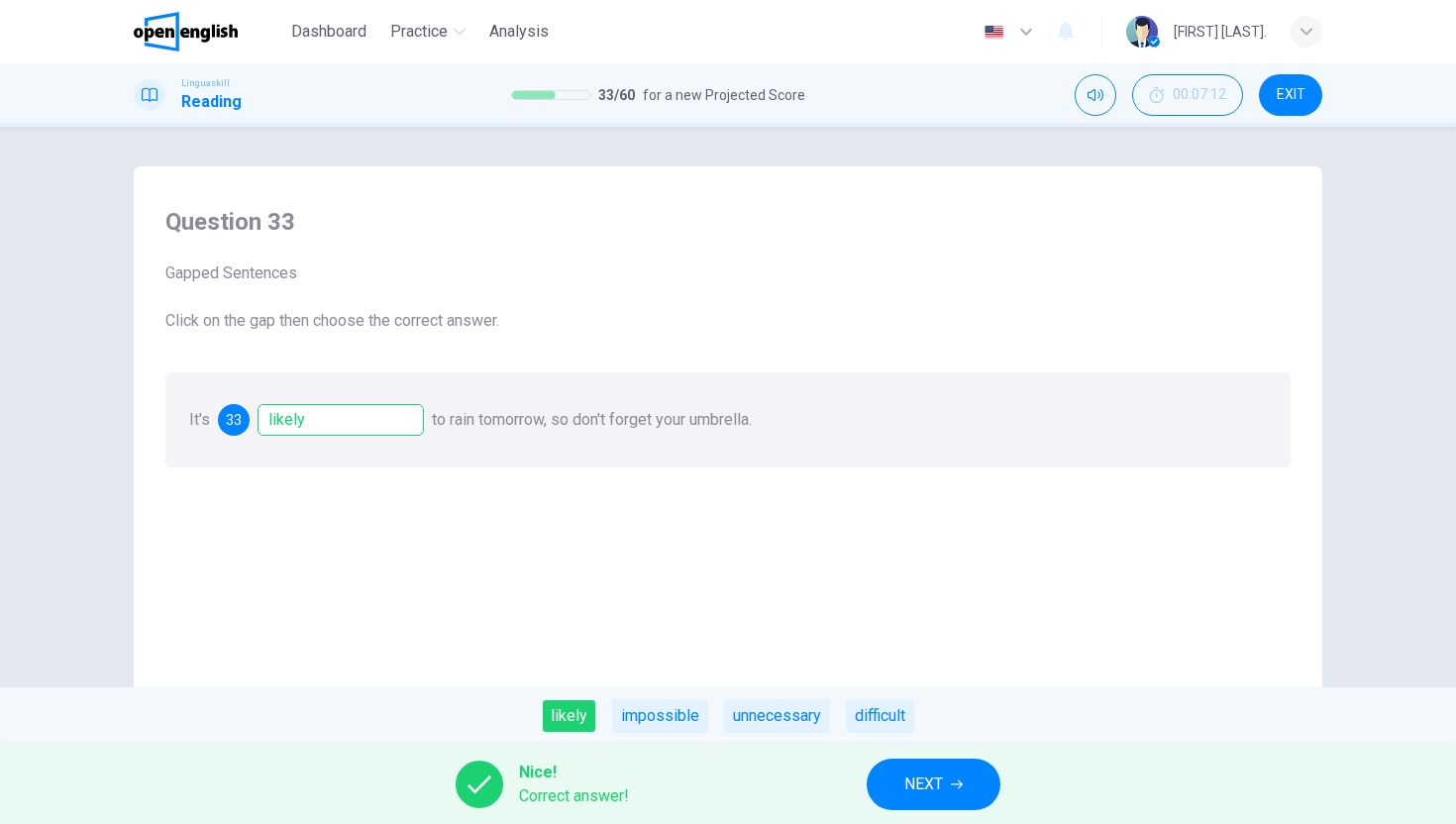 click on "NEXT" at bounding box center [923, 784] 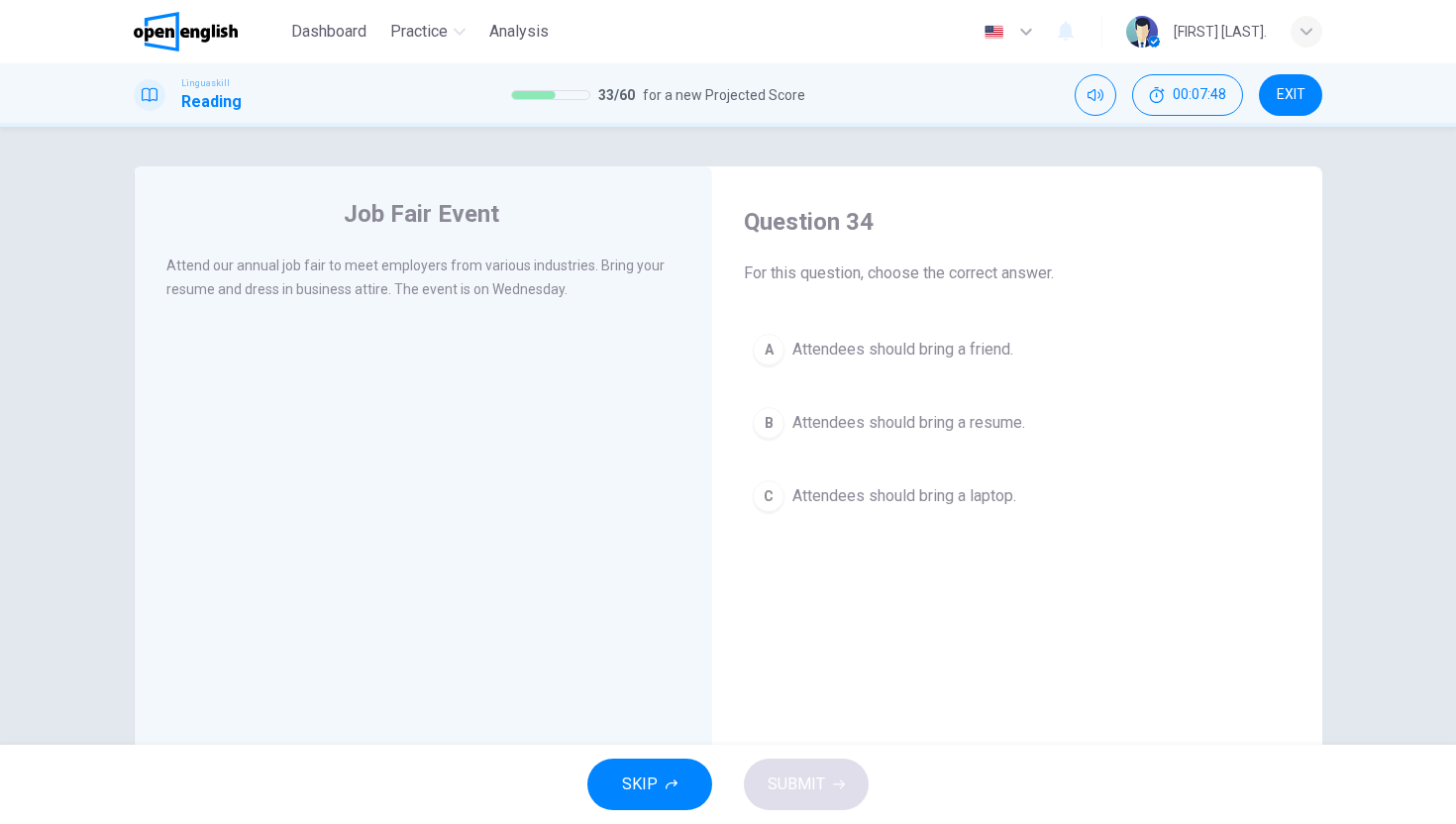 click on "Attendees should bring a resume." at bounding box center [908, 423] 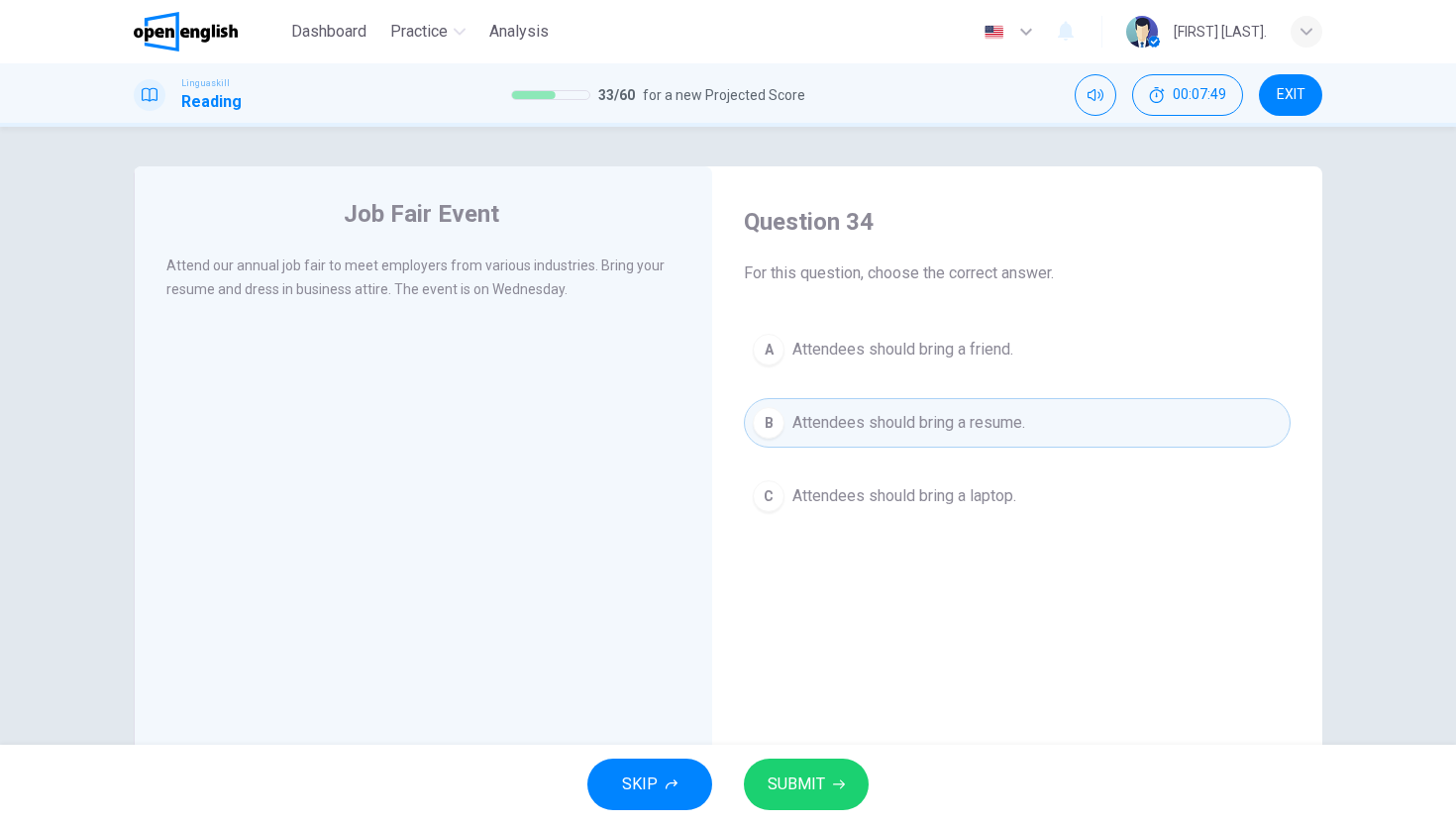 click on "SUBMIT" at bounding box center [796, 784] 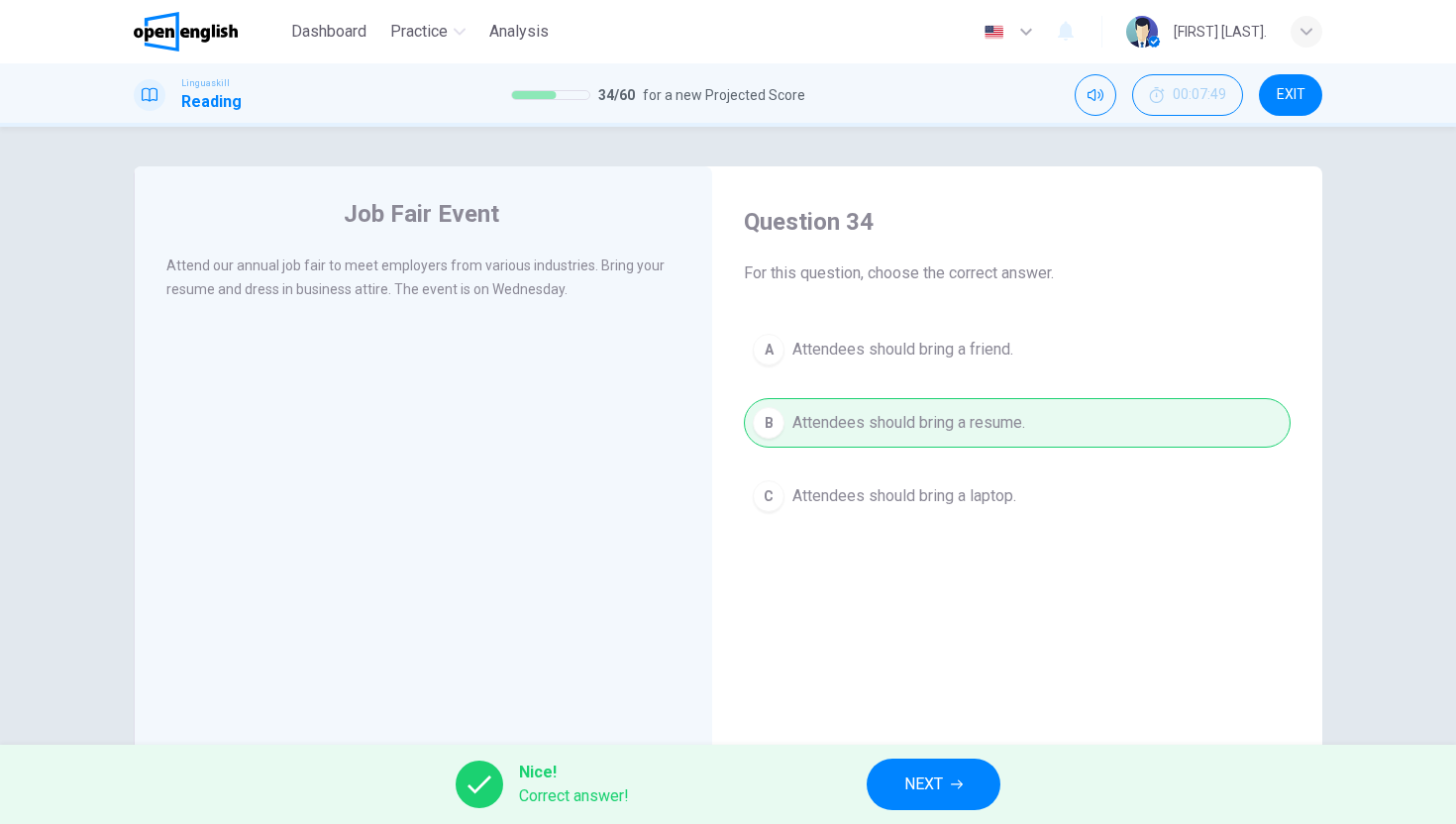 click on "NEXT" at bounding box center [933, 784] 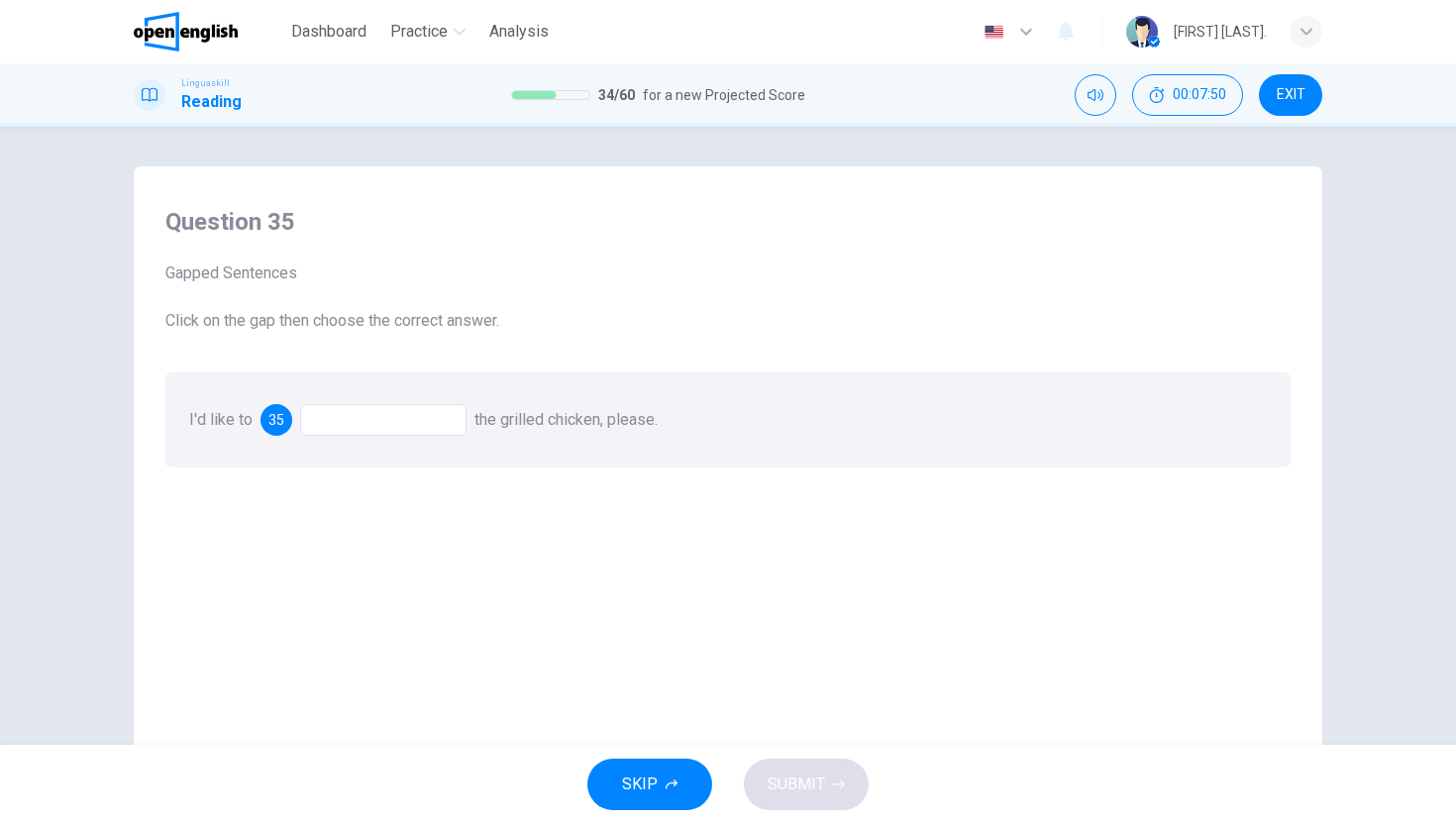 click at bounding box center [383, 420] 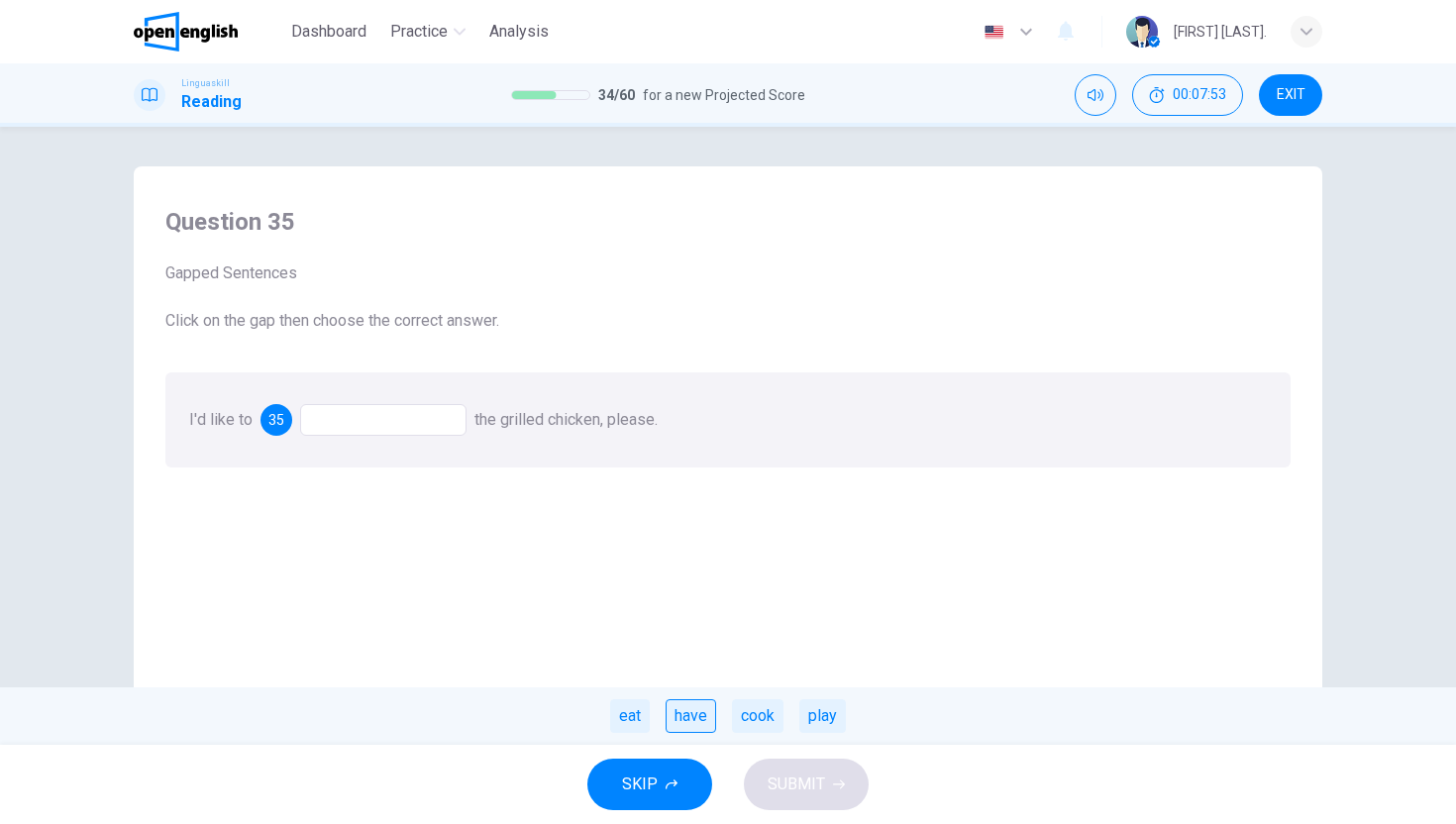 click on "have" at bounding box center [690, 716] 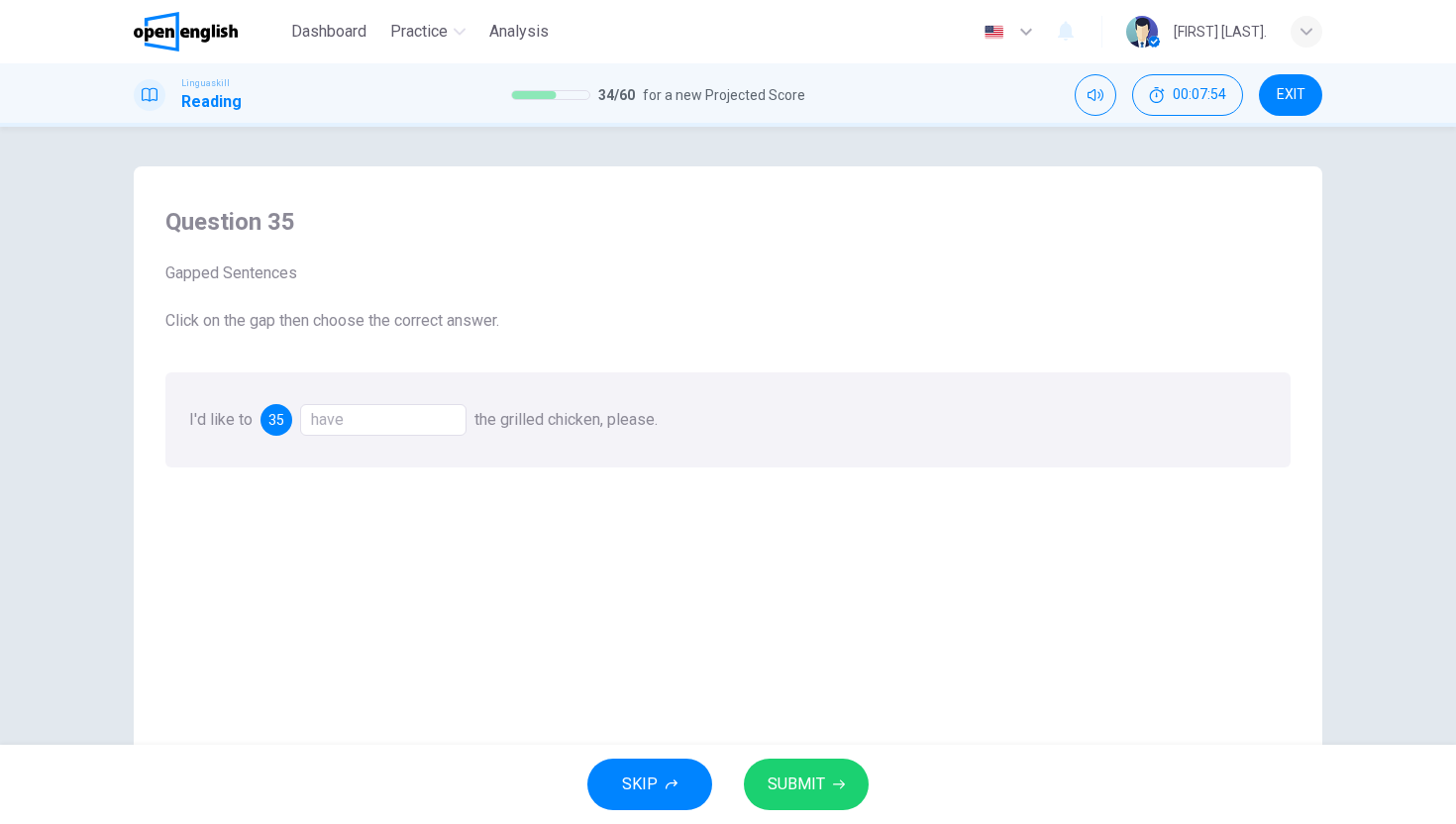 click on "SUBMIT" at bounding box center (806, 784) 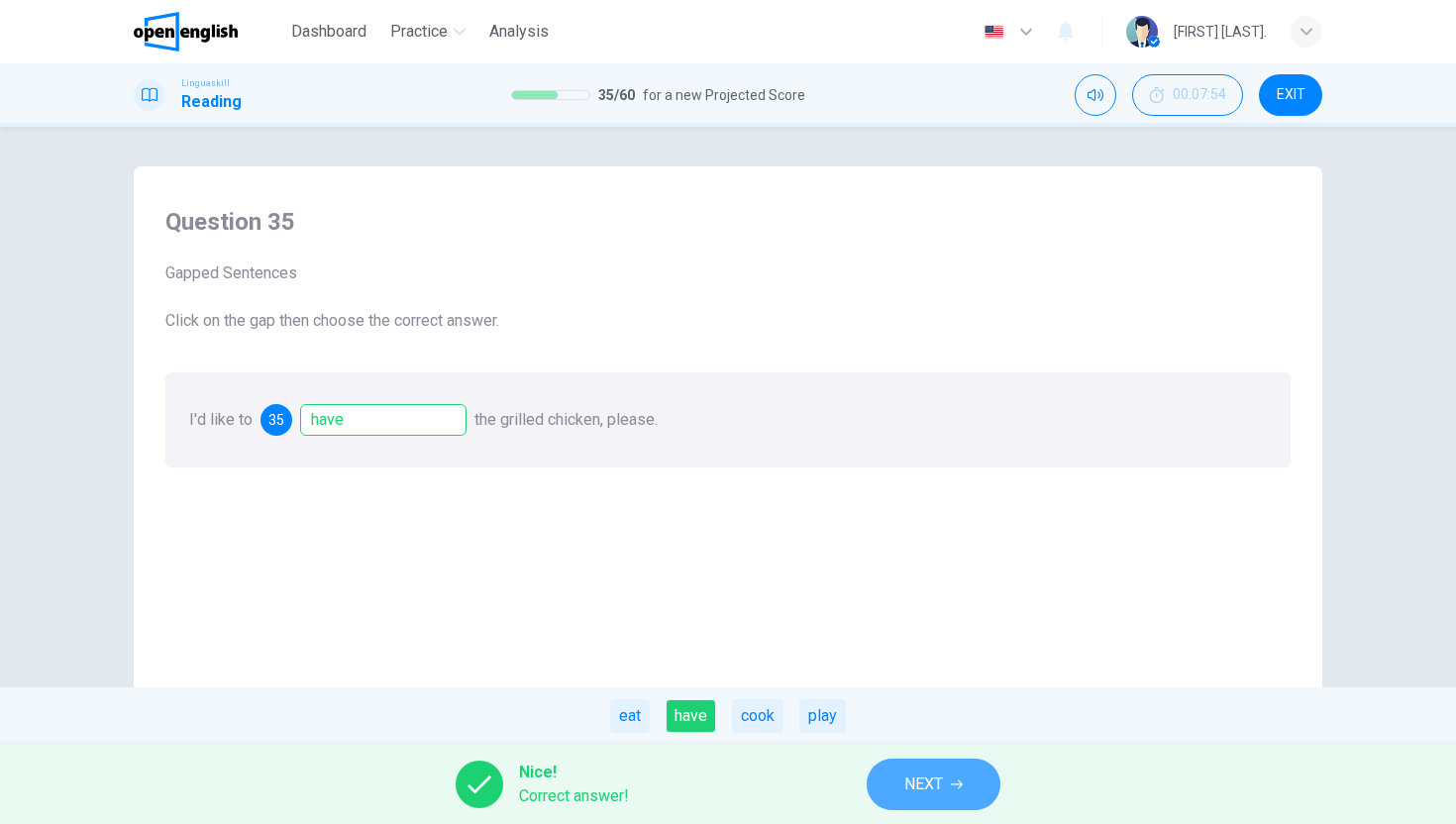 click on "NEXT" at bounding box center (933, 784) 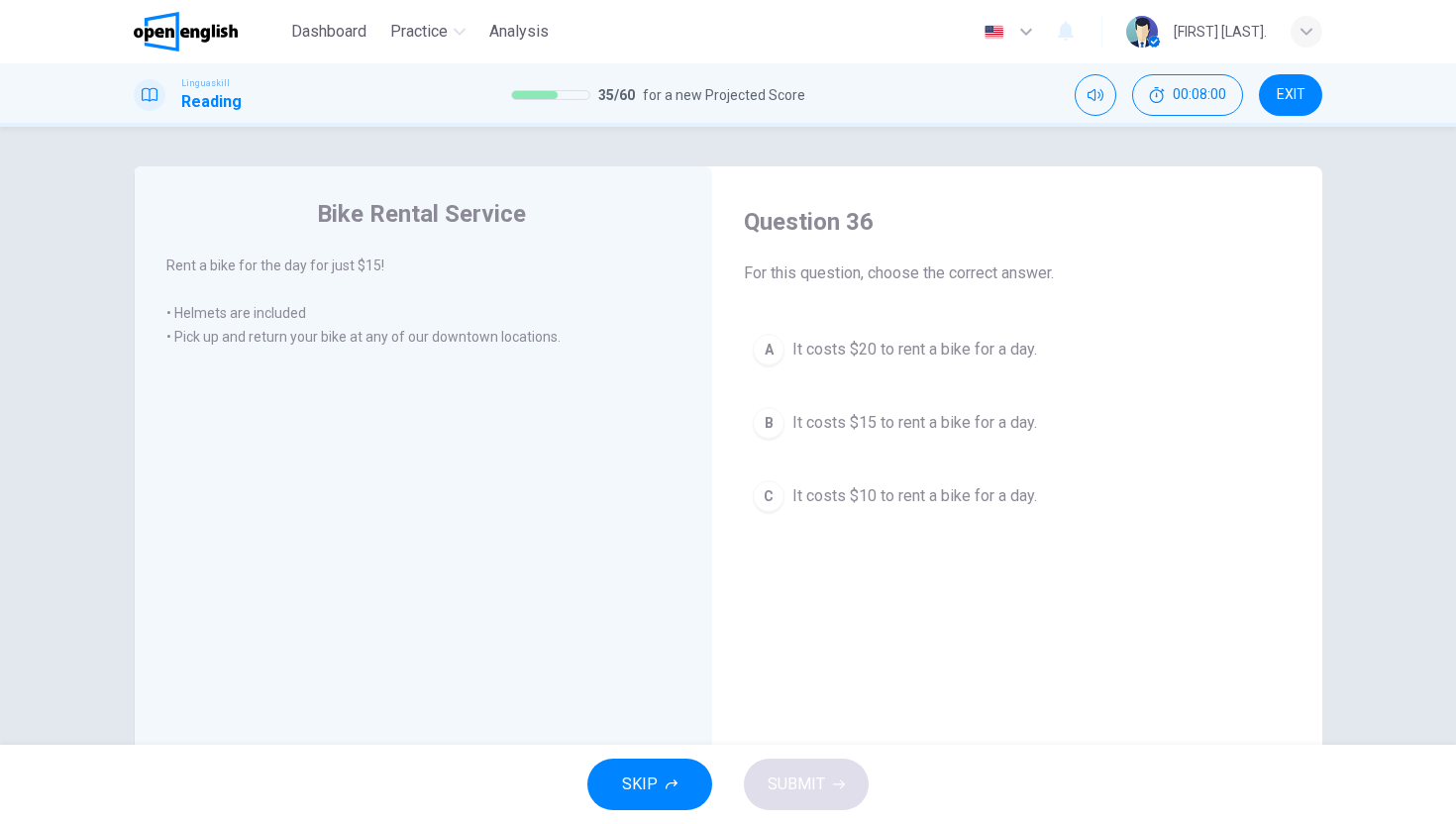 click on "It costs $15 to rent a bike for a day." at bounding box center (914, 423) 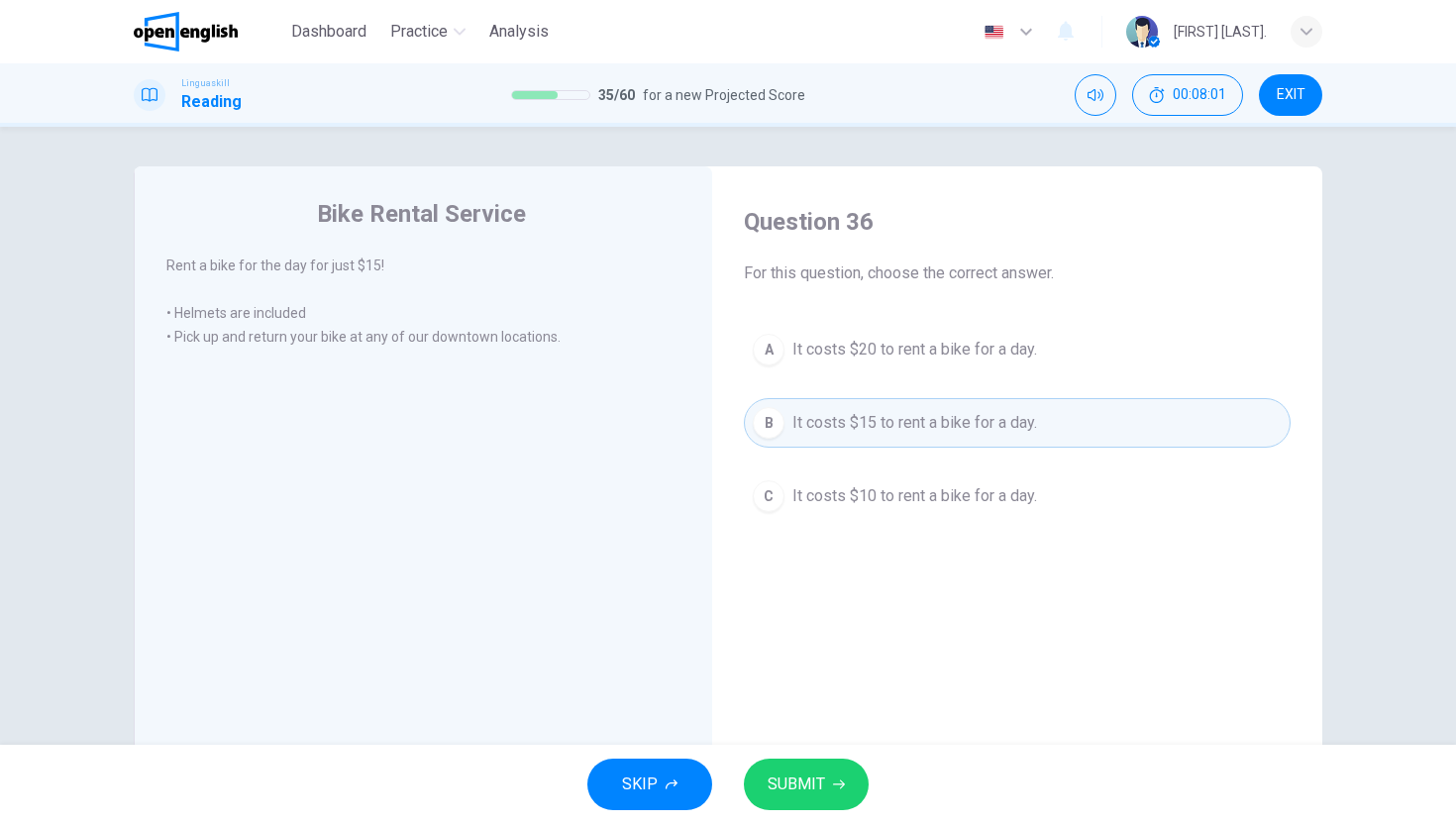 click on "SKIP SUBMIT" at bounding box center (728, 784) 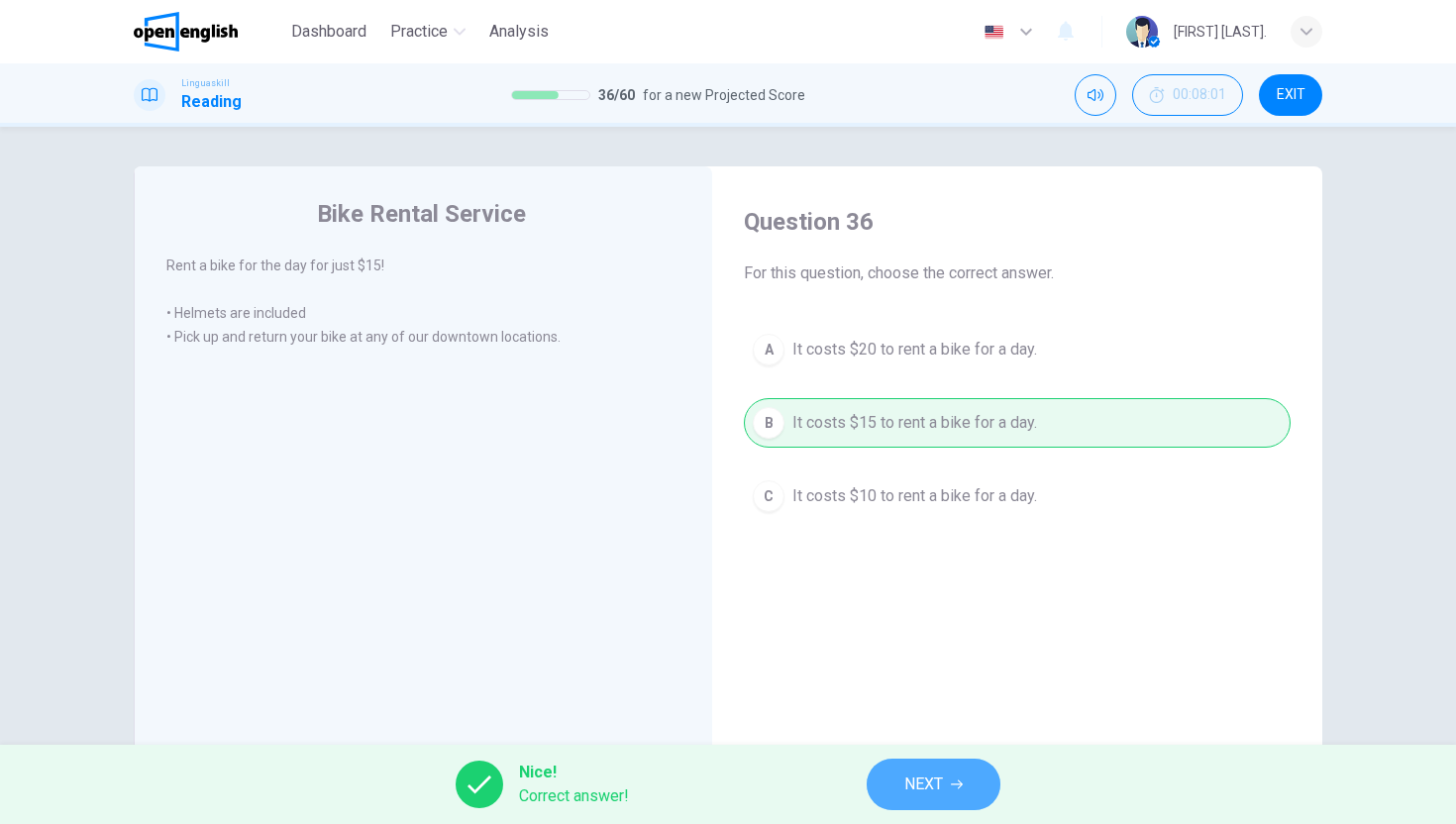 click on "NEXT" at bounding box center (933, 784) 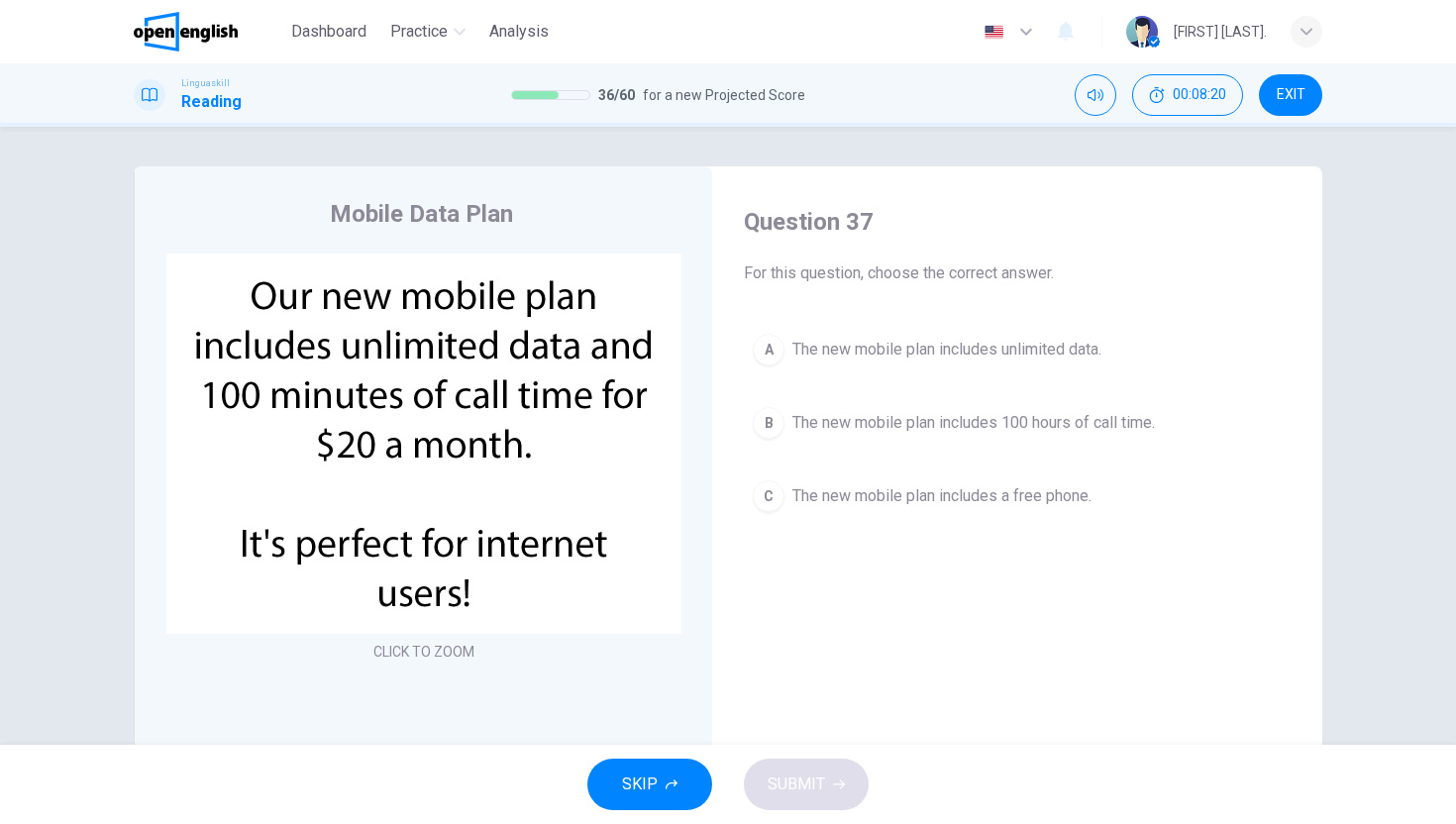 click on "The new mobile plan includes unlimited data." at bounding box center [947, 350] 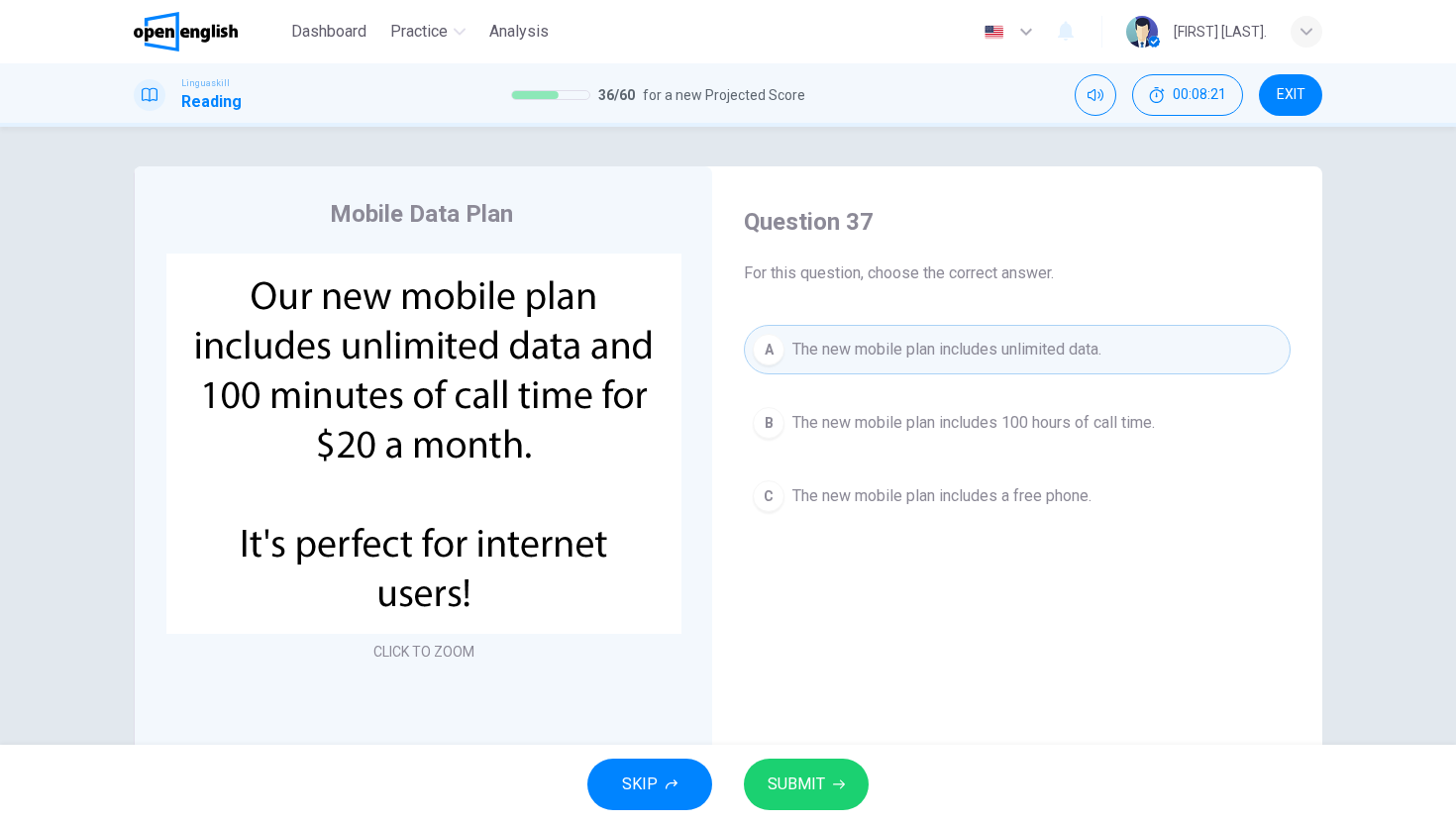 click on "SUBMIT" at bounding box center (806, 784) 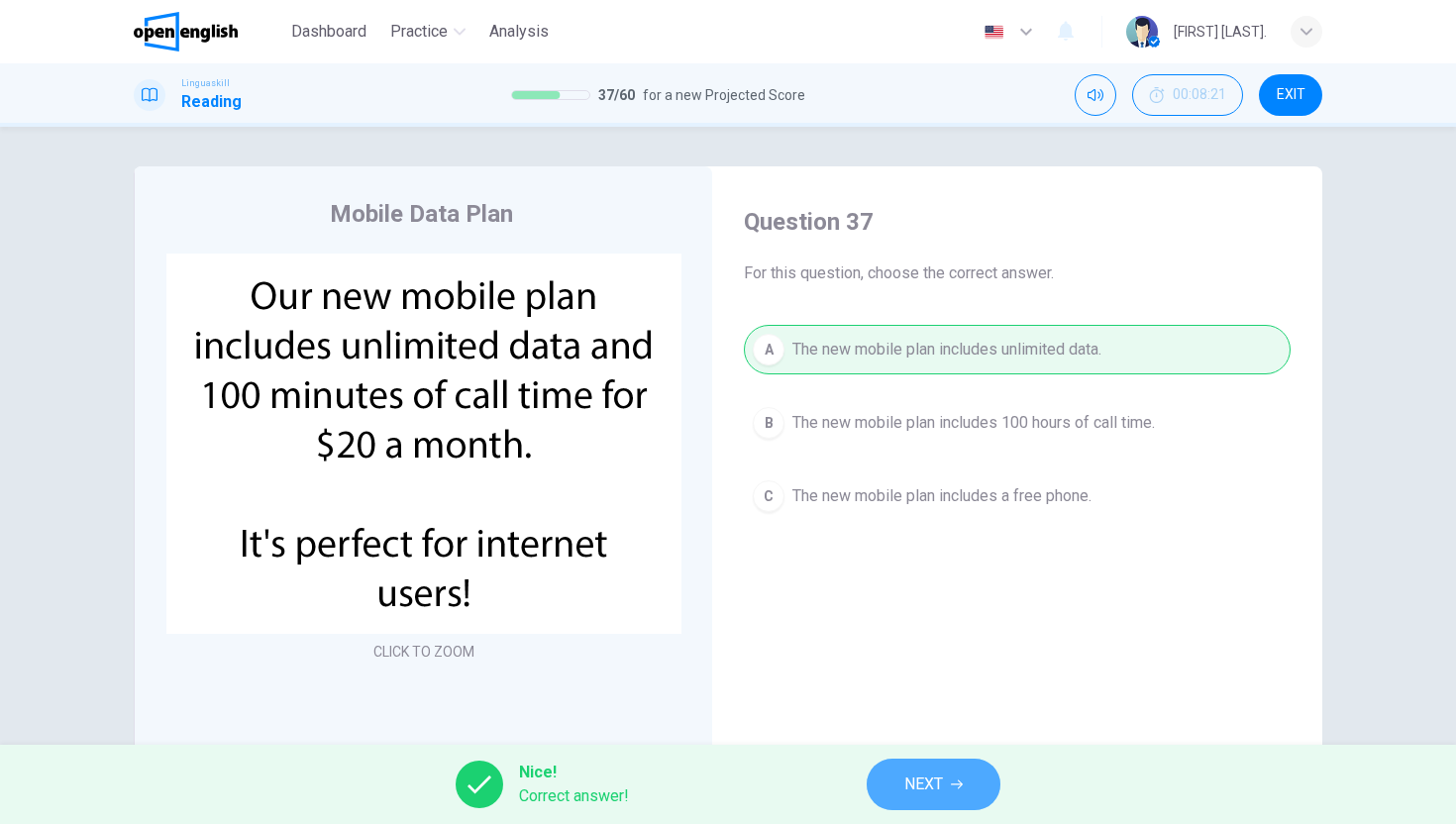 click on "NEXT" at bounding box center [933, 784] 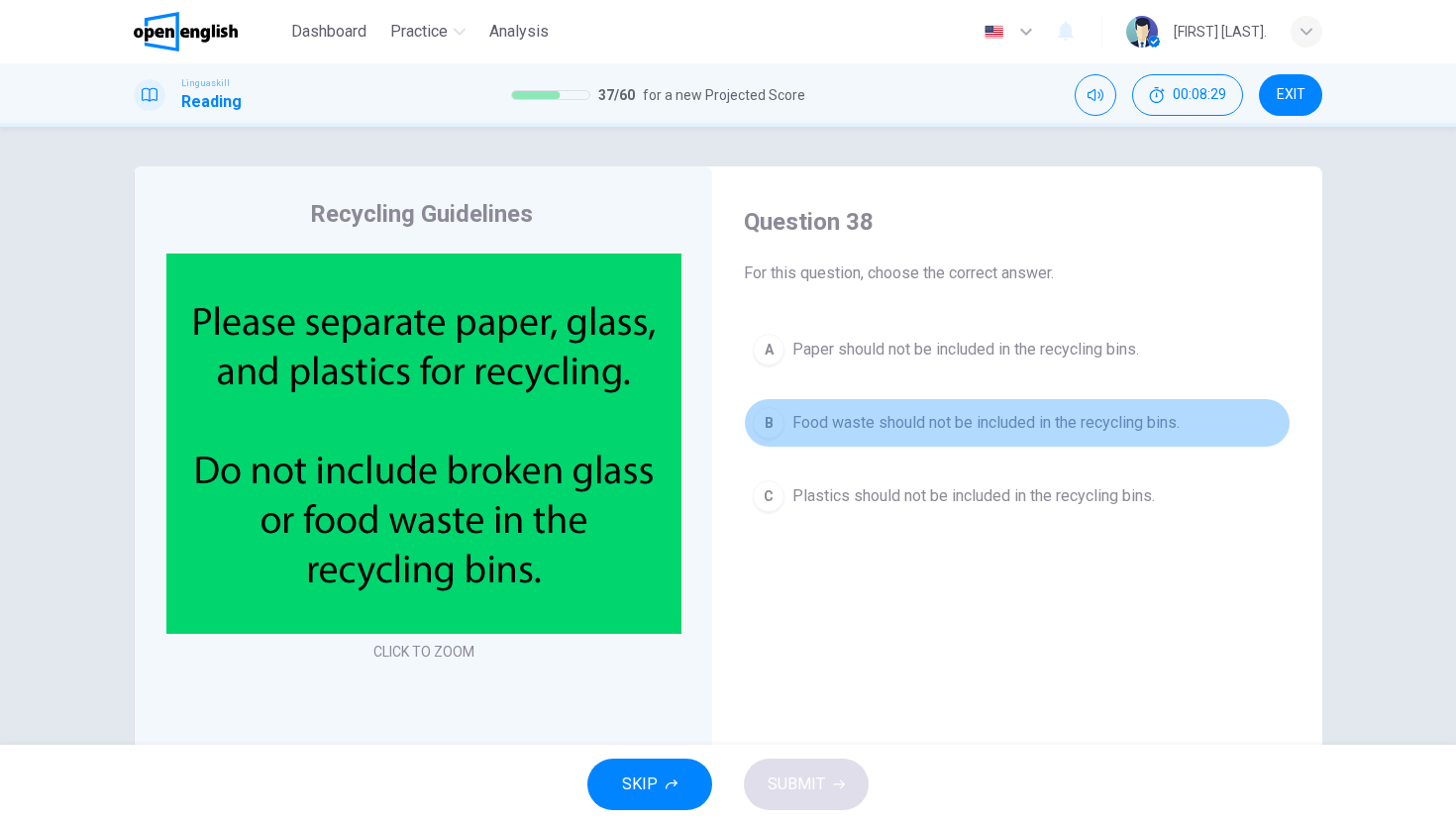 click on "Food waste should not be included in the recycling bins." at bounding box center (986, 423) 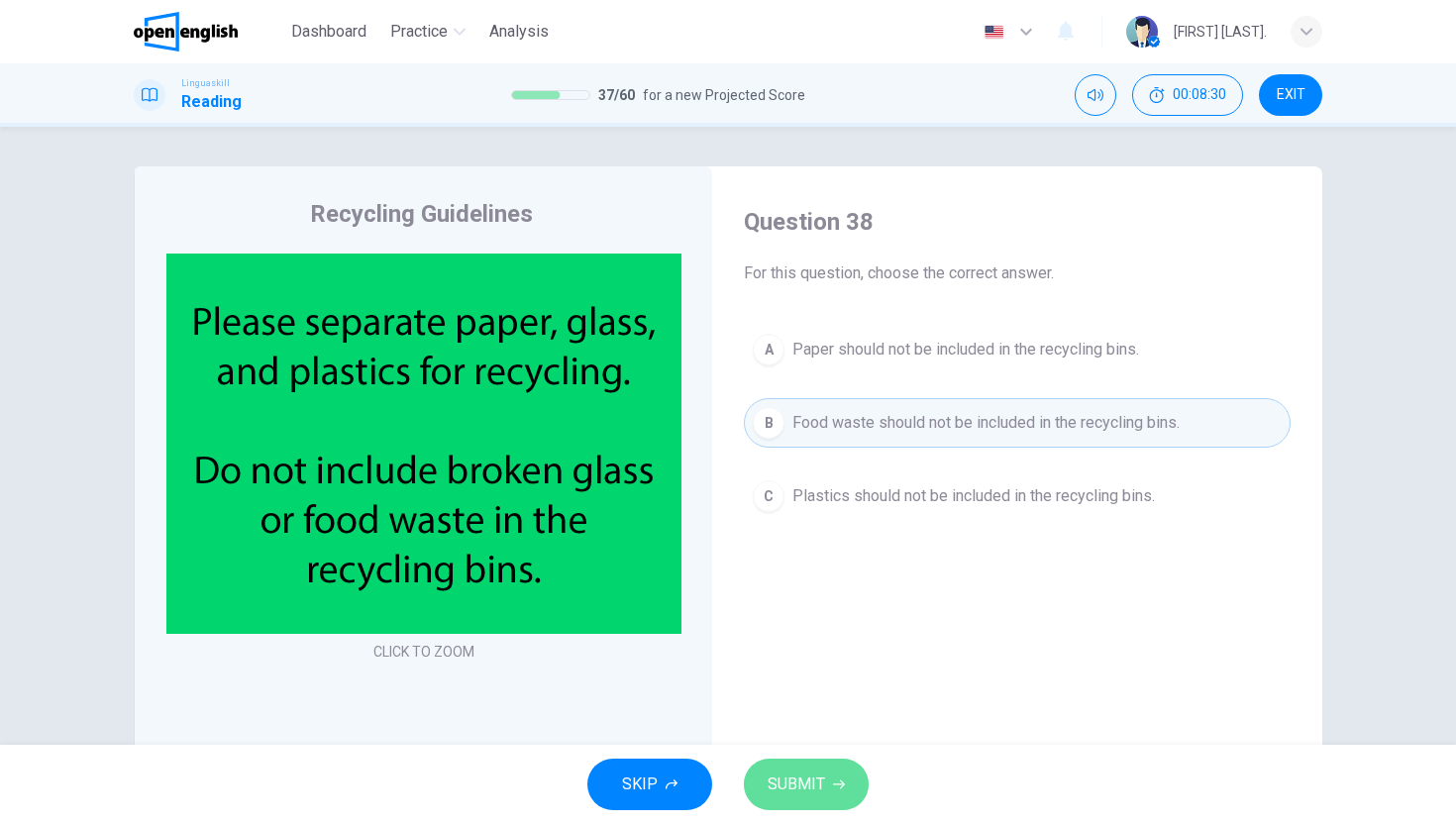 click on "SUBMIT" at bounding box center [806, 784] 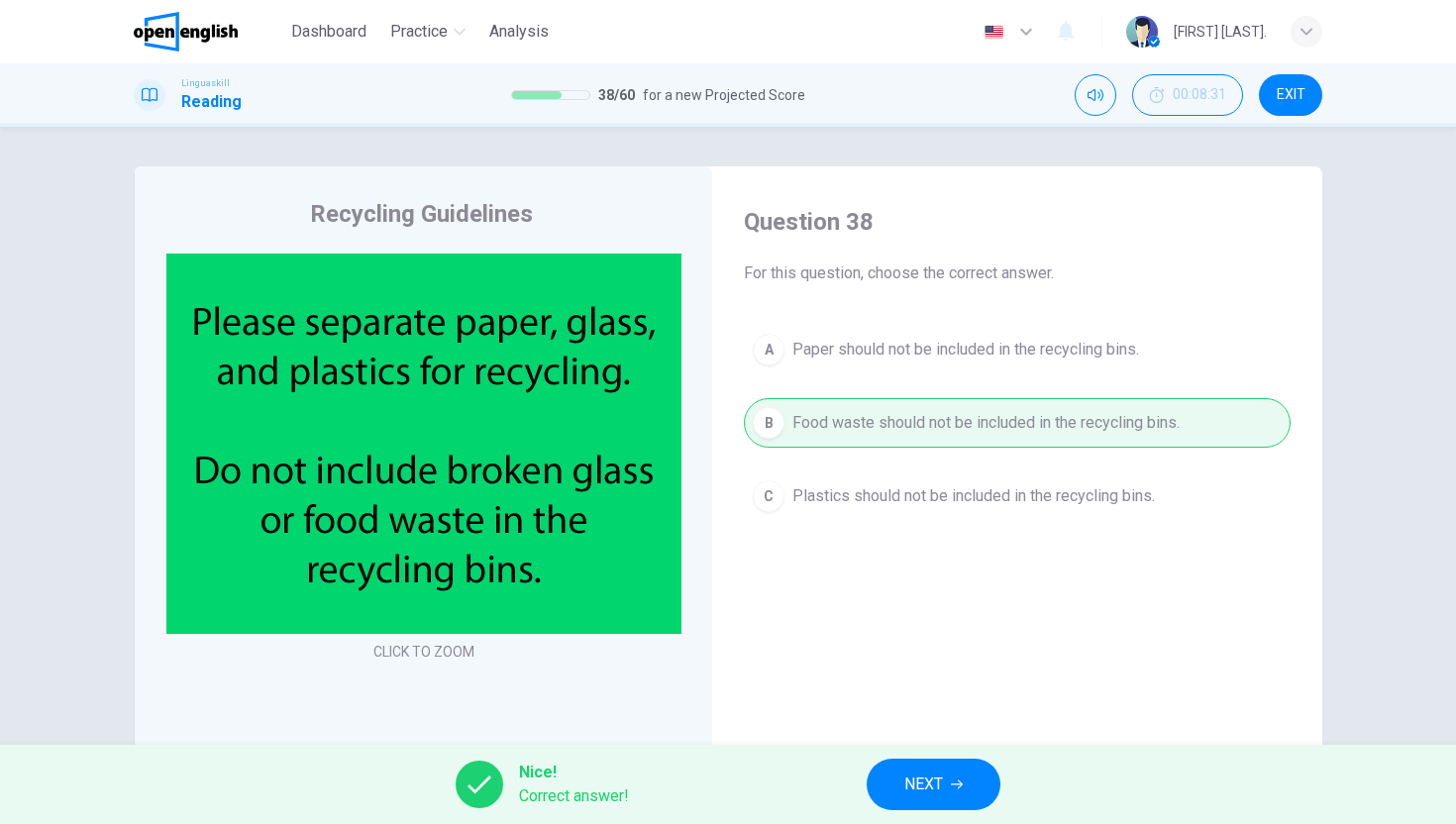 click on "Nice! Correct answer! NEXT" at bounding box center [728, 784] 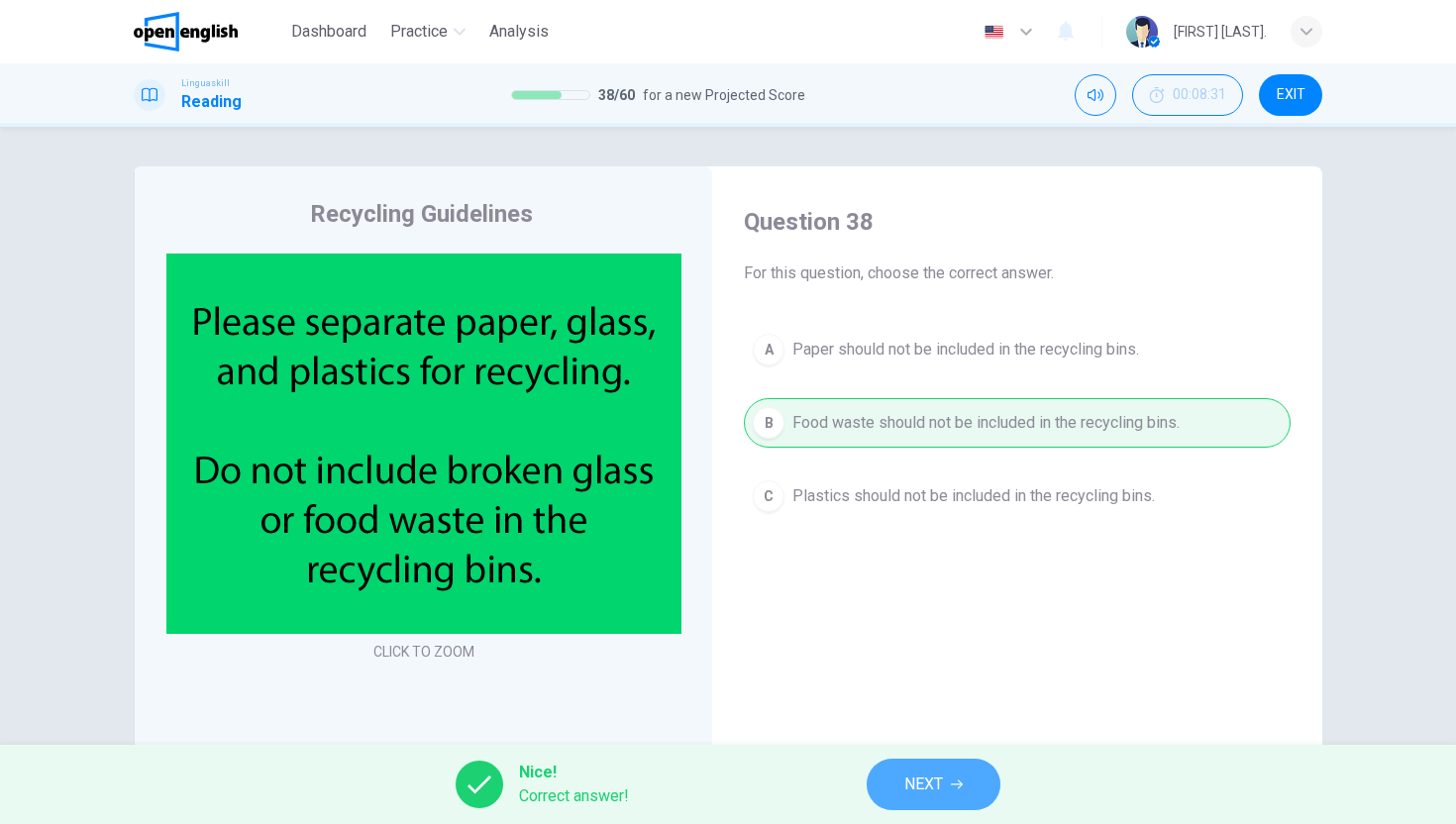 click on "NEXT" at bounding box center [923, 784] 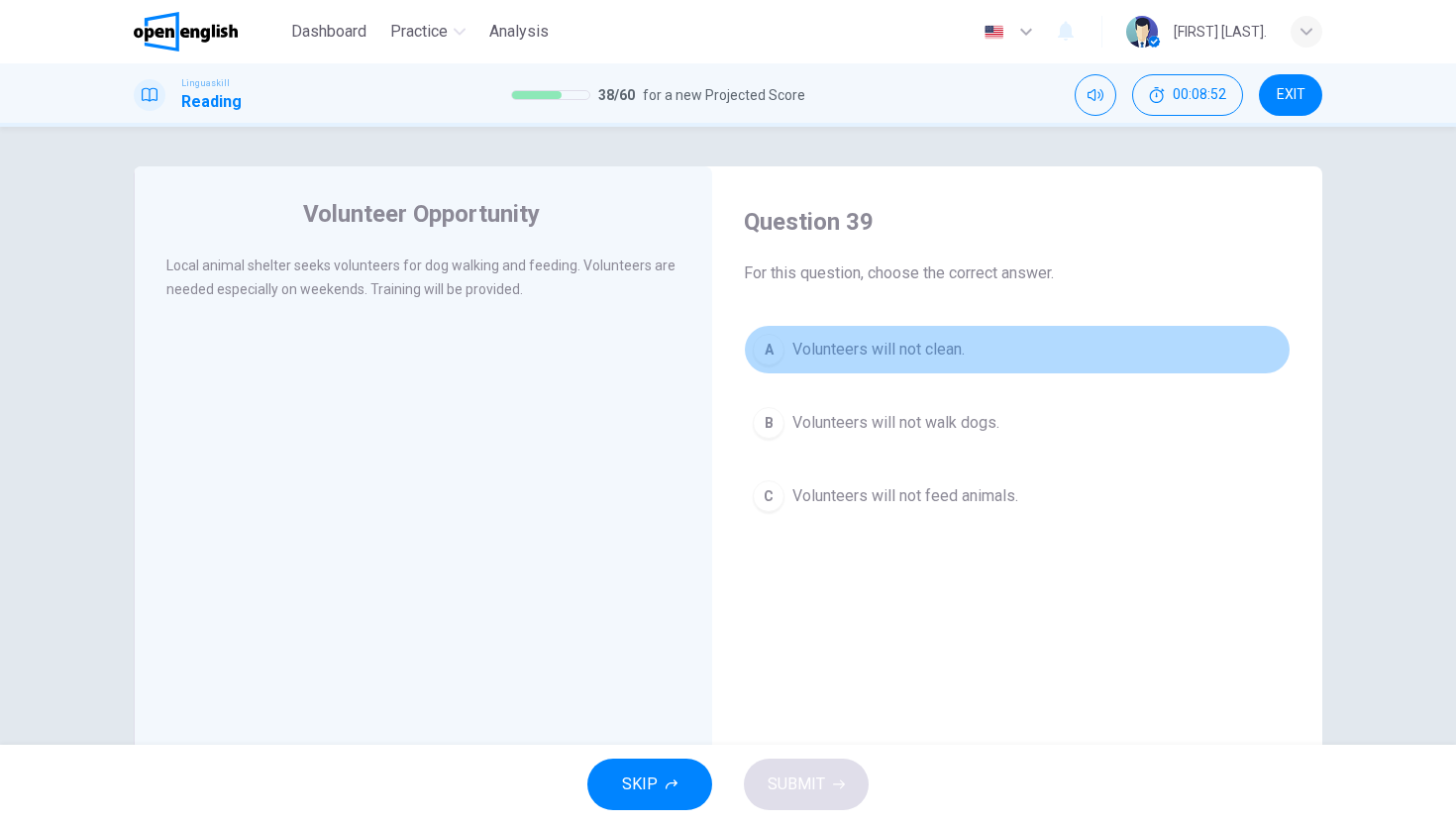 click on "Volunteers will not clean." at bounding box center [879, 350] 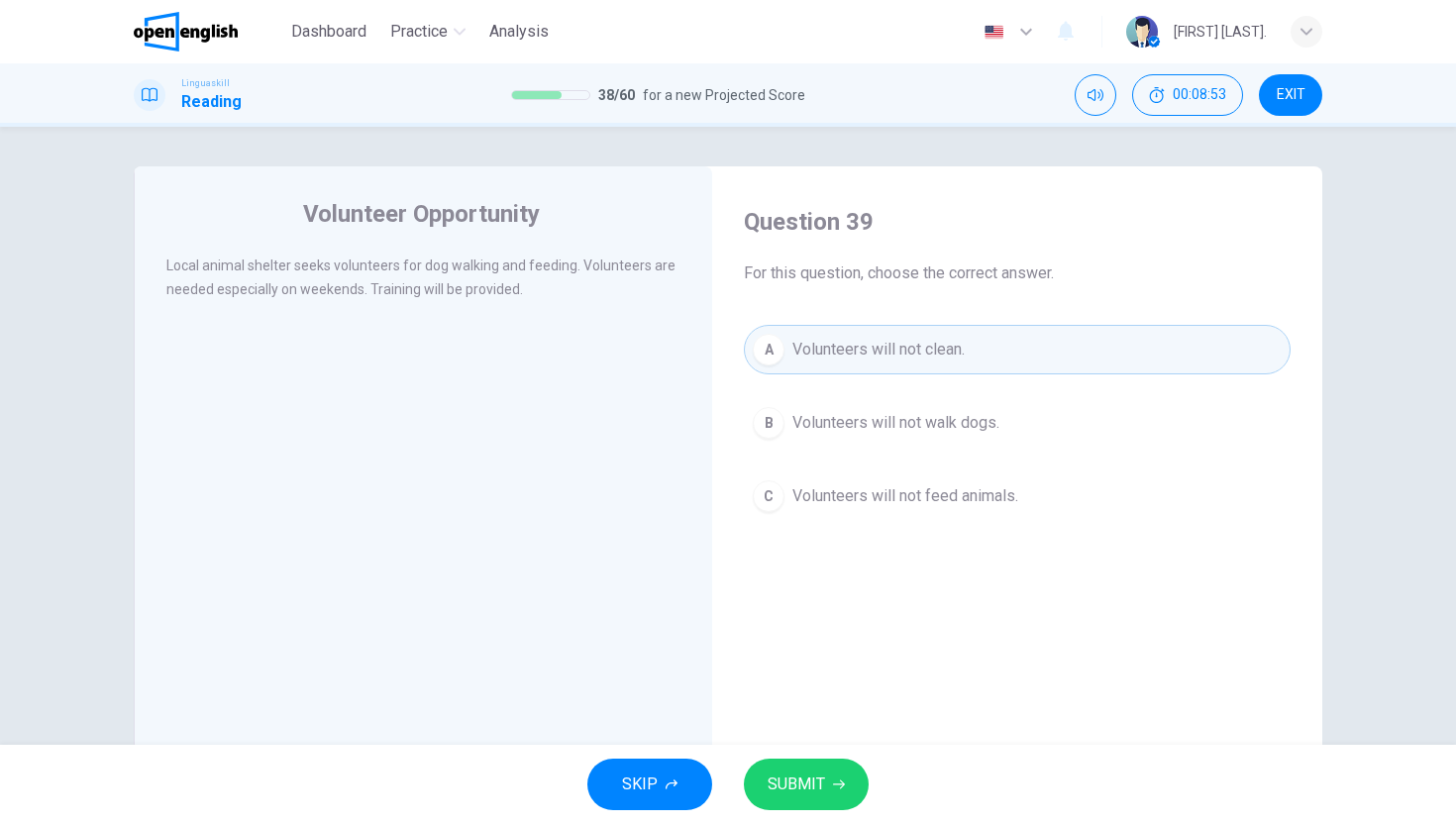 click on "SUBMIT" at bounding box center [796, 784] 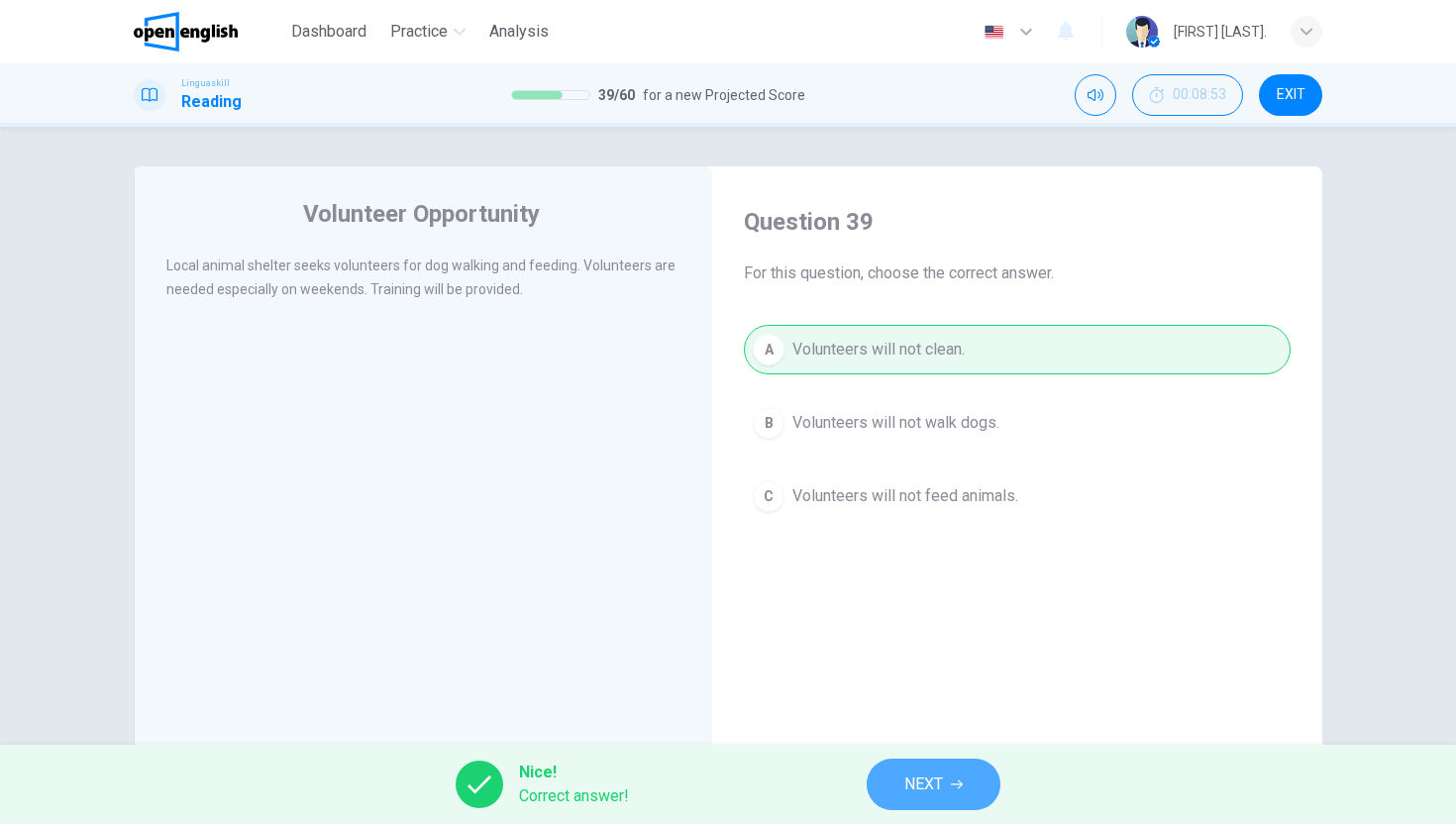 click on "NEXT" at bounding box center [933, 784] 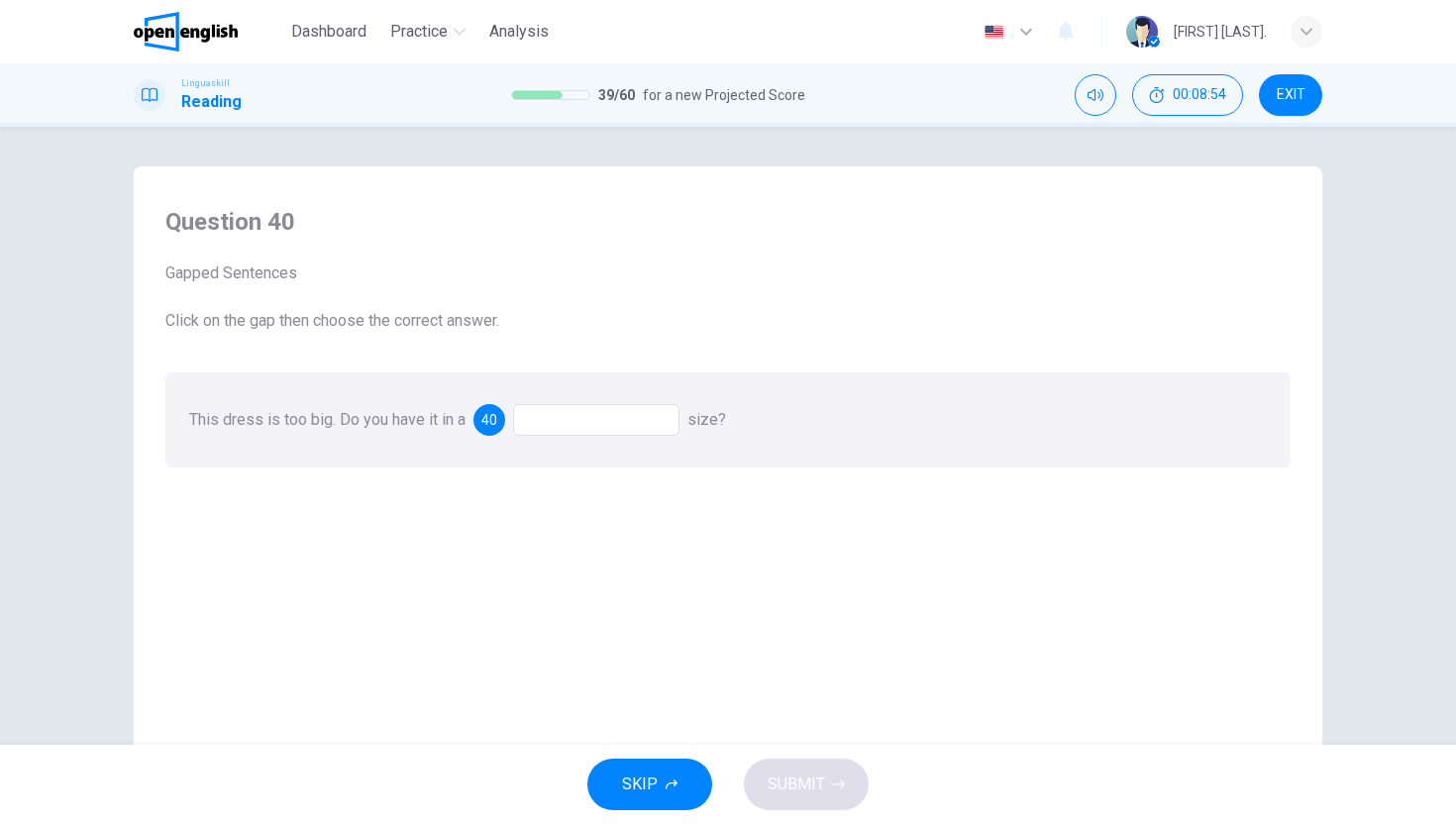 click at bounding box center (596, 420) 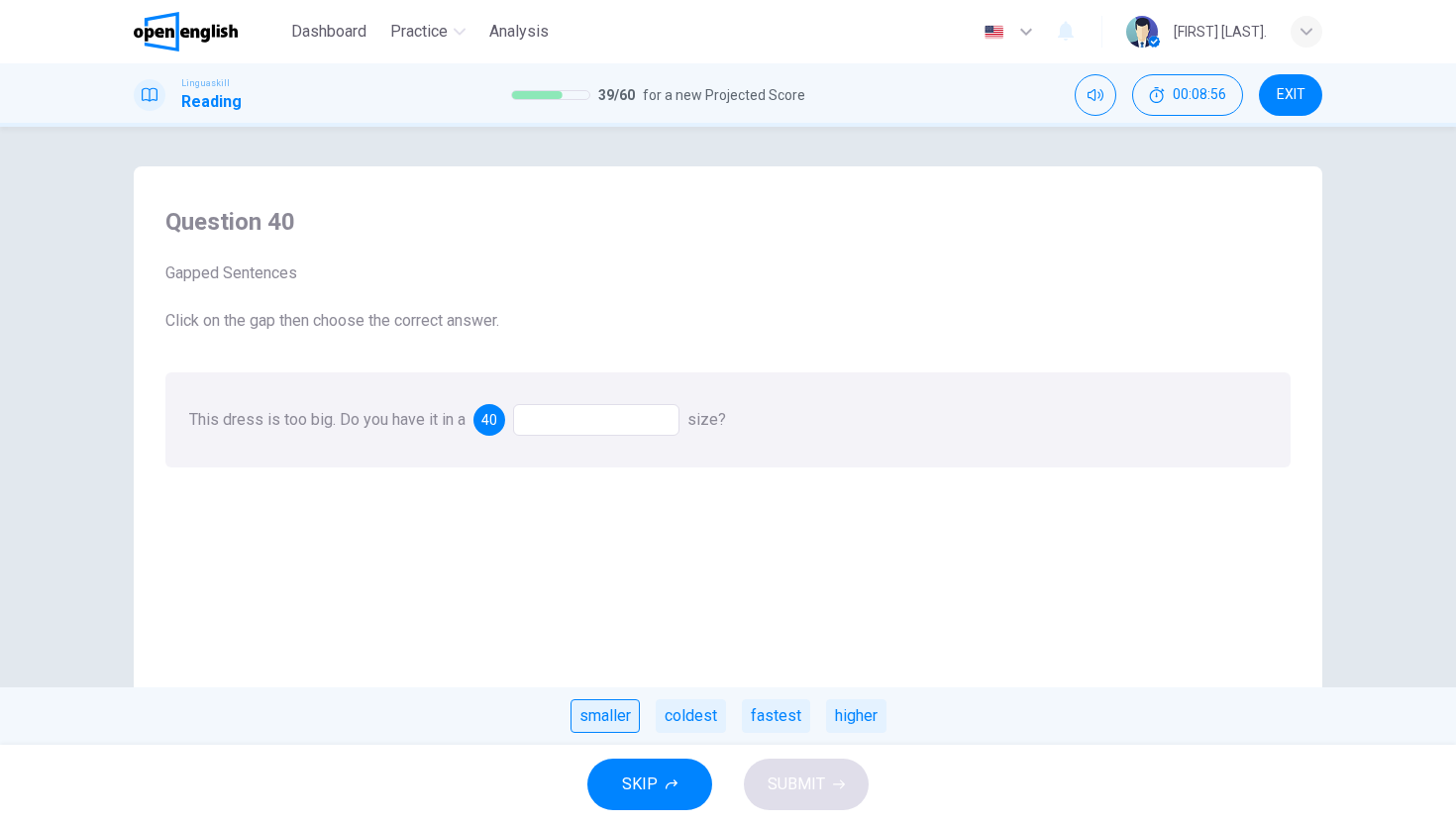 click on "smaller" at bounding box center (605, 716) 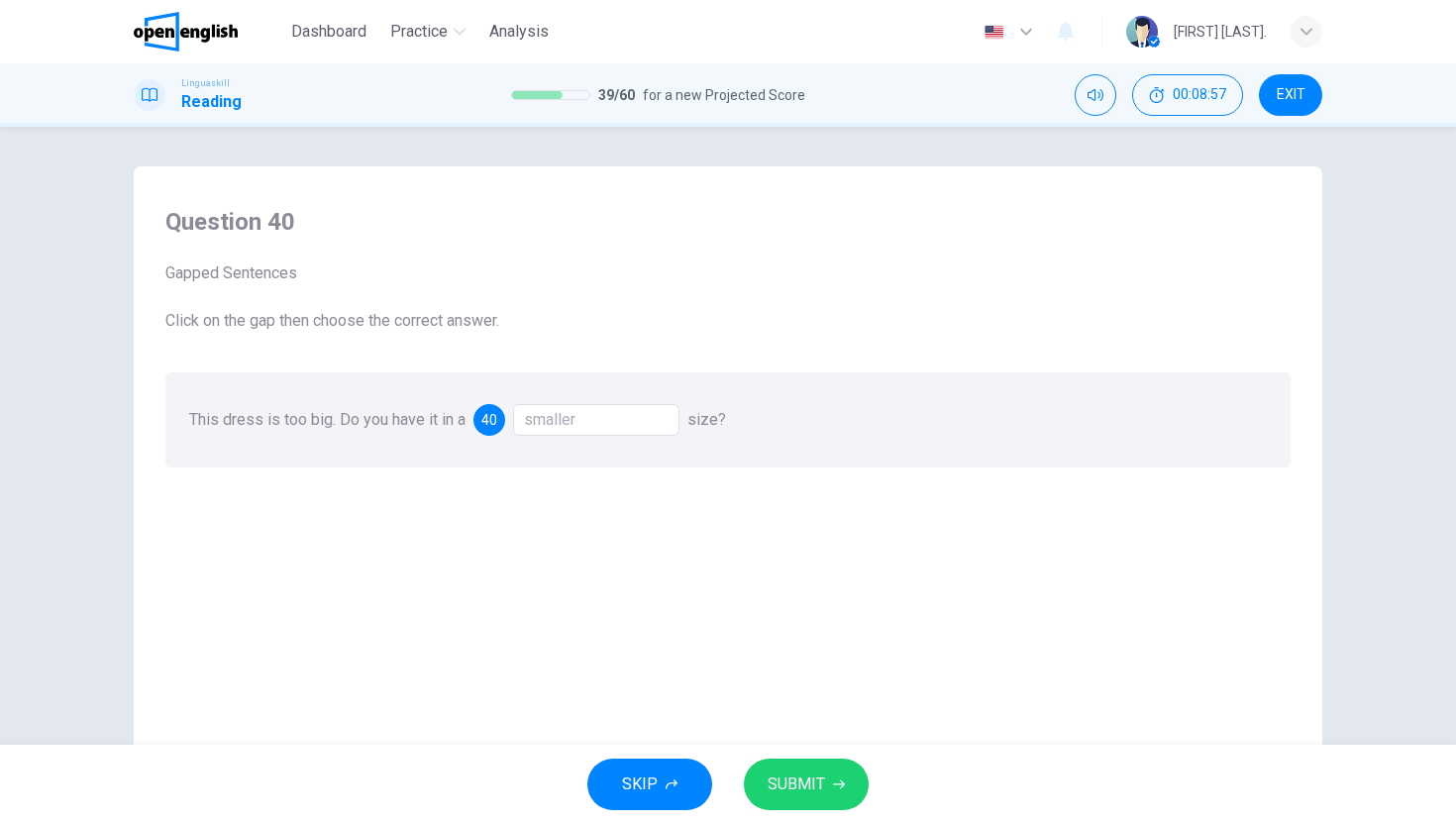 click on "SUBMIT" at bounding box center (806, 784) 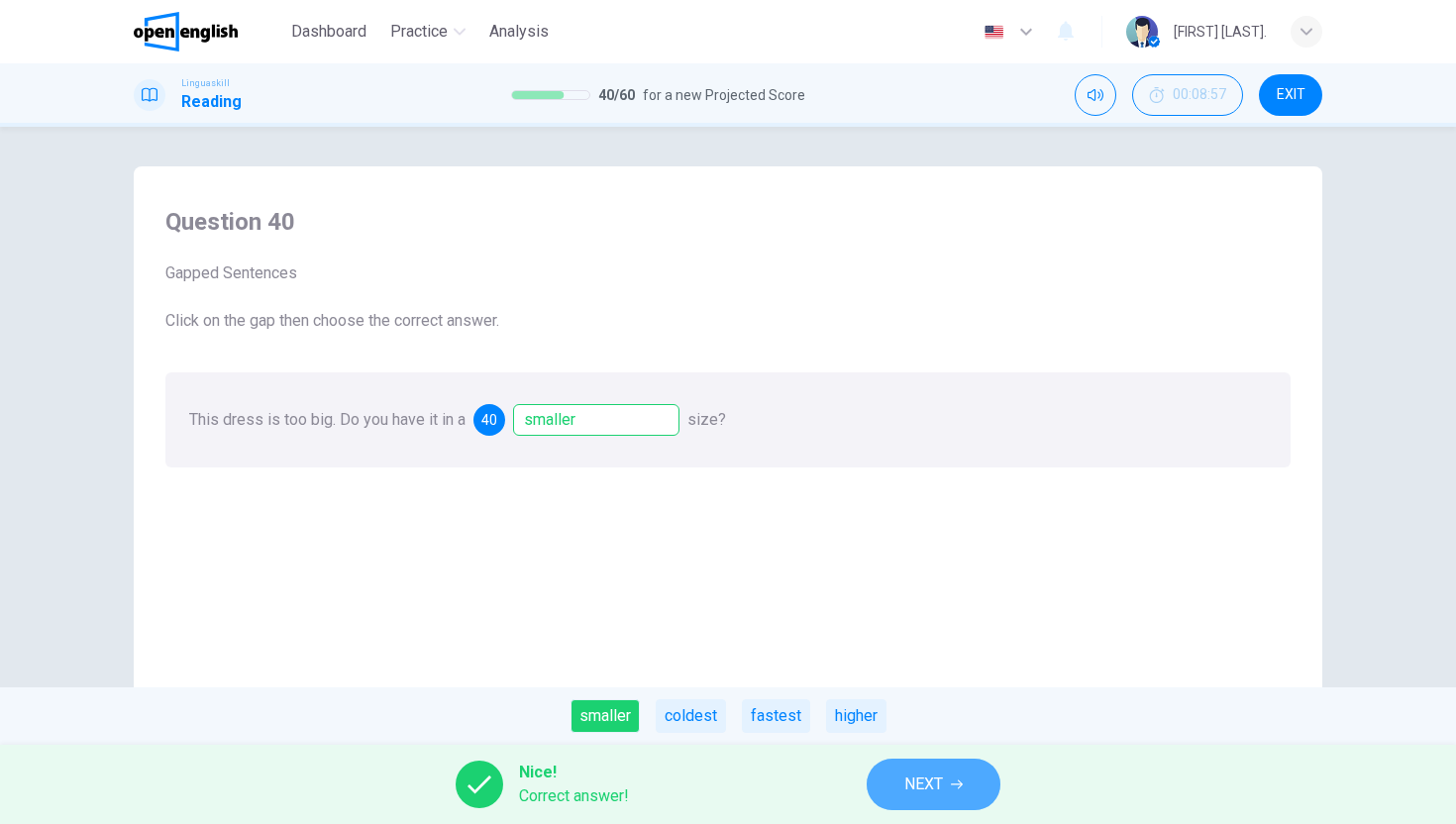 click on "NEXT" at bounding box center [933, 784] 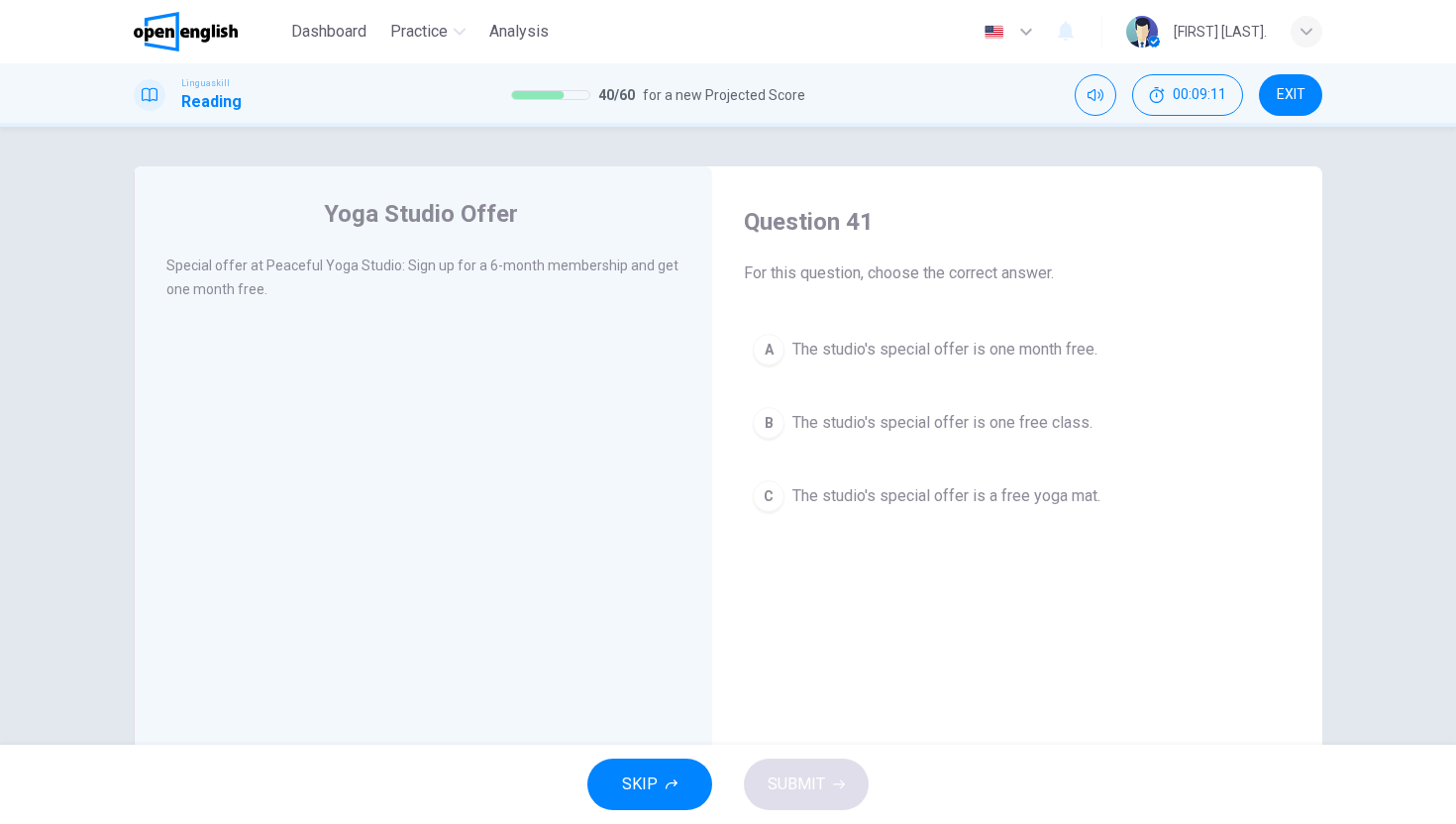 click on "A The studio's special offer is one month free." at bounding box center (1017, 350) 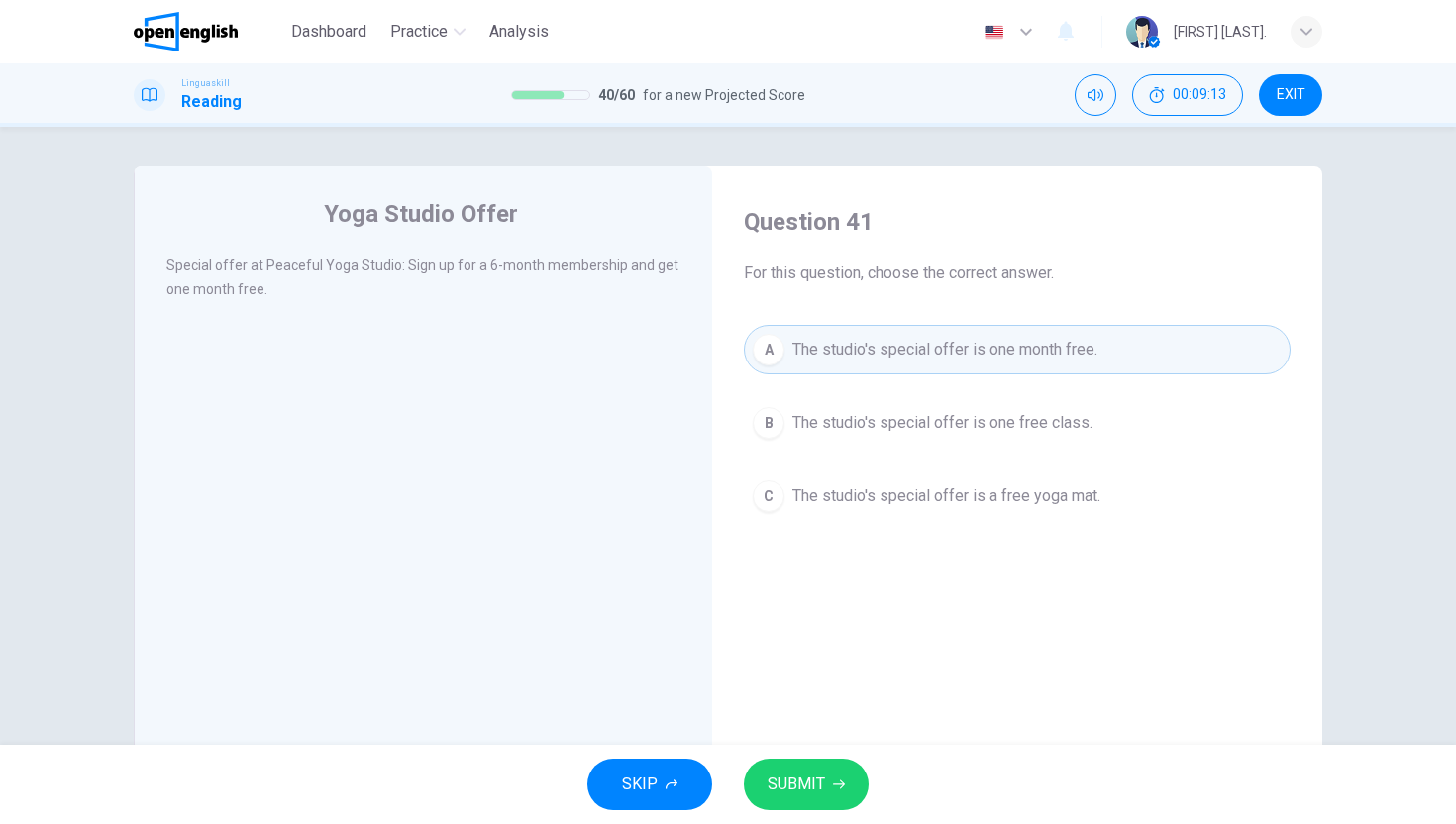 click on "SUBMIT" at bounding box center [796, 784] 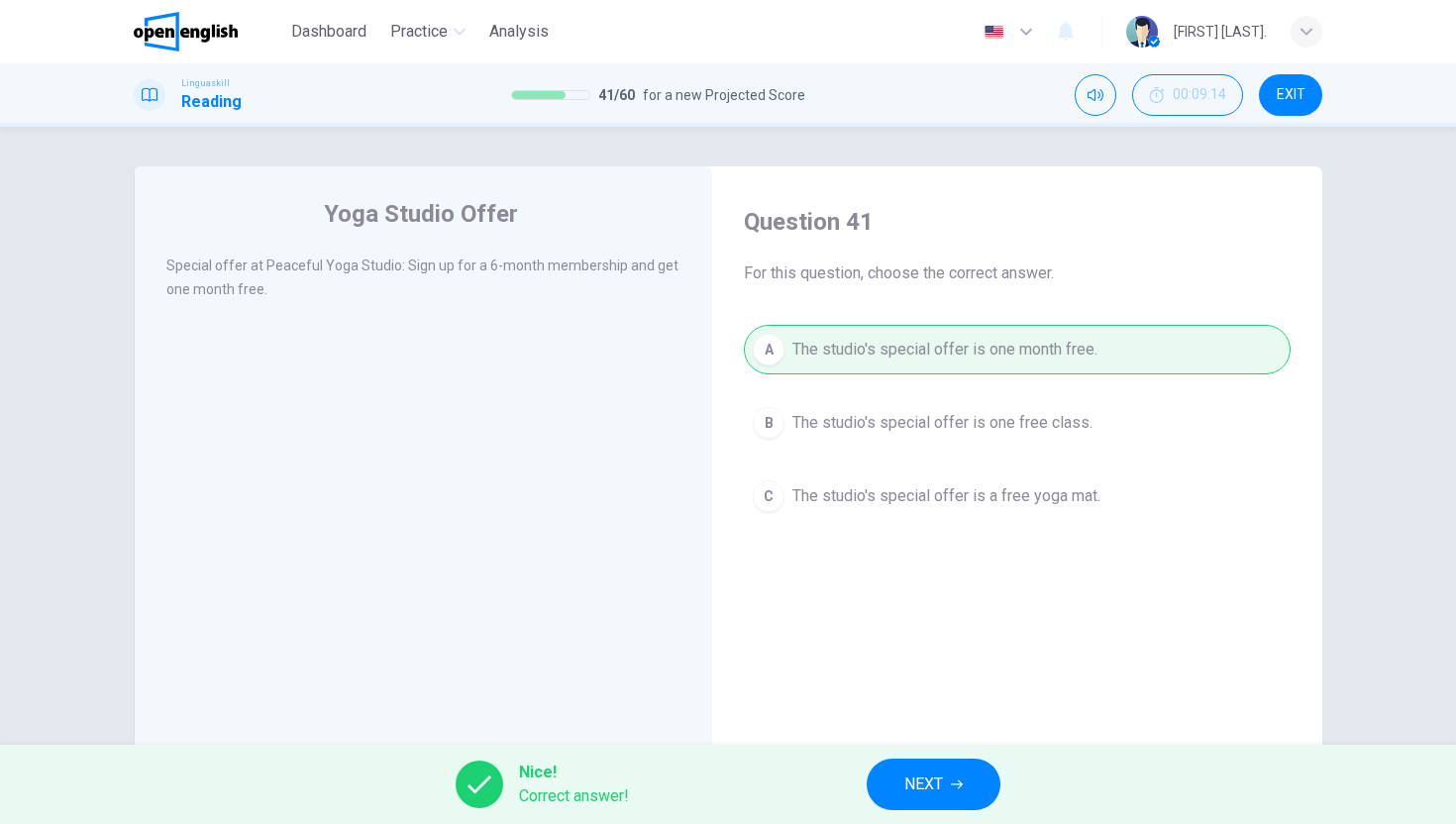 click on "NEXT" at bounding box center (923, 784) 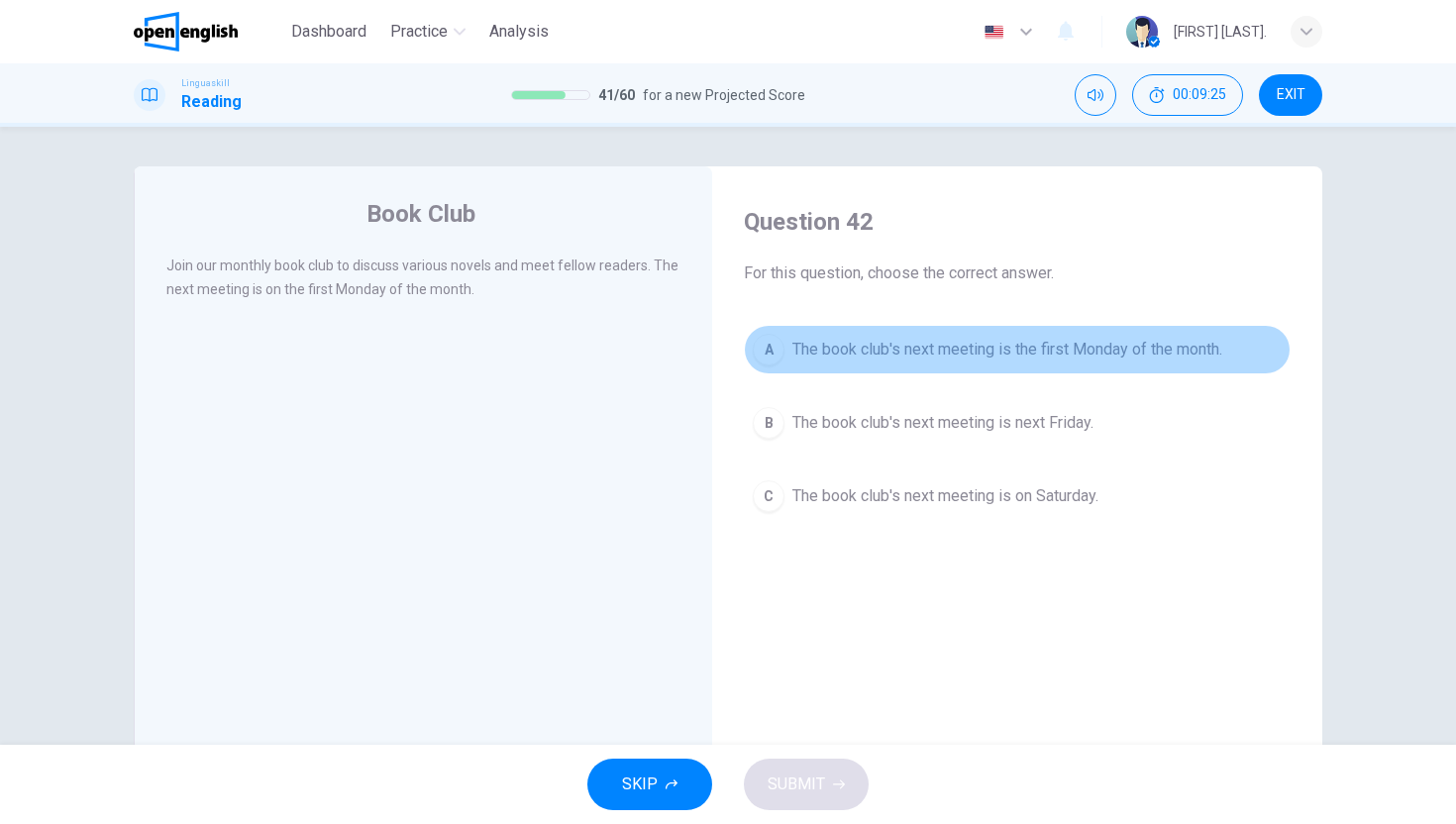 click on "A The book club's next meeting is the first Monday of the month." at bounding box center [1017, 350] 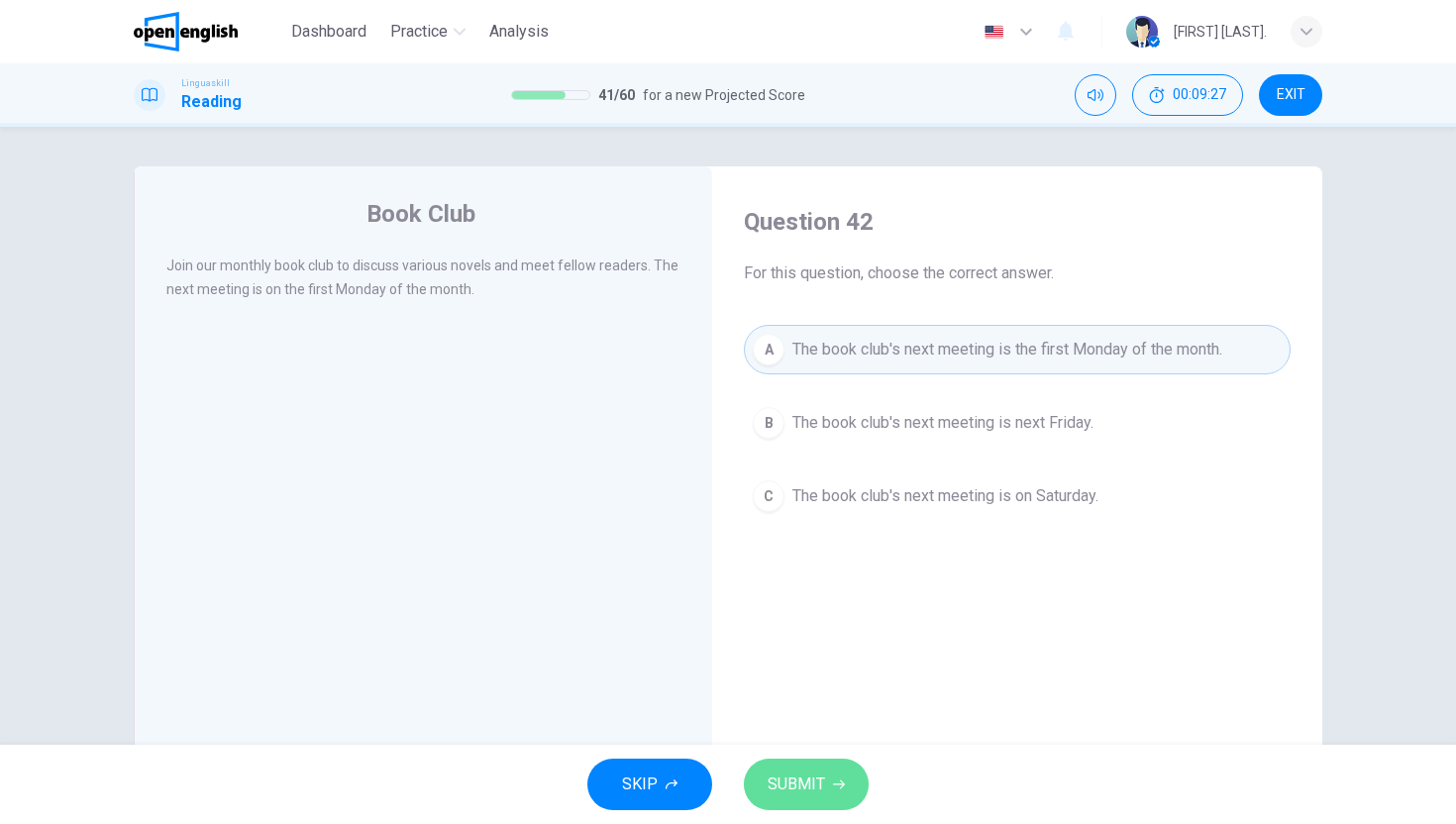 click on "SUBMIT" at bounding box center (806, 784) 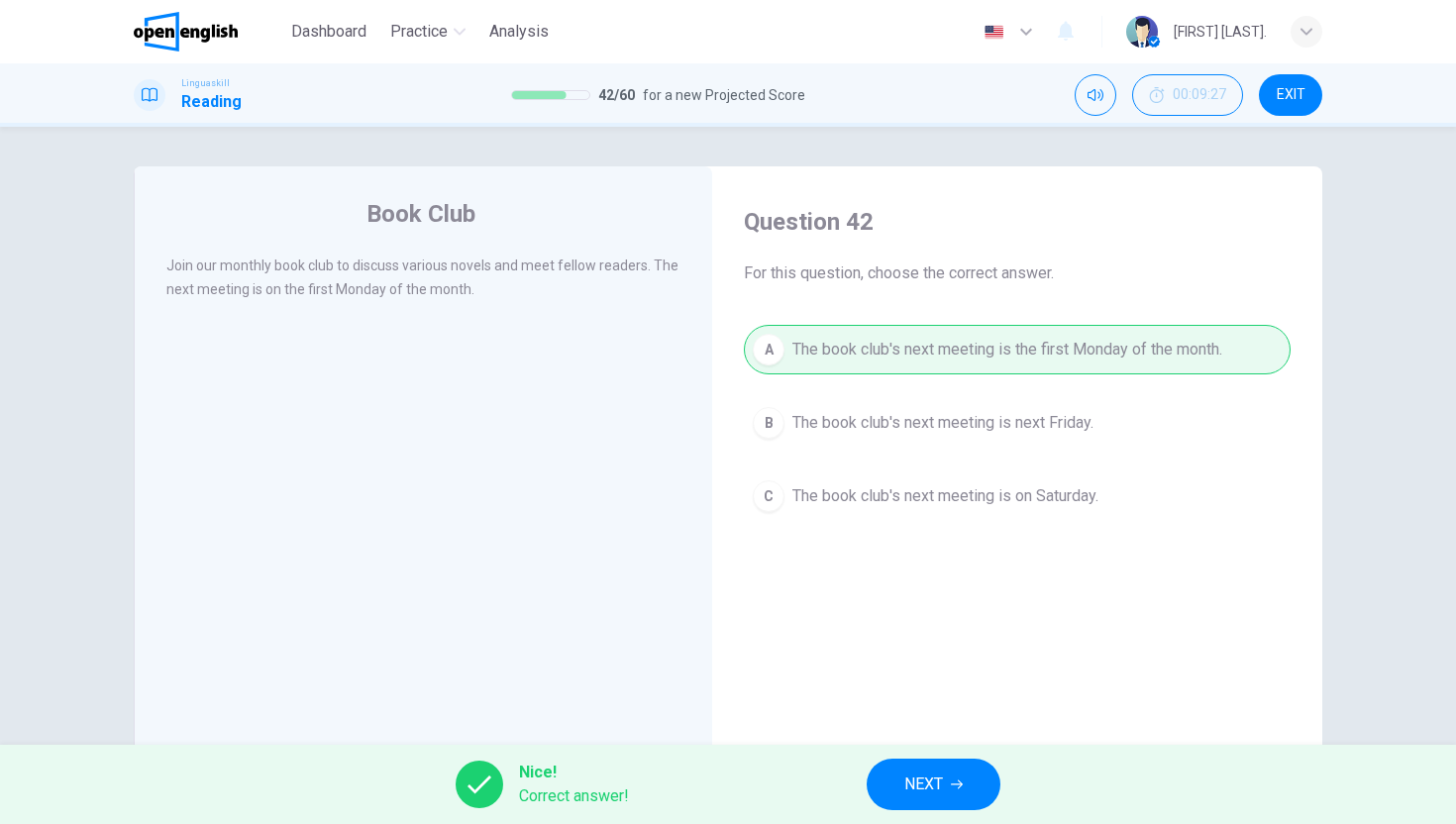 click on "NEXT" at bounding box center [923, 784] 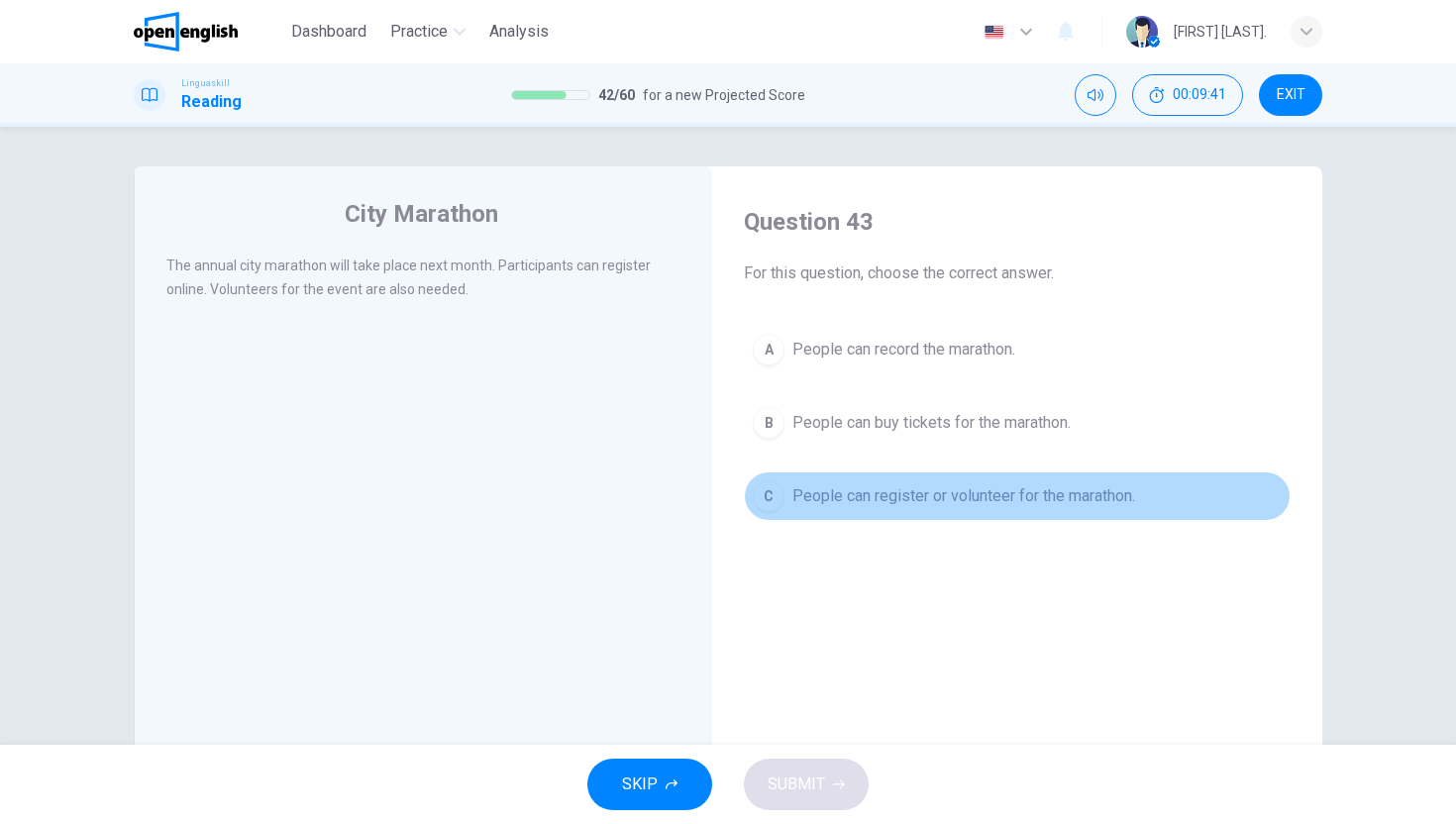 click on "People can register or volunteer for the marathon." at bounding box center (964, 496) 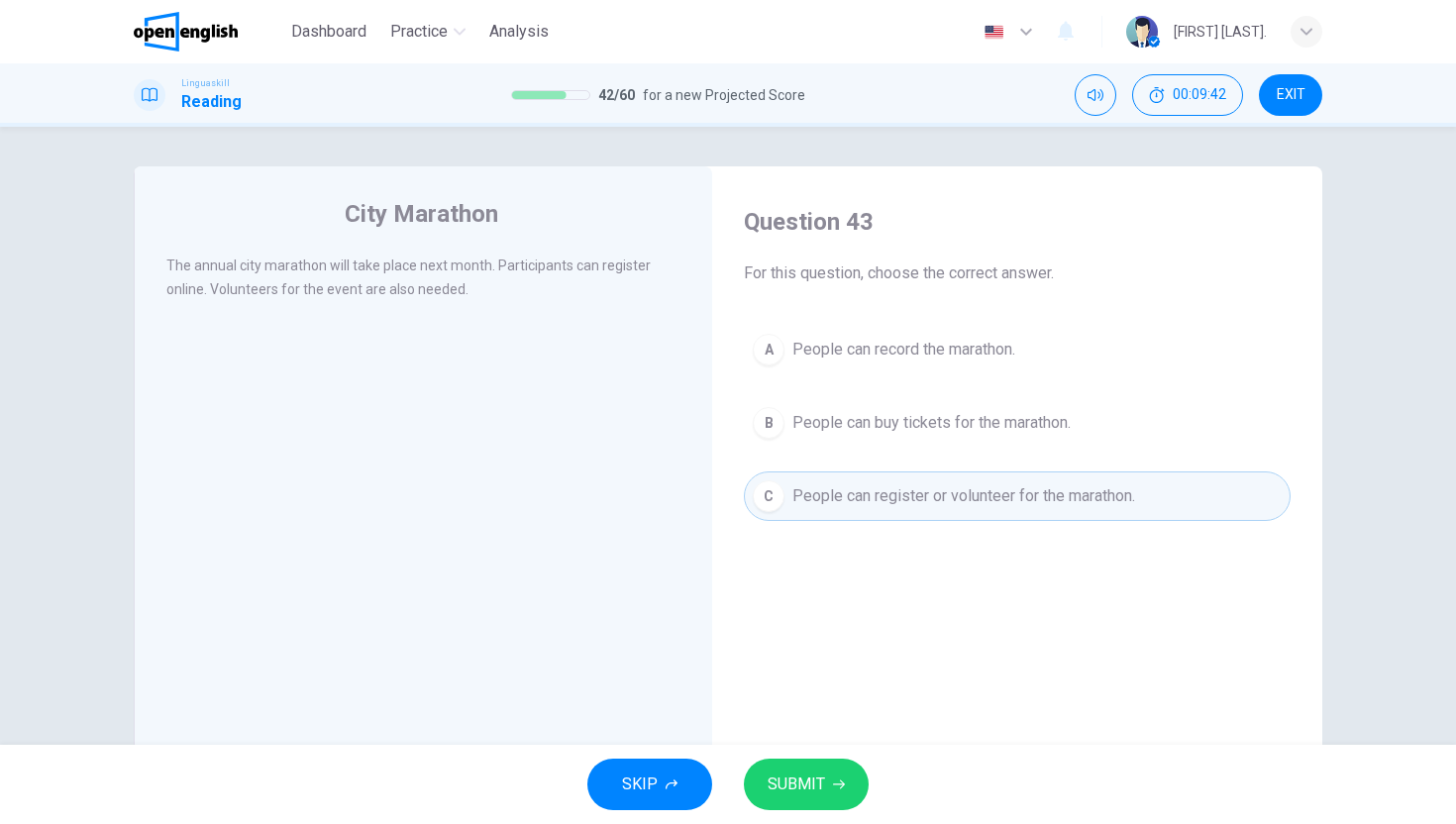 click on "SUBMIT" at bounding box center [796, 784] 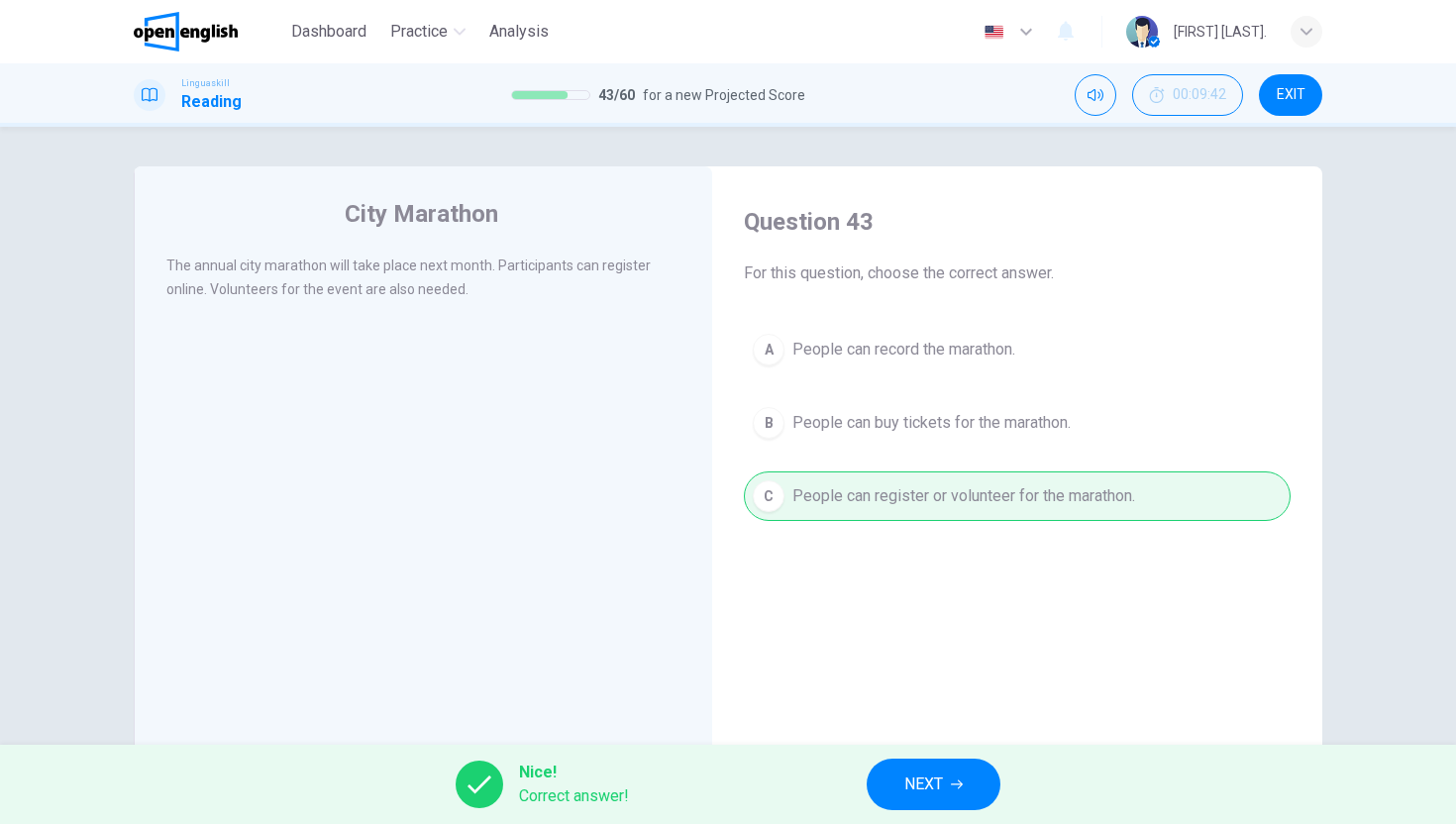 click on "NEXT" at bounding box center (923, 784) 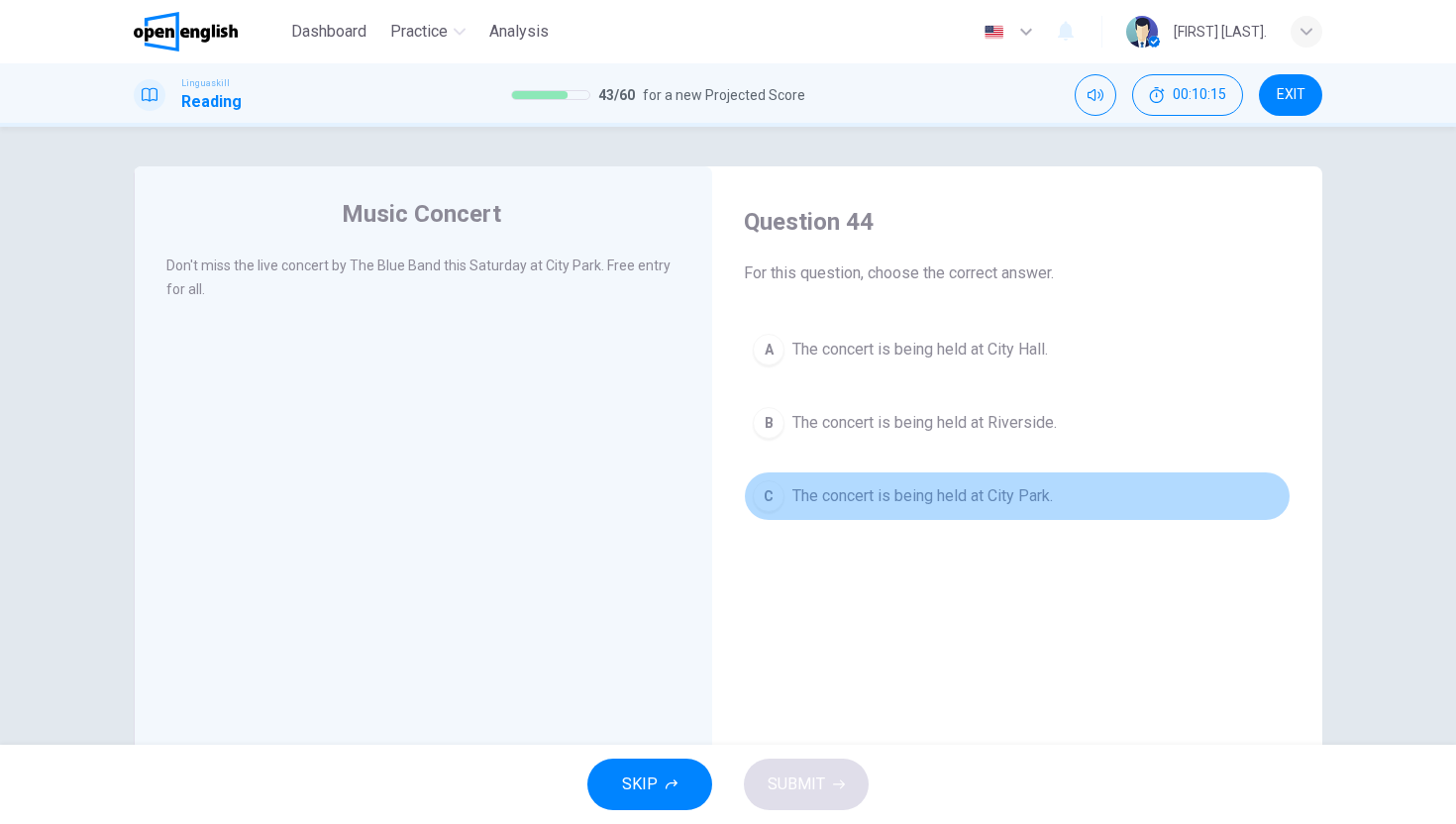 click on "The concert is being held at City Park." at bounding box center [922, 496] 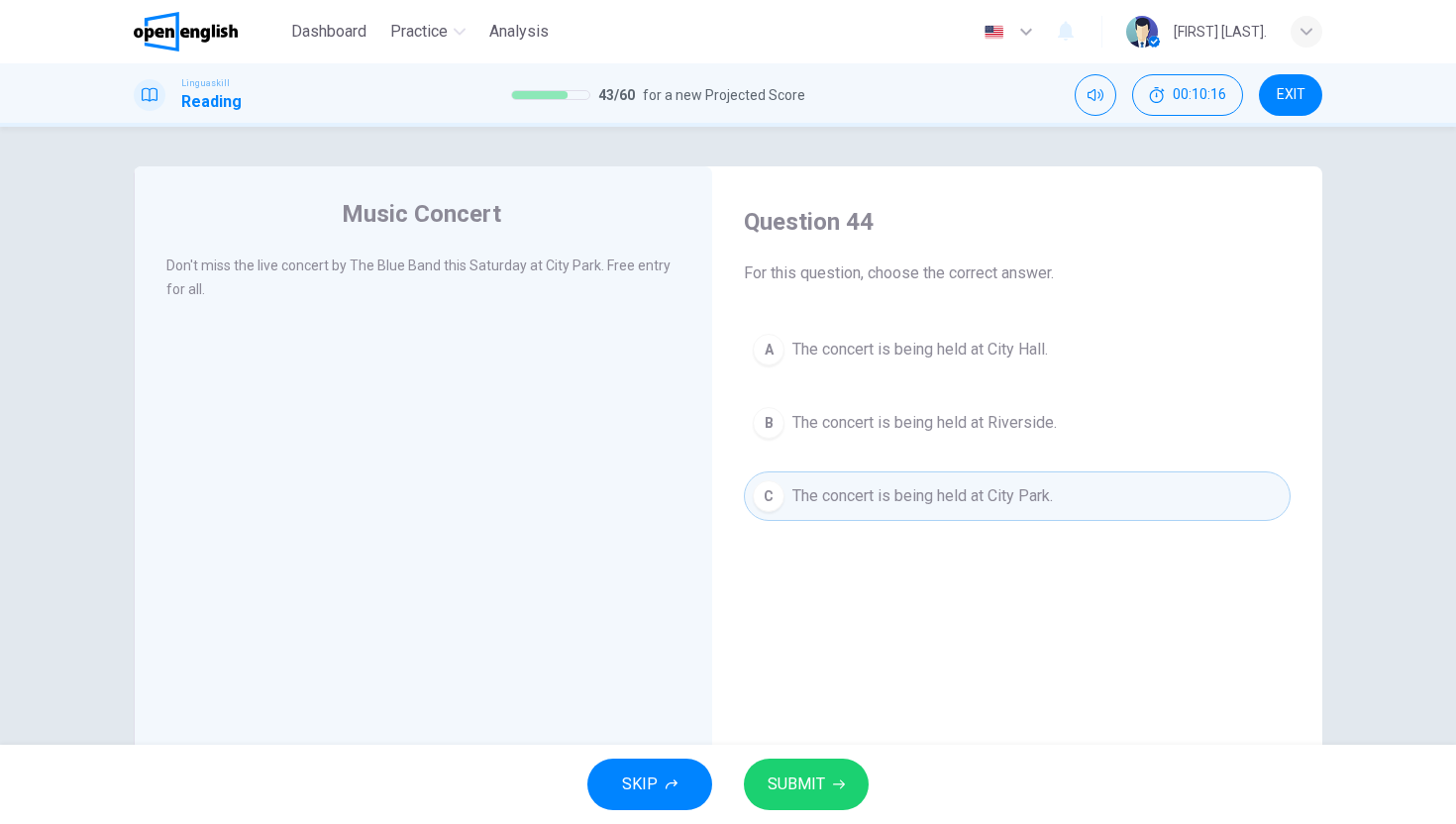 click on "SUBMIT" at bounding box center [796, 784] 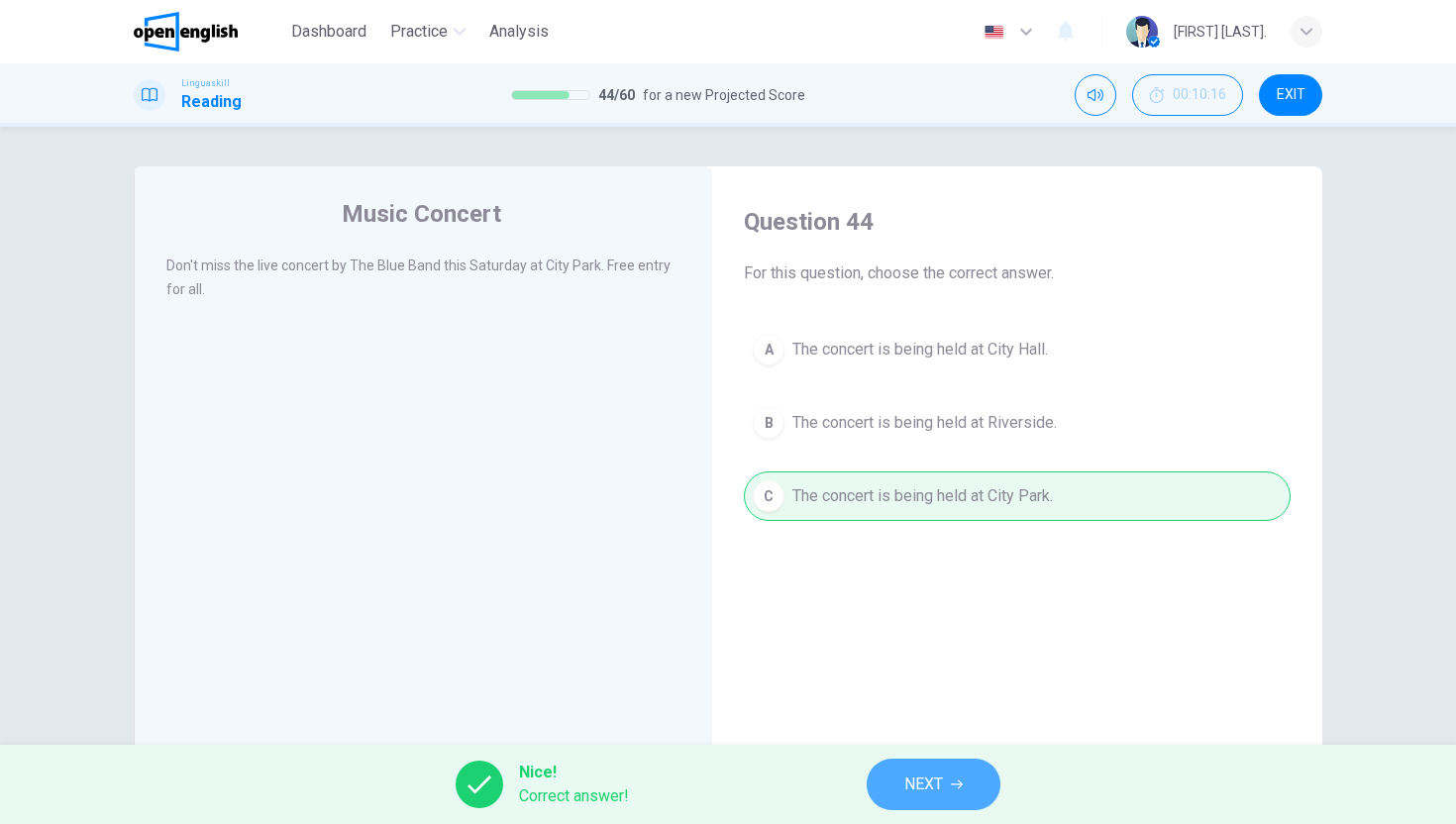 click on "NEXT" at bounding box center (933, 784) 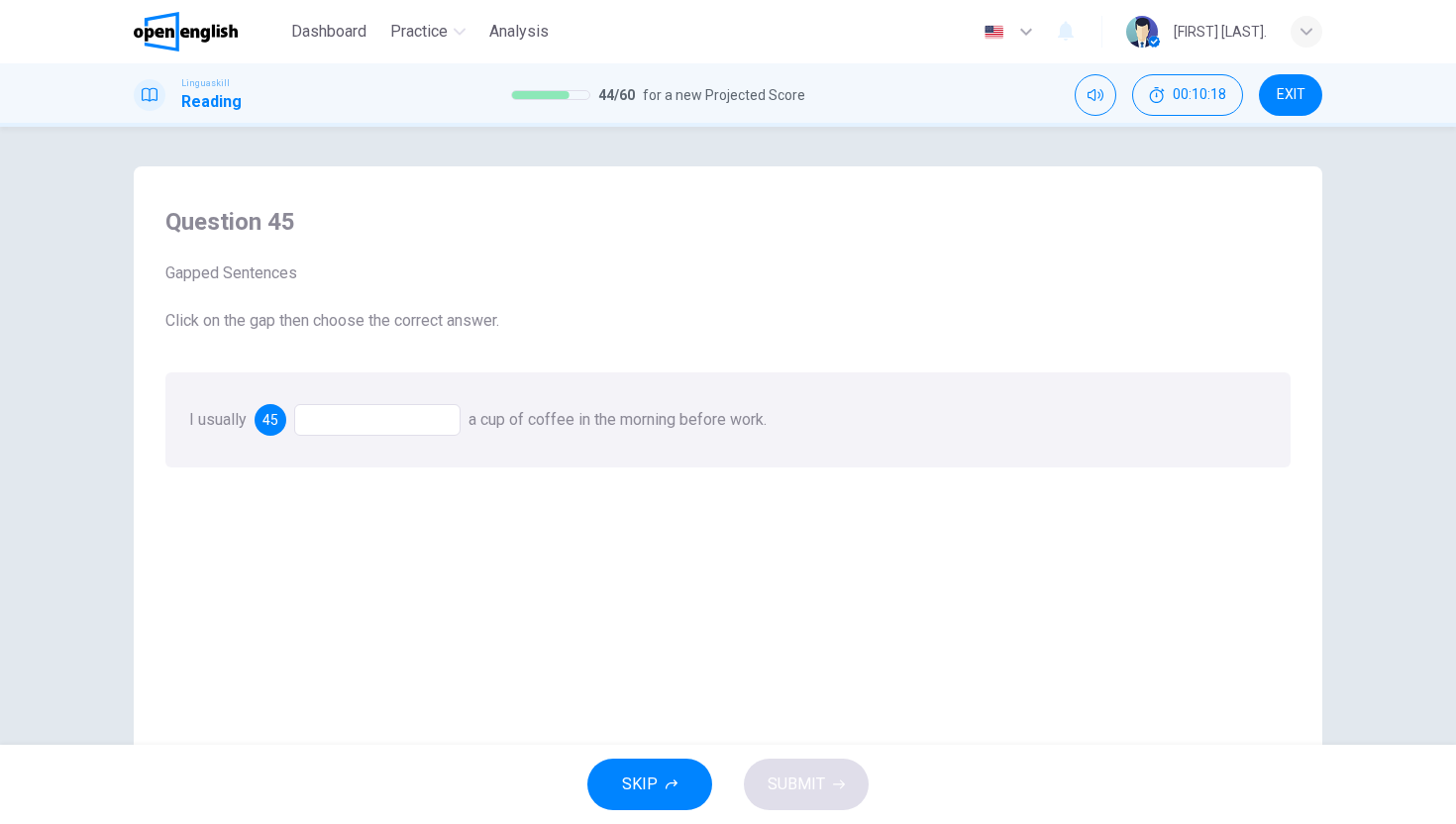 click at bounding box center (377, 420) 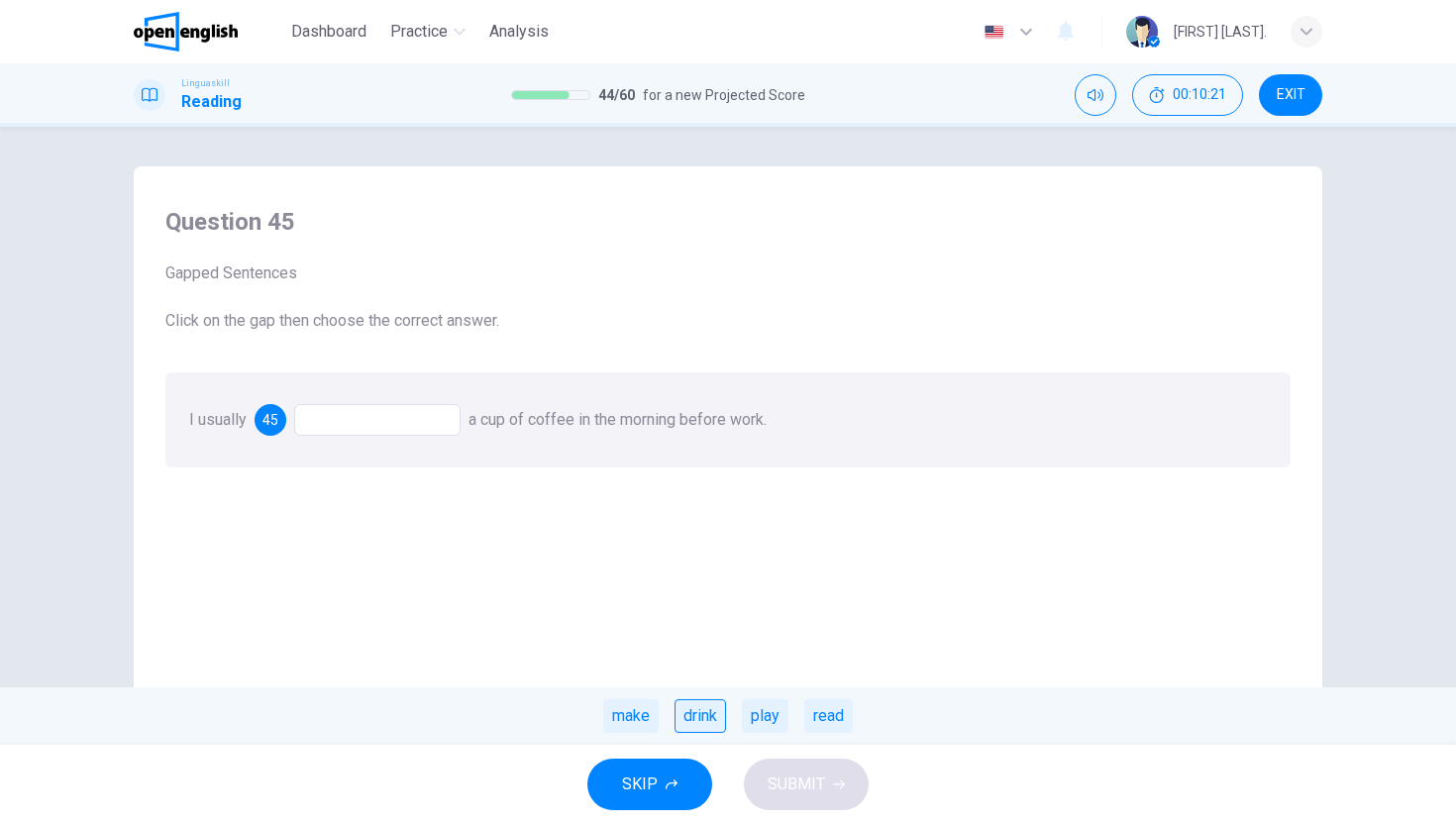 click on "drink" at bounding box center [700, 716] 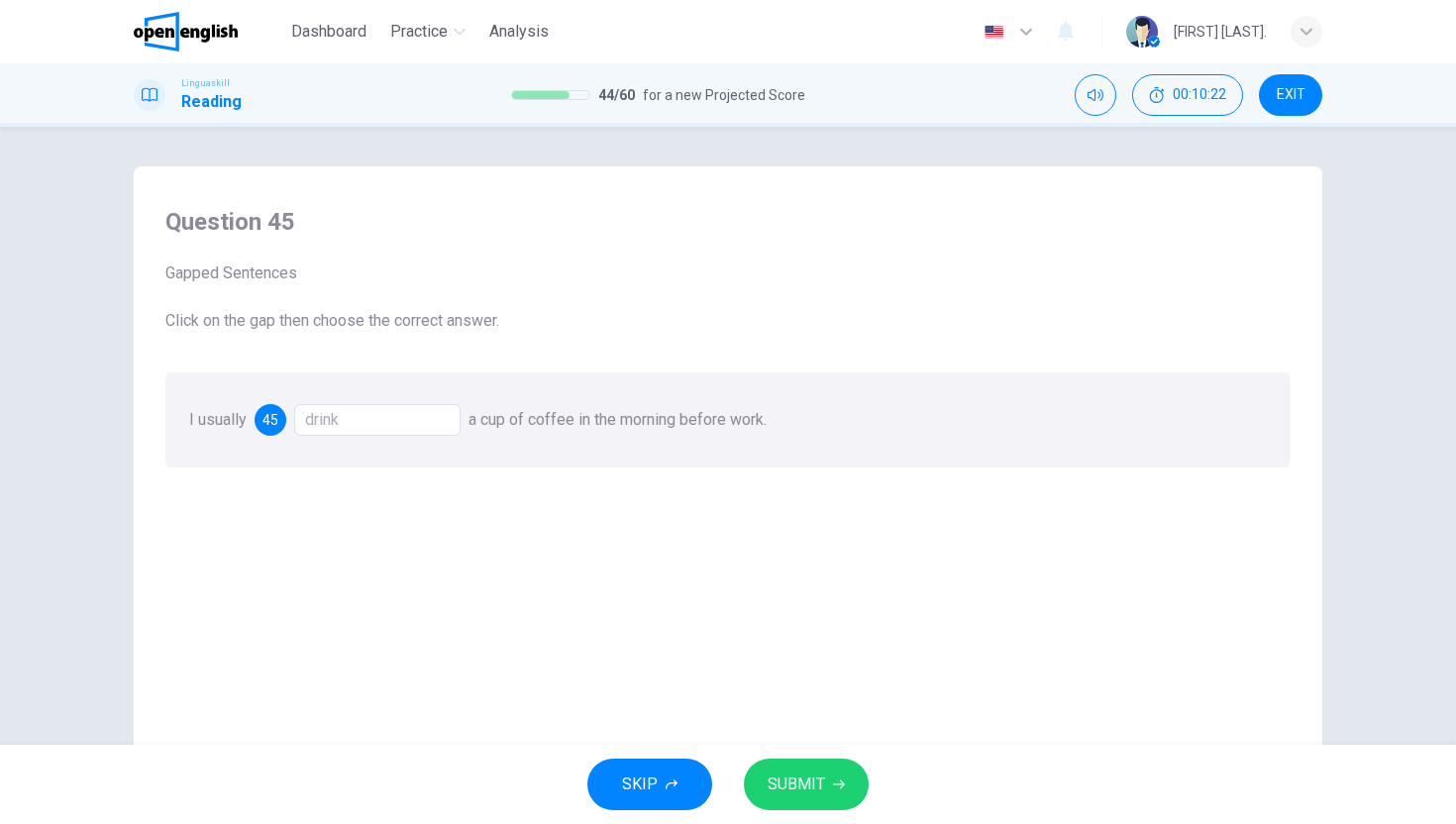 click on "SUBMIT" at bounding box center [806, 784] 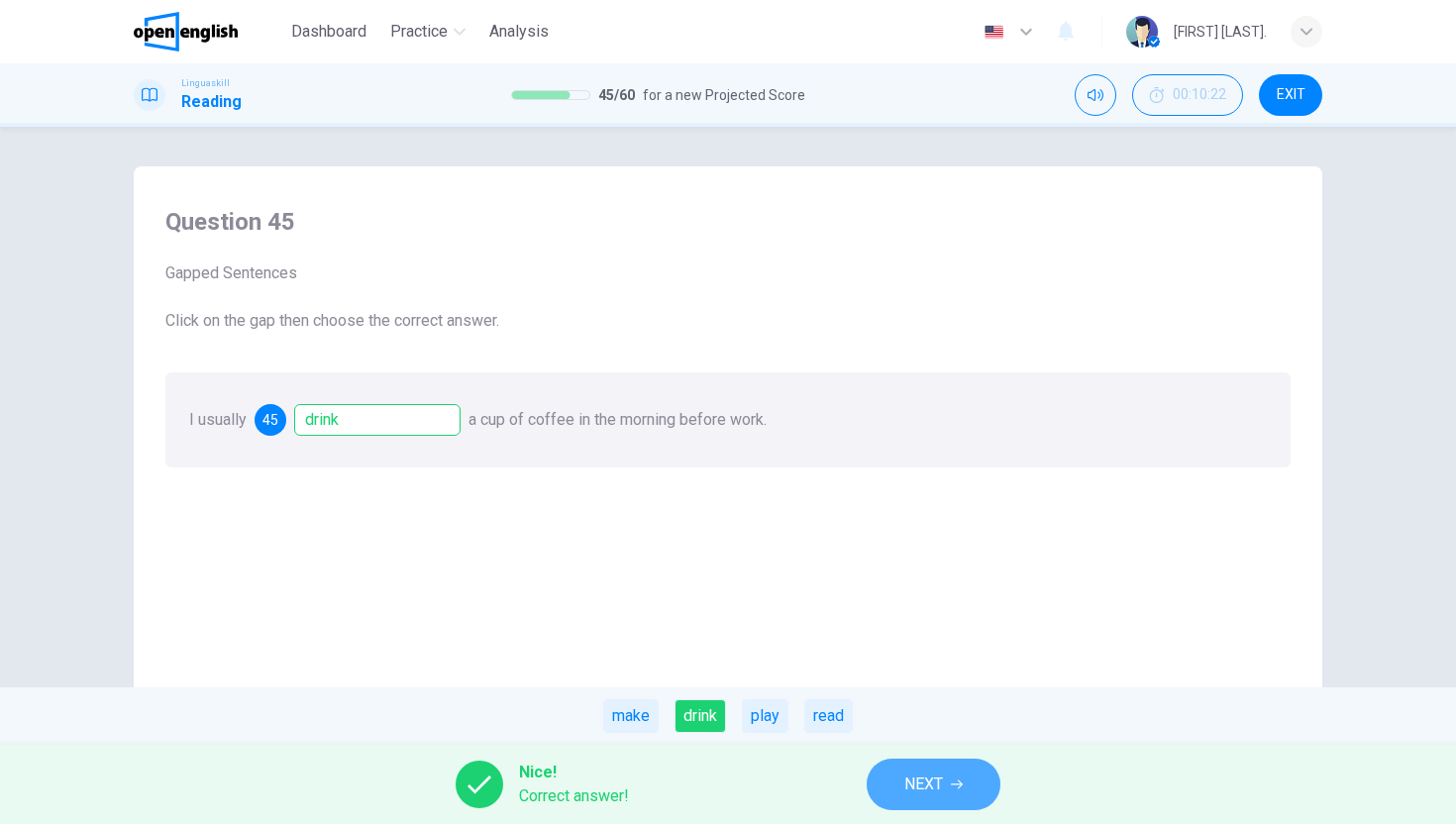 click on "NEXT" at bounding box center [923, 784] 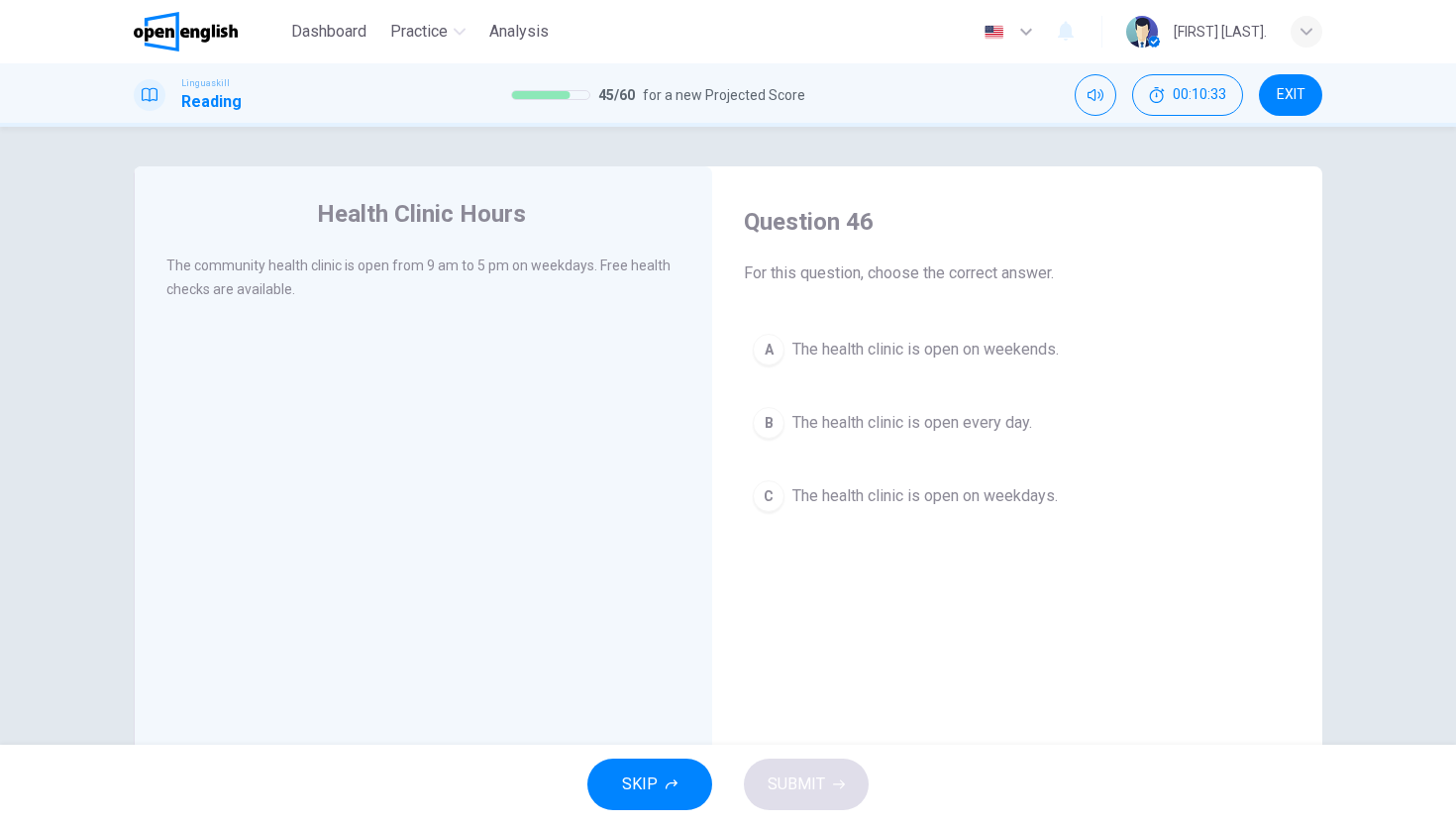 click on "The health clinic is open on weekends." at bounding box center (925, 350) 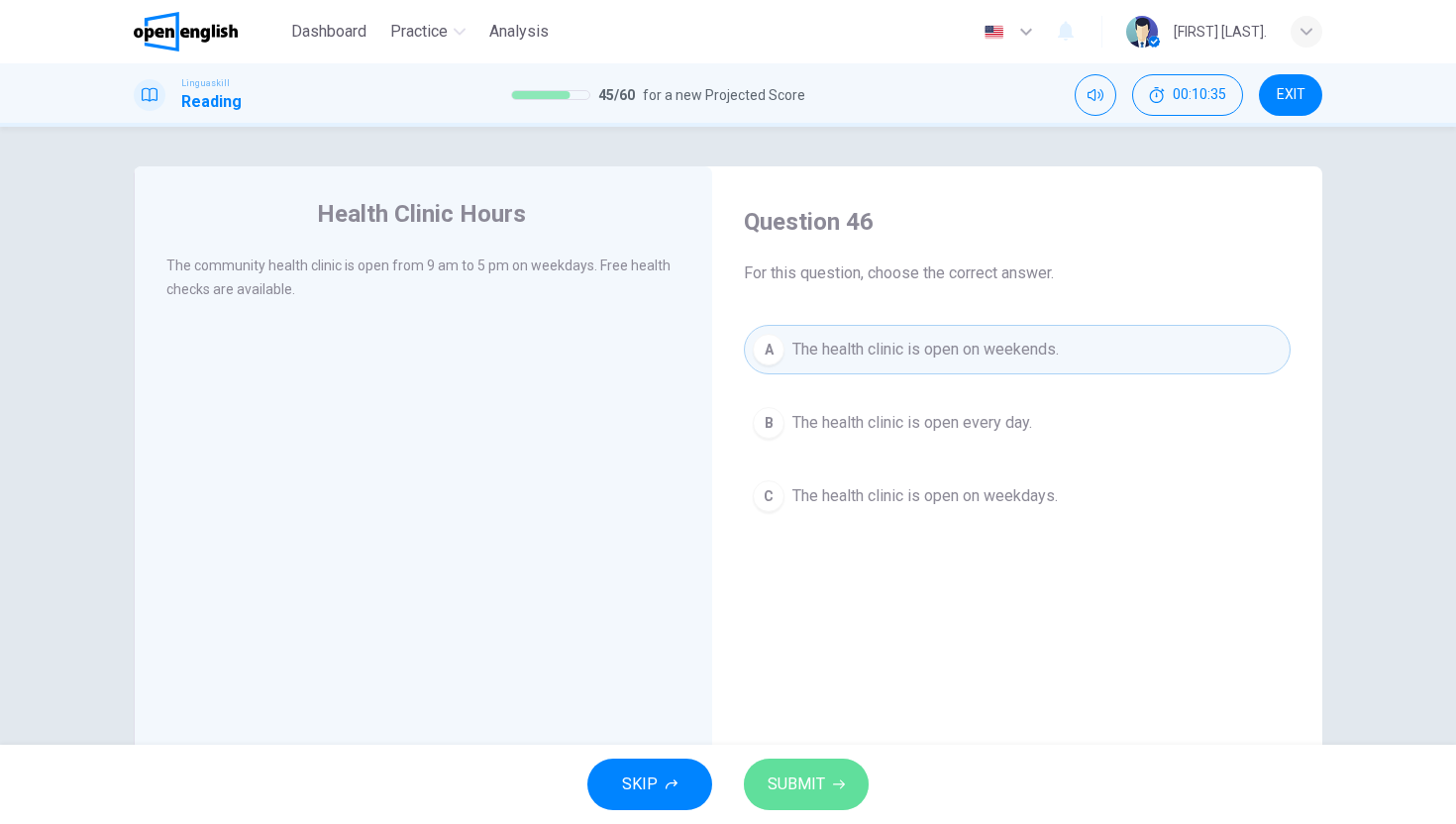 click 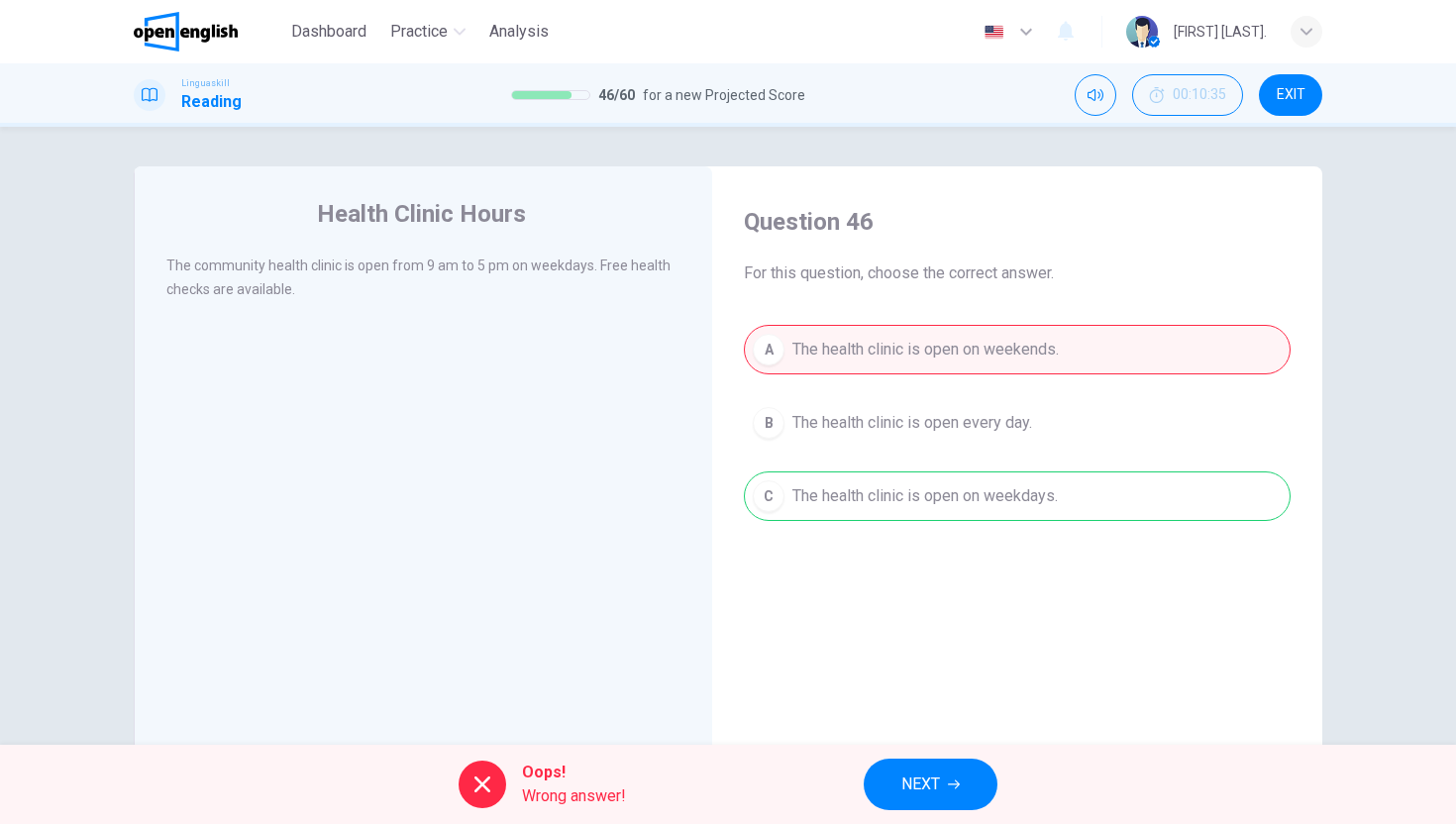 click on "A The health clinic is open on weekends. B The health clinic is open every day. C The health clinic is open on weekdays." at bounding box center (1017, 423) 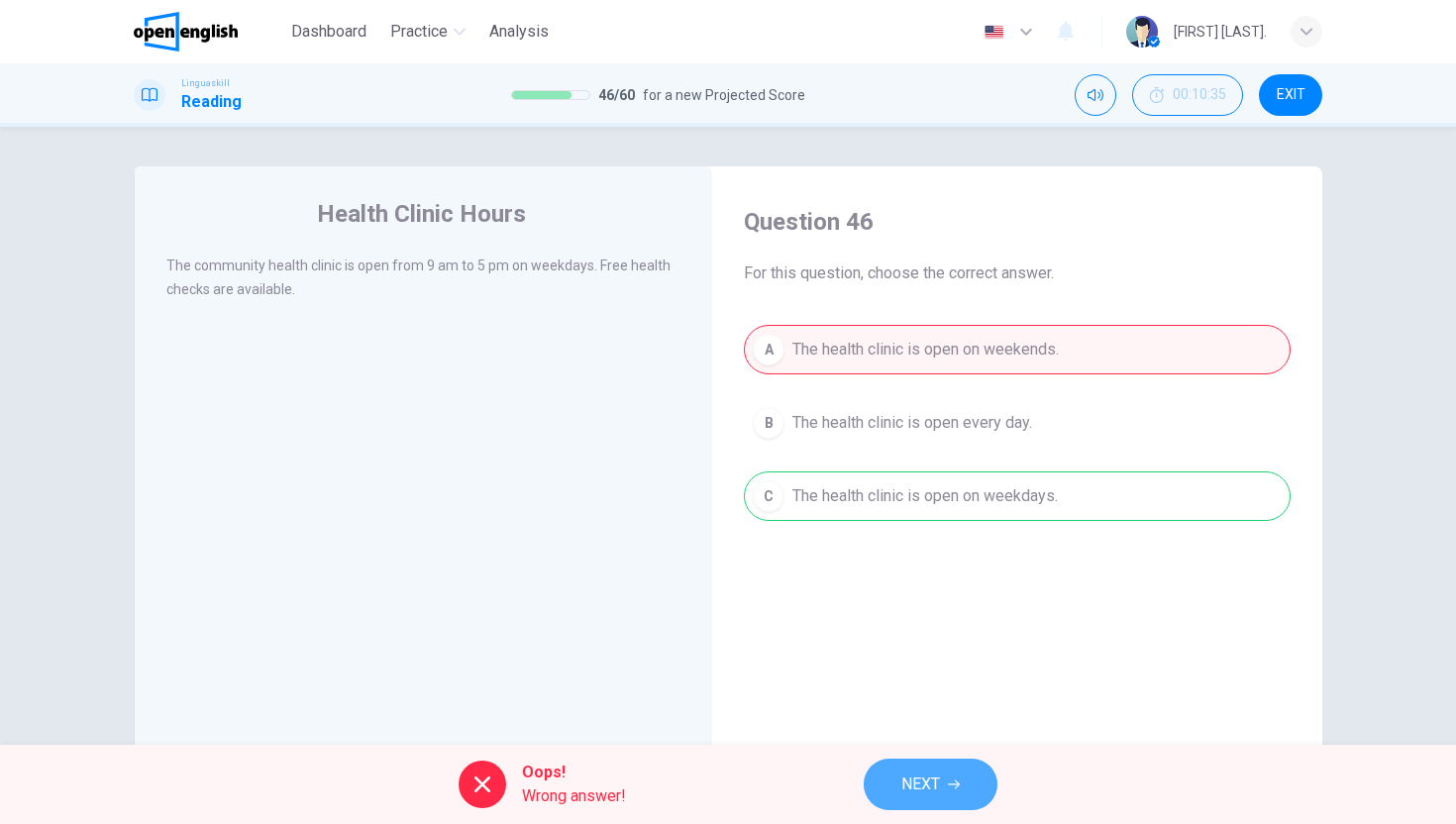 click on "NEXT" at bounding box center [930, 784] 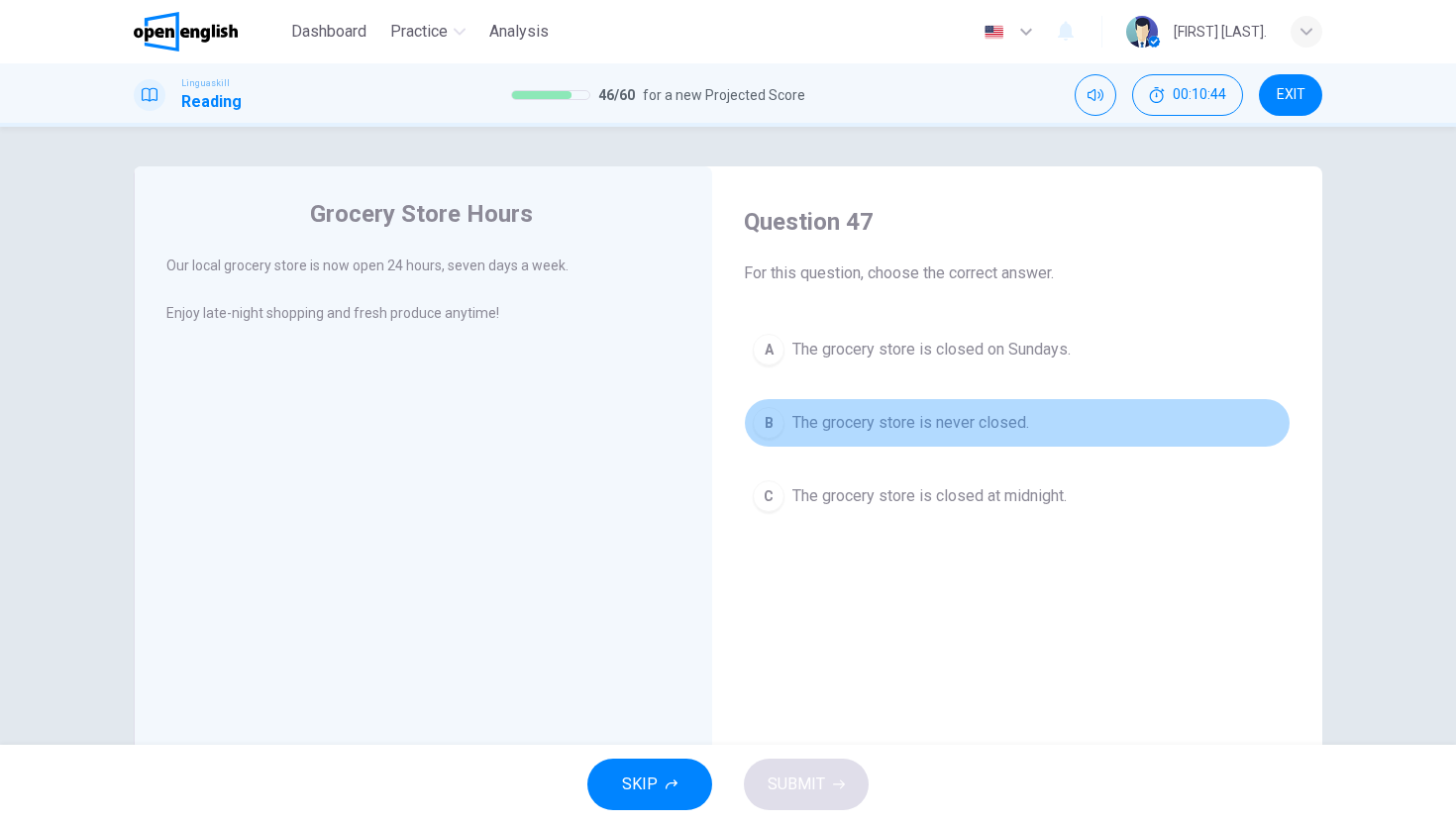 click on "The grocery store is never closed." at bounding box center (910, 423) 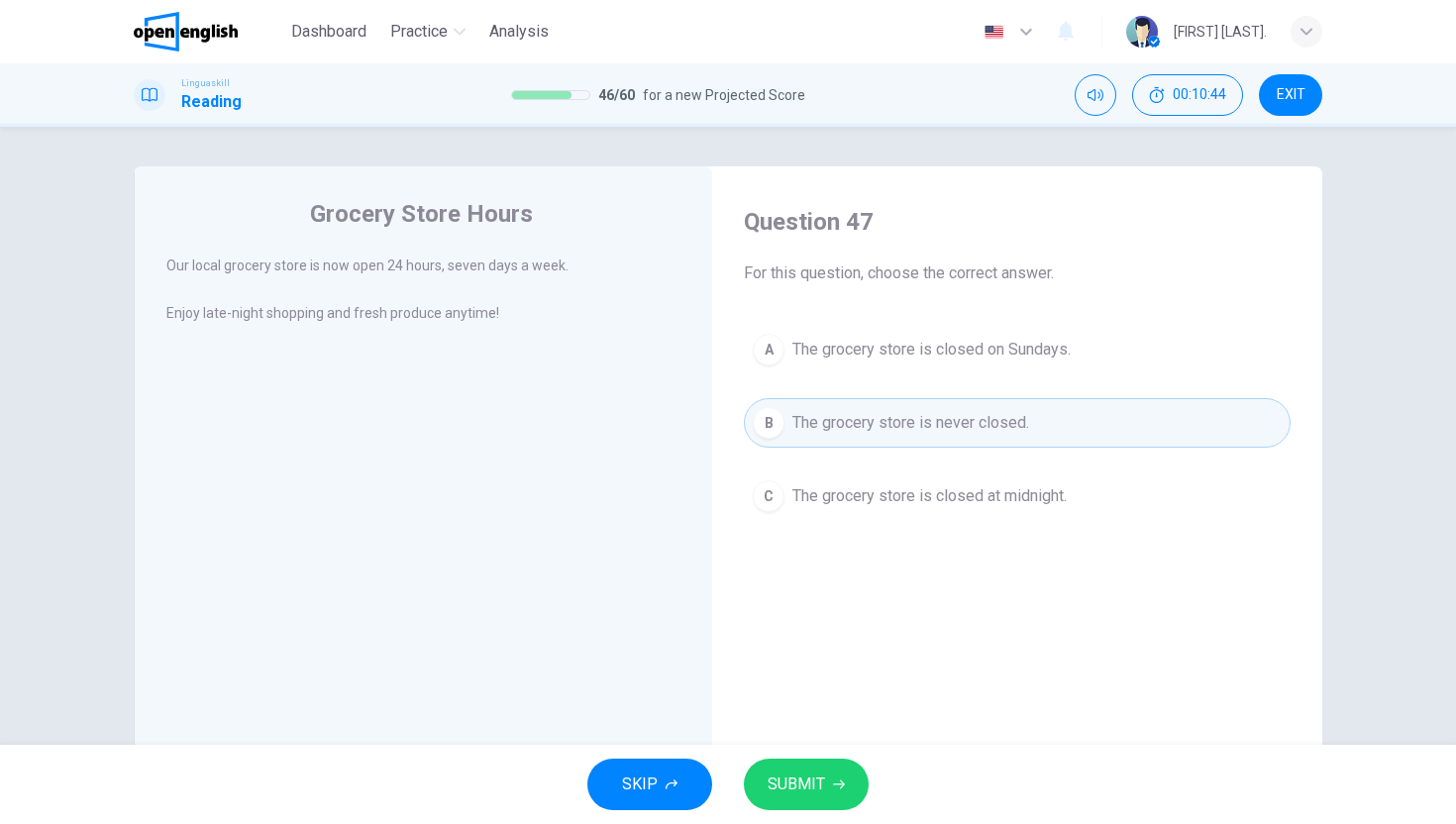 click on "SUBMIT" at bounding box center (806, 784) 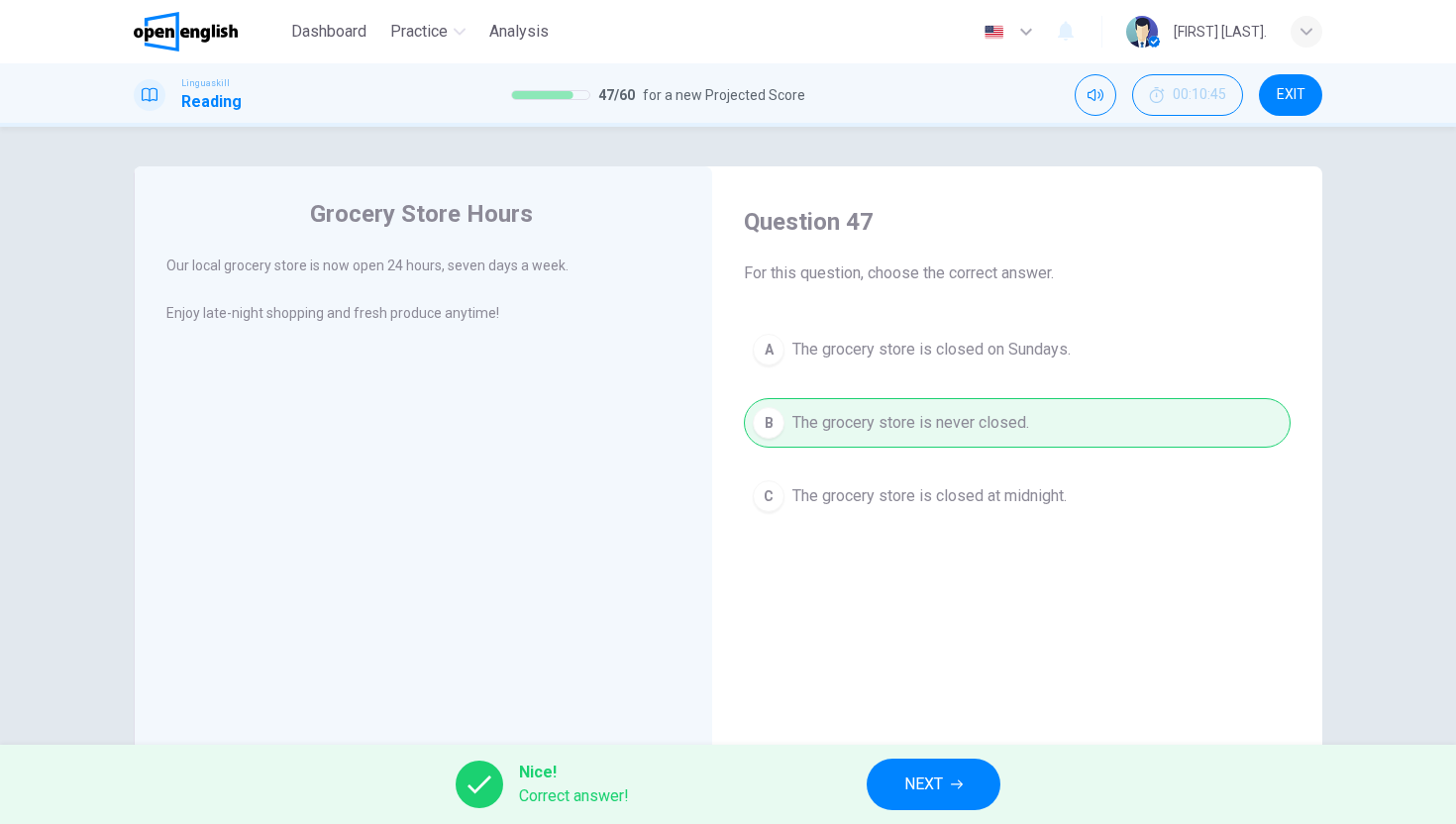 click on "NEXT" at bounding box center (933, 784) 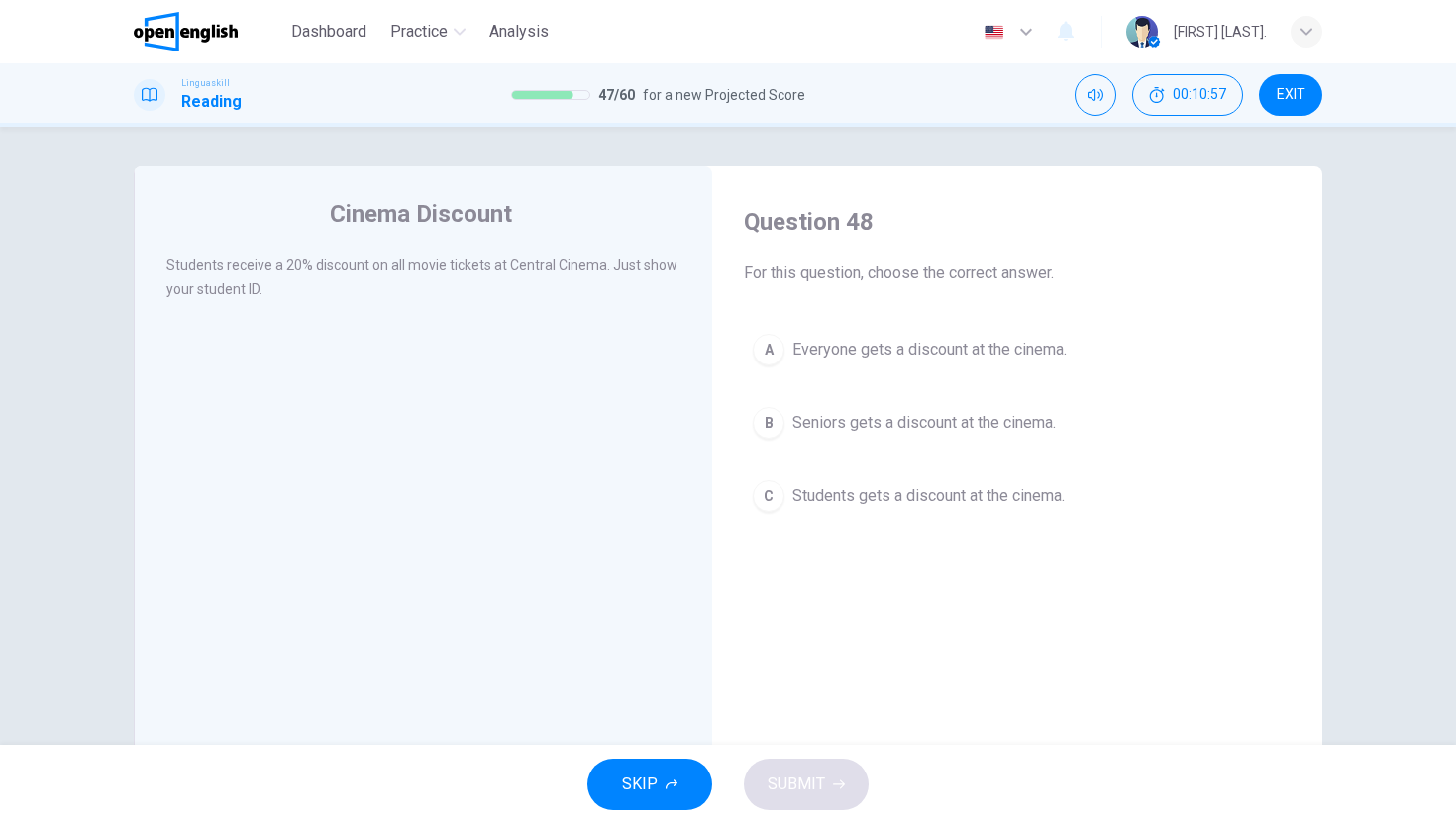 click on "Students gets a discount at the cinema." at bounding box center [928, 496] 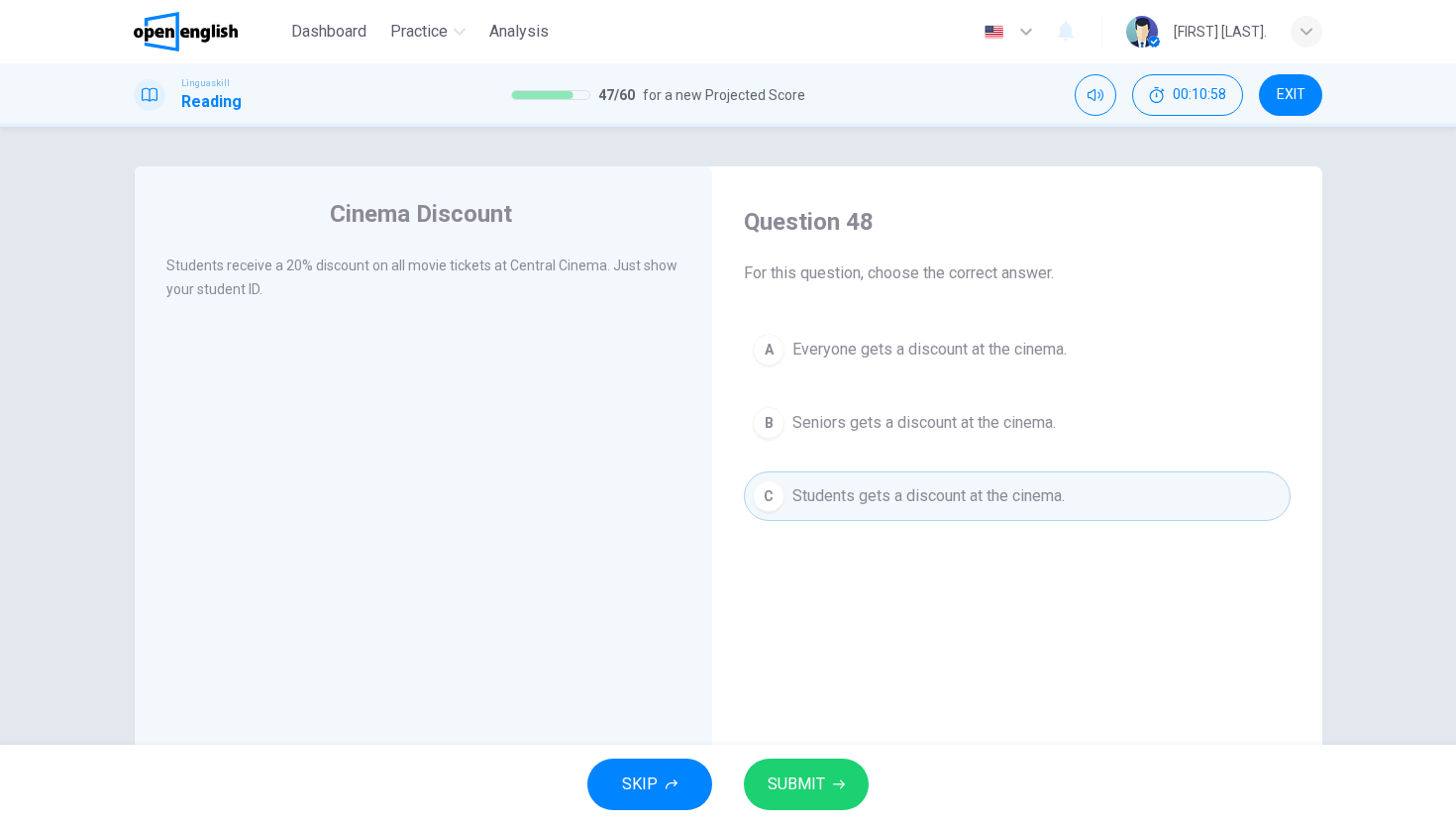 click on "SUBMIT" at bounding box center [796, 784] 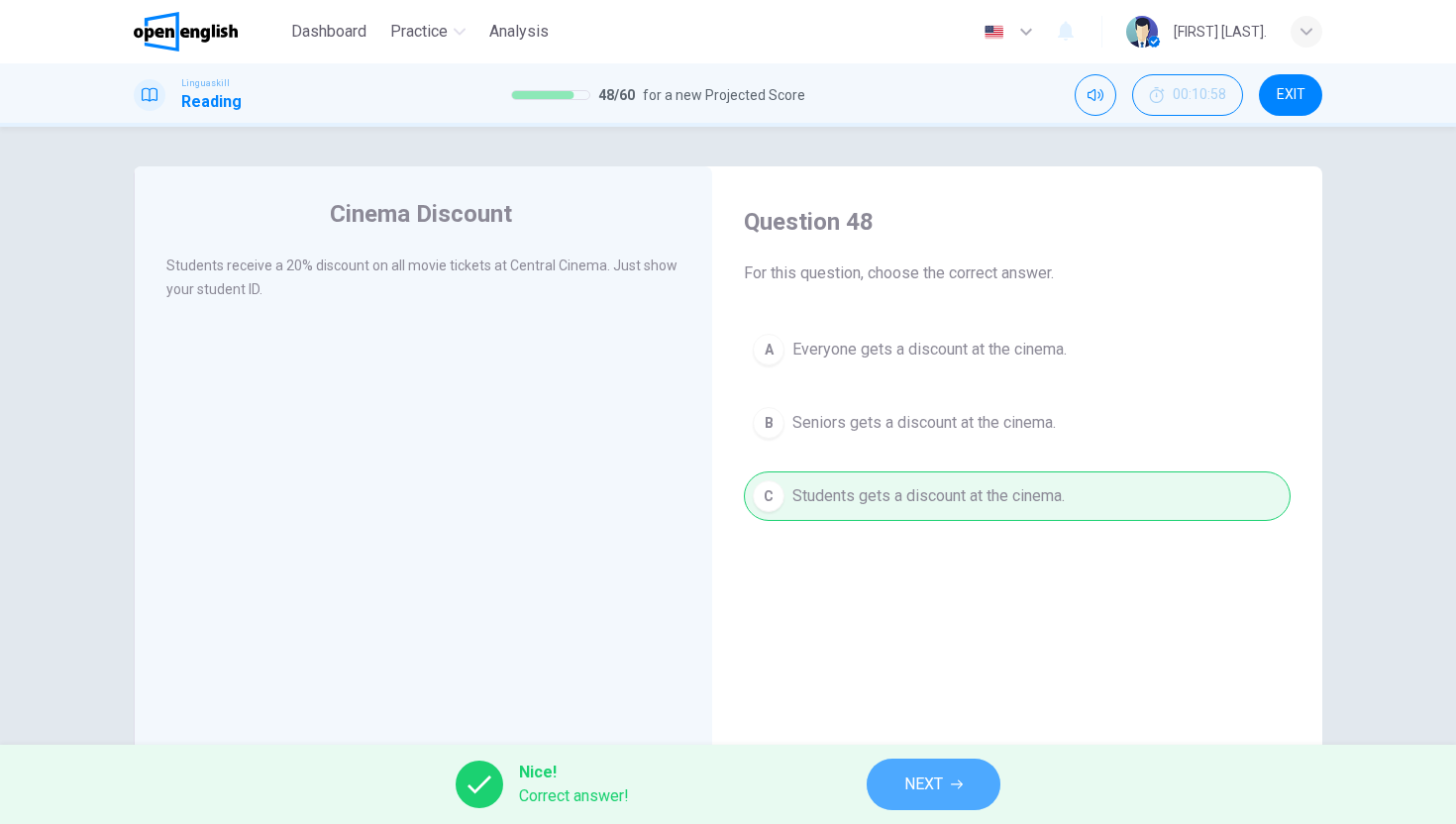 click on "NEXT" at bounding box center [923, 784] 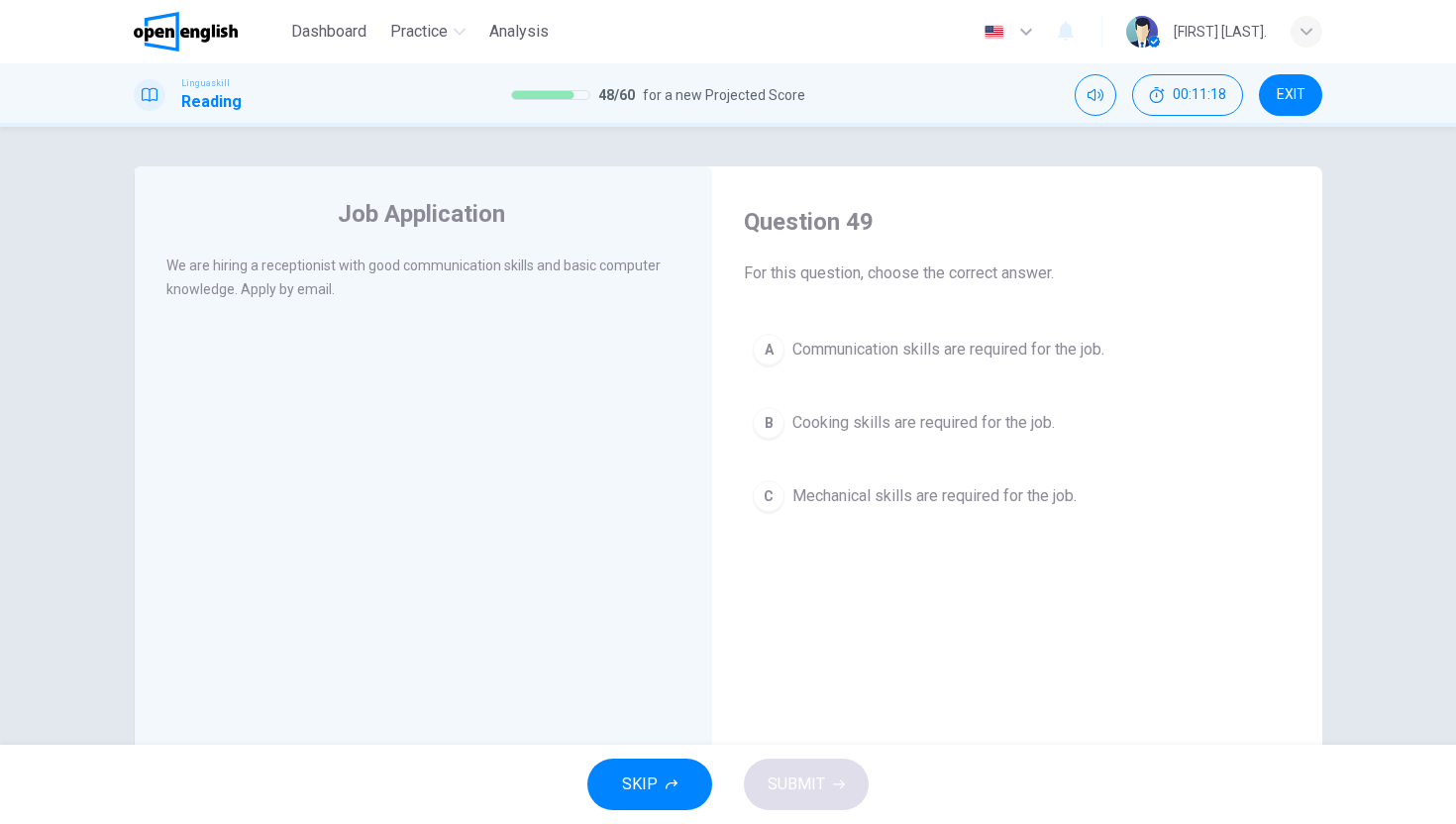 click on "A Communication skills are required for the job. B Cooking skills are required for the job. C Mechanical skills are required for the job." at bounding box center (1017, 423) 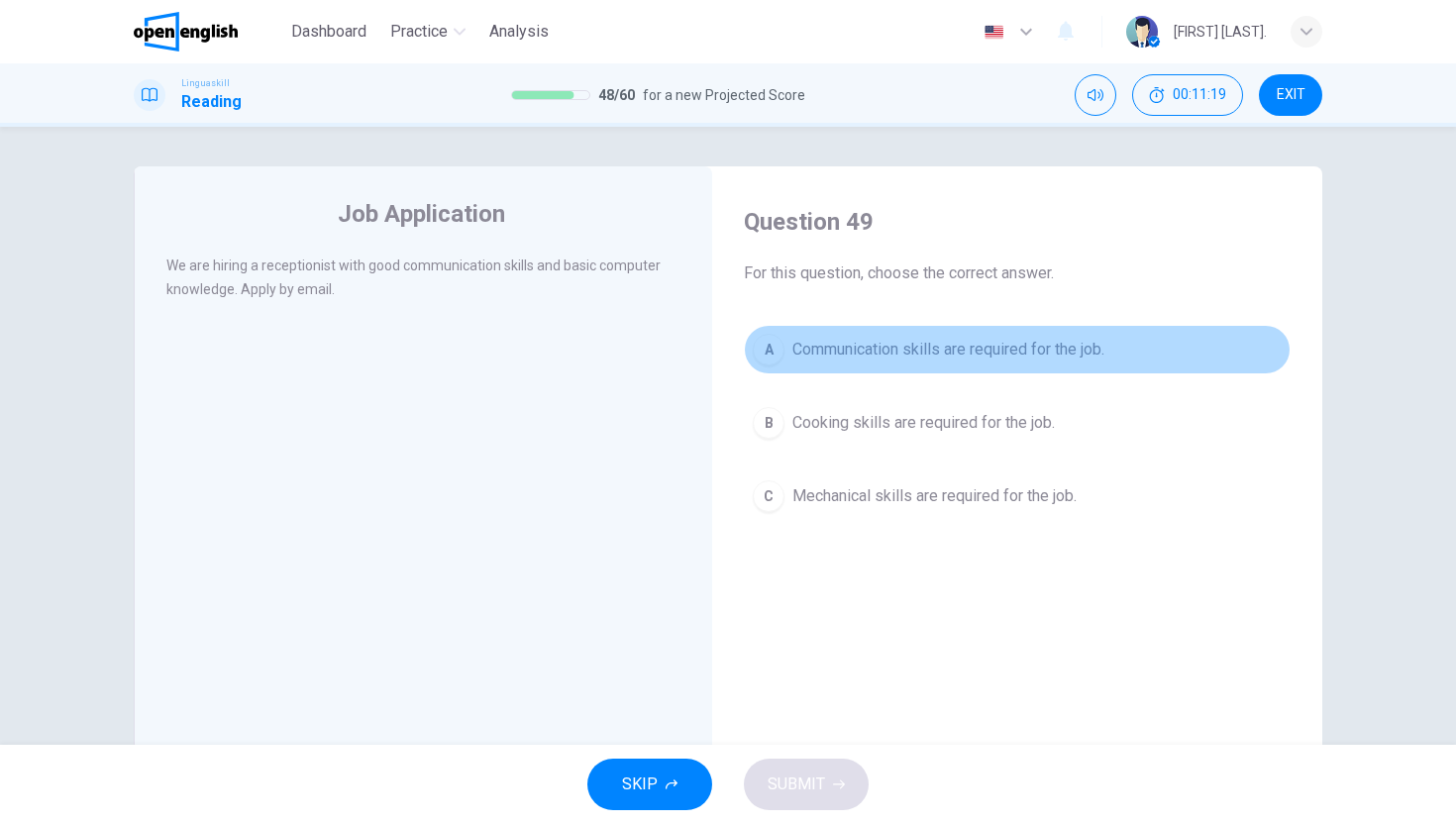 click on "Communication skills are required for the job." at bounding box center (948, 350) 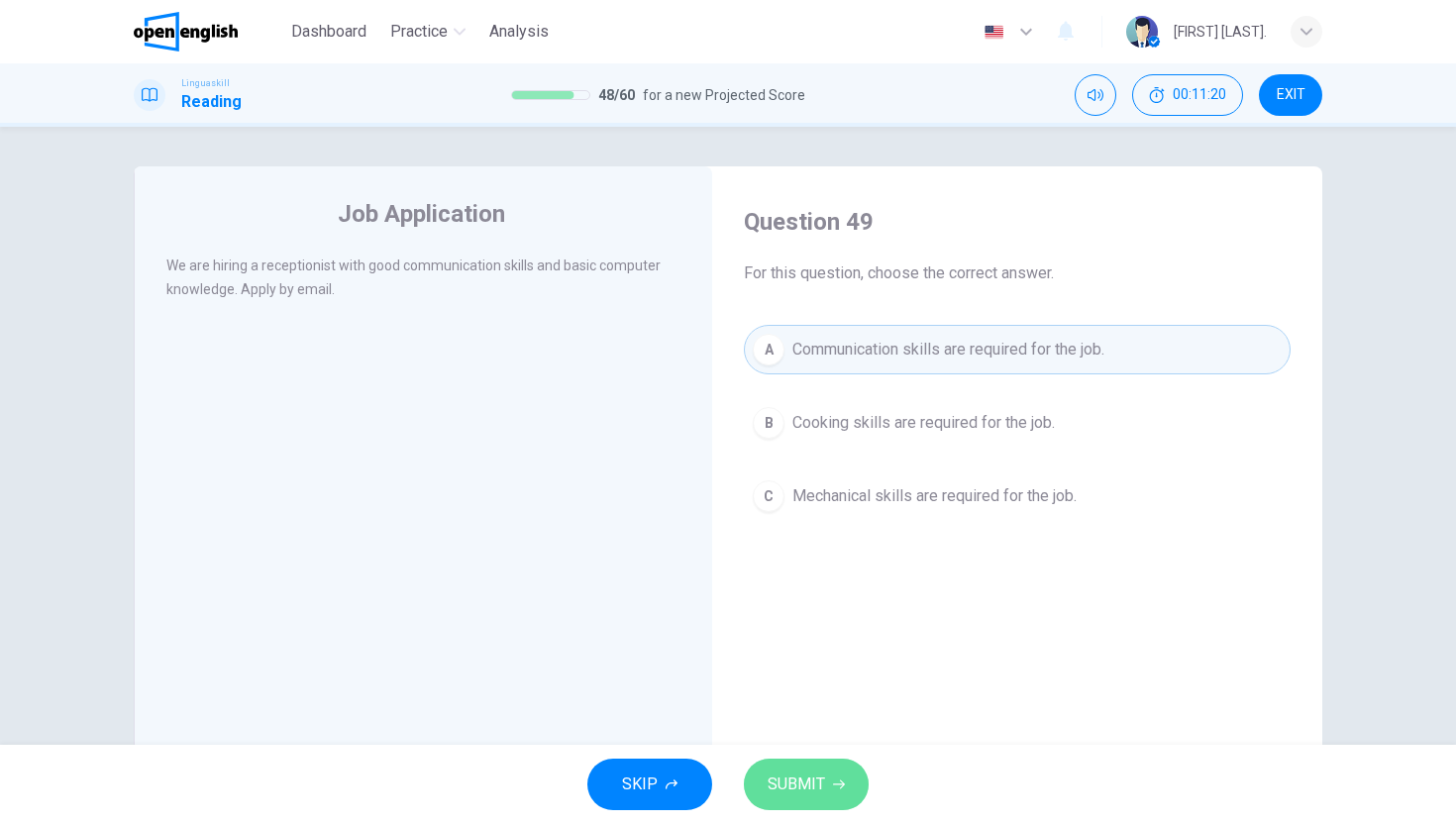 click on "SUBMIT" at bounding box center (806, 784) 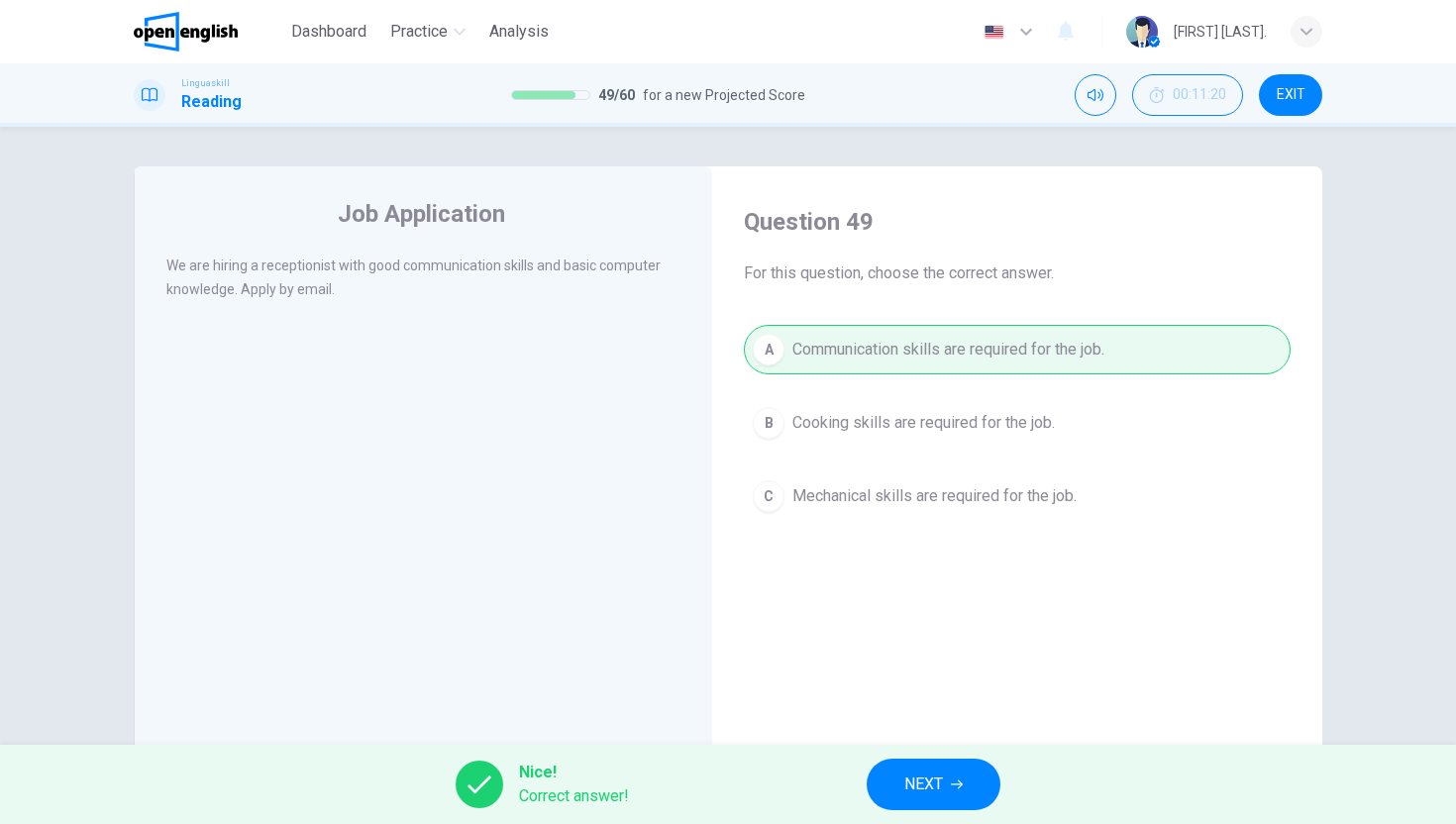 click on "NEXT" at bounding box center (923, 784) 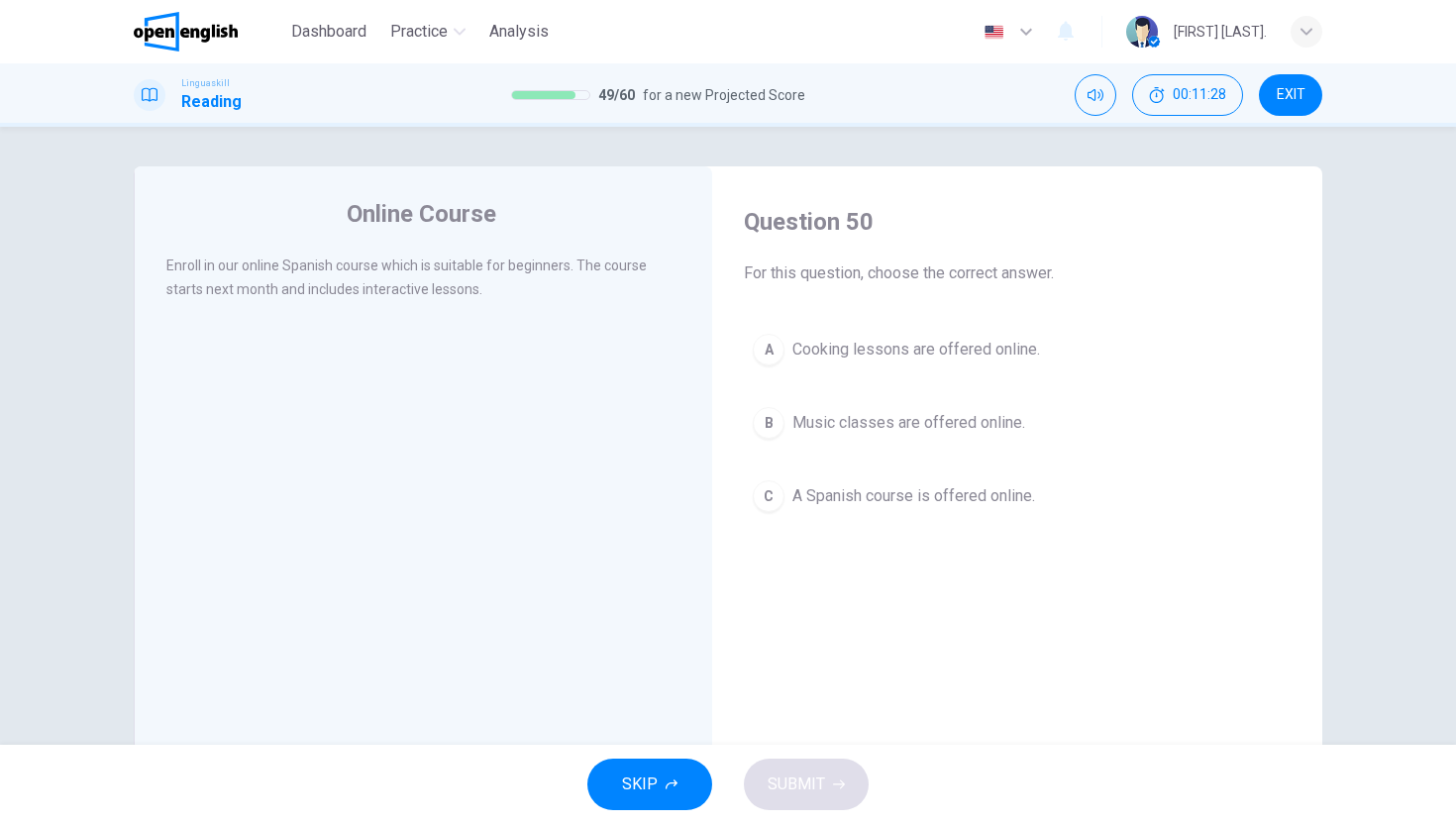 click on "C A Spanish course is offered online." at bounding box center [1017, 496] 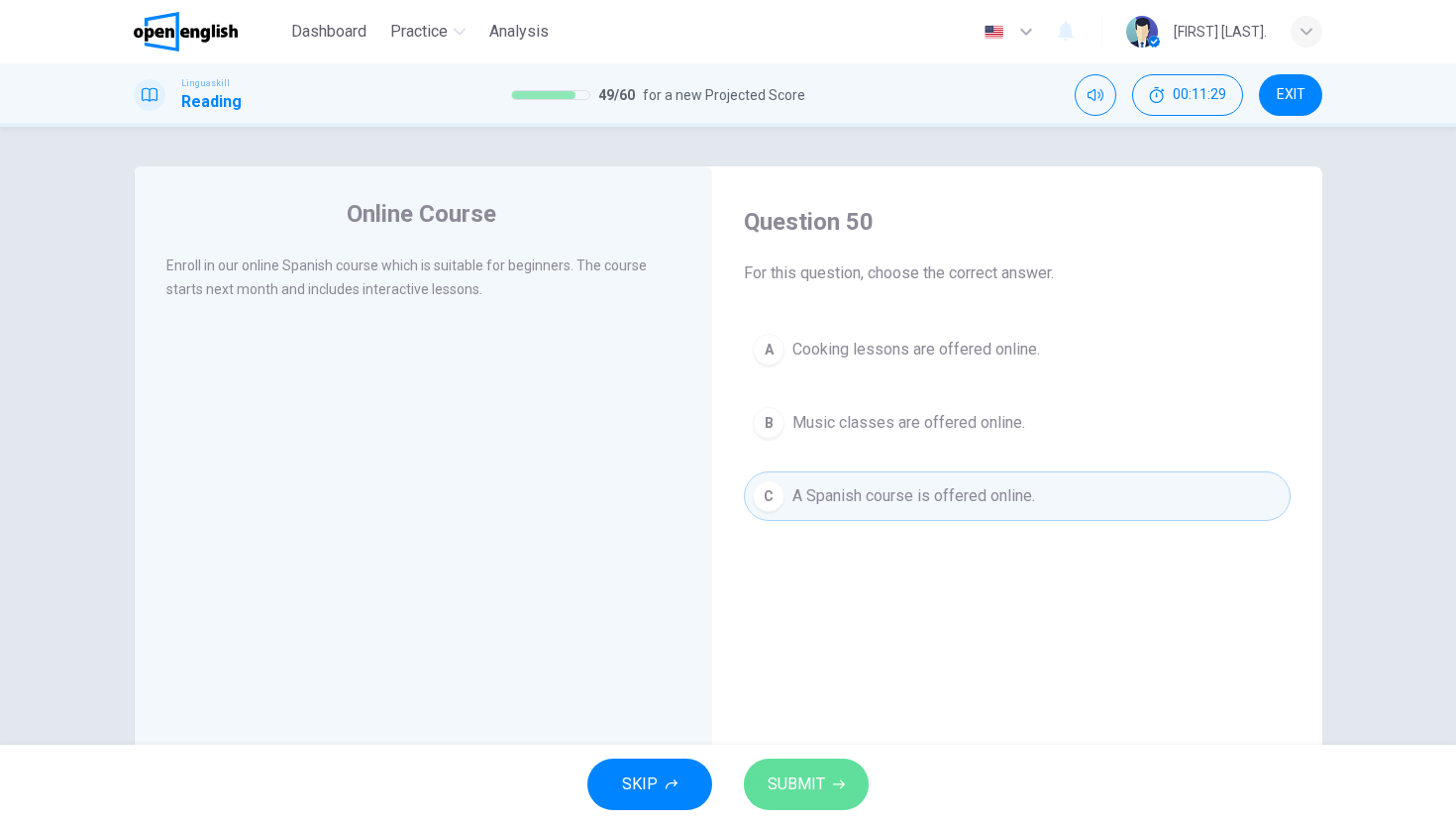 click on "SUBMIT" at bounding box center [796, 784] 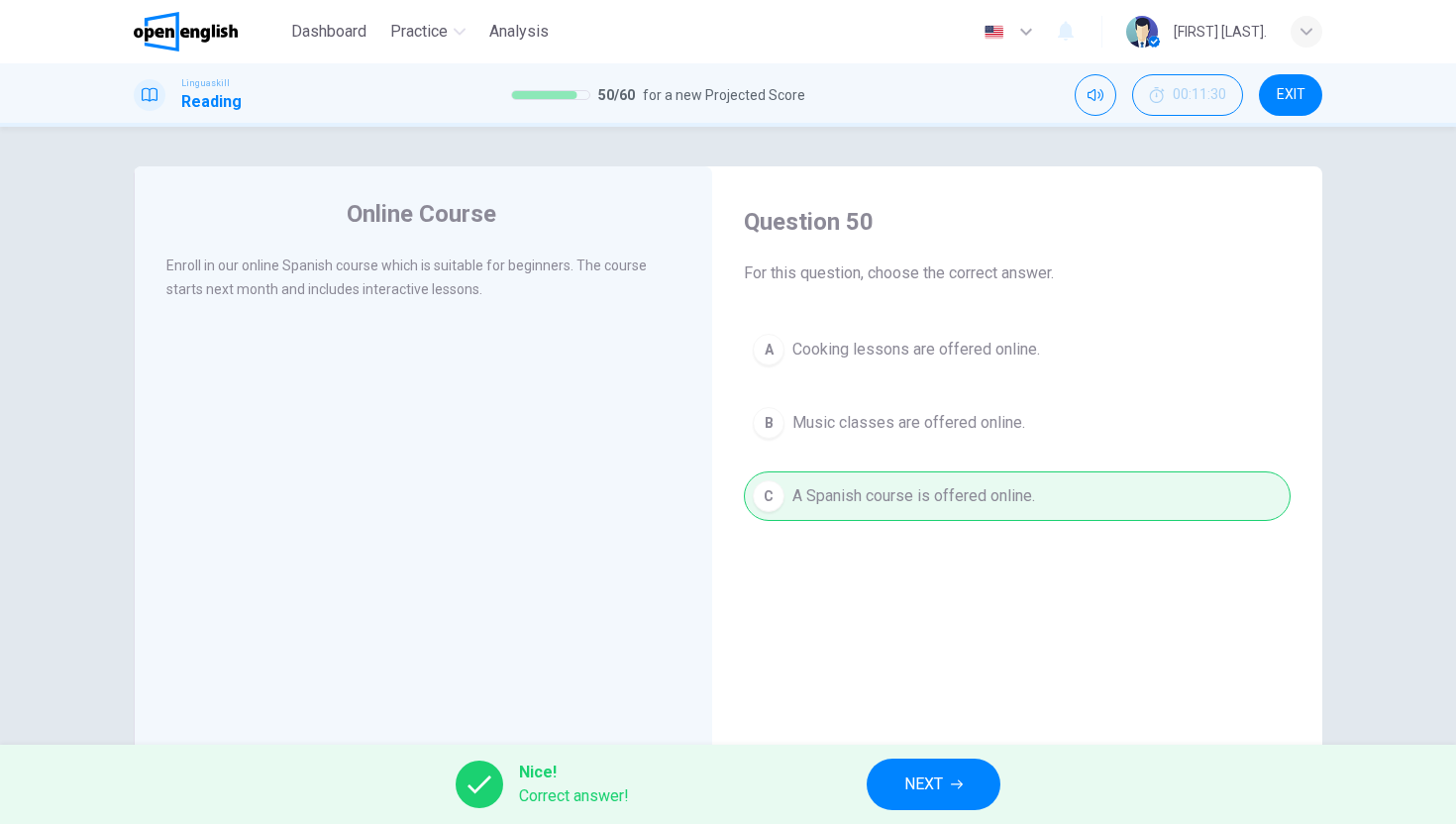 click 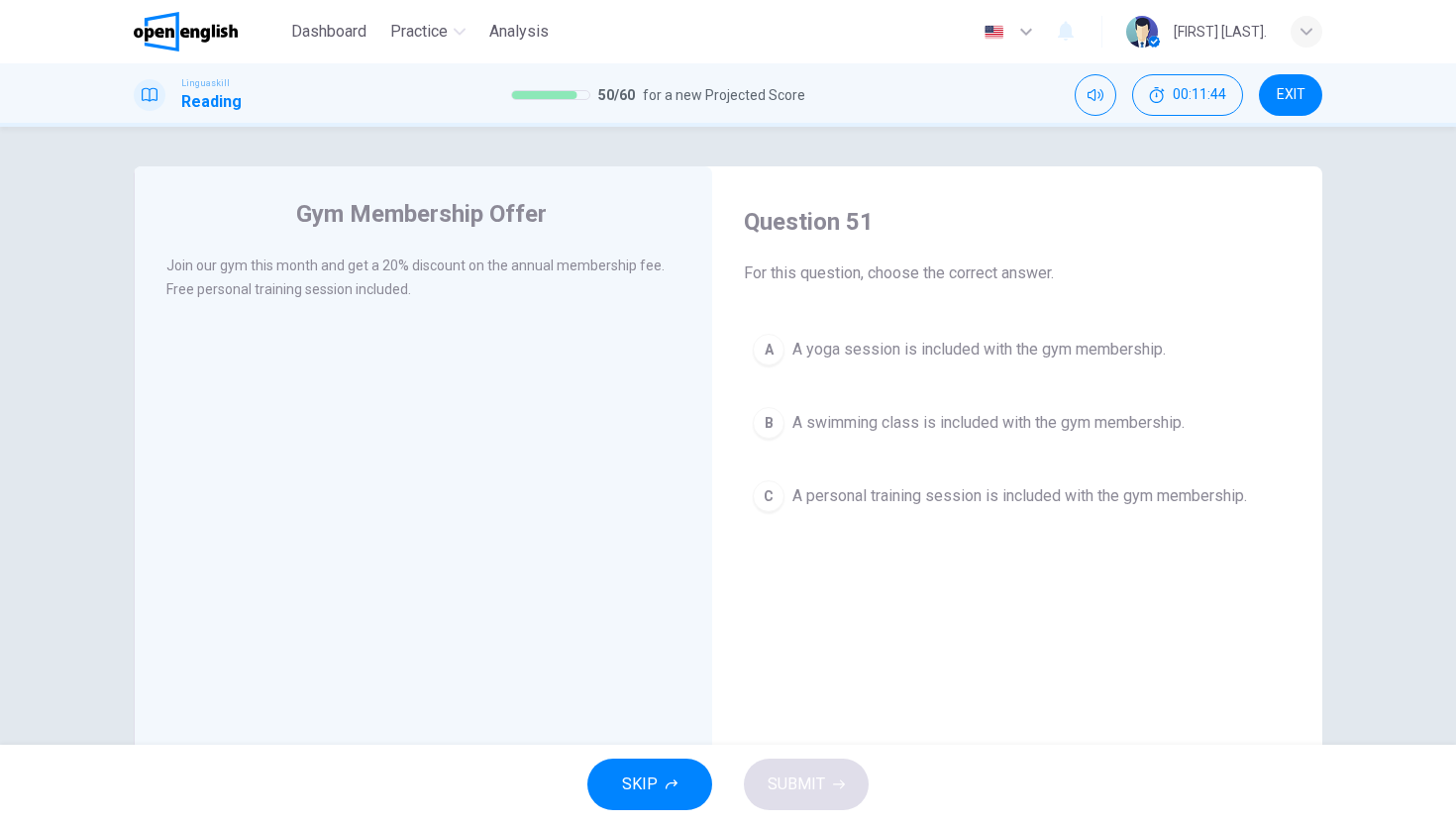 click on "A personal training session is included with the gym membership." at bounding box center [1019, 496] 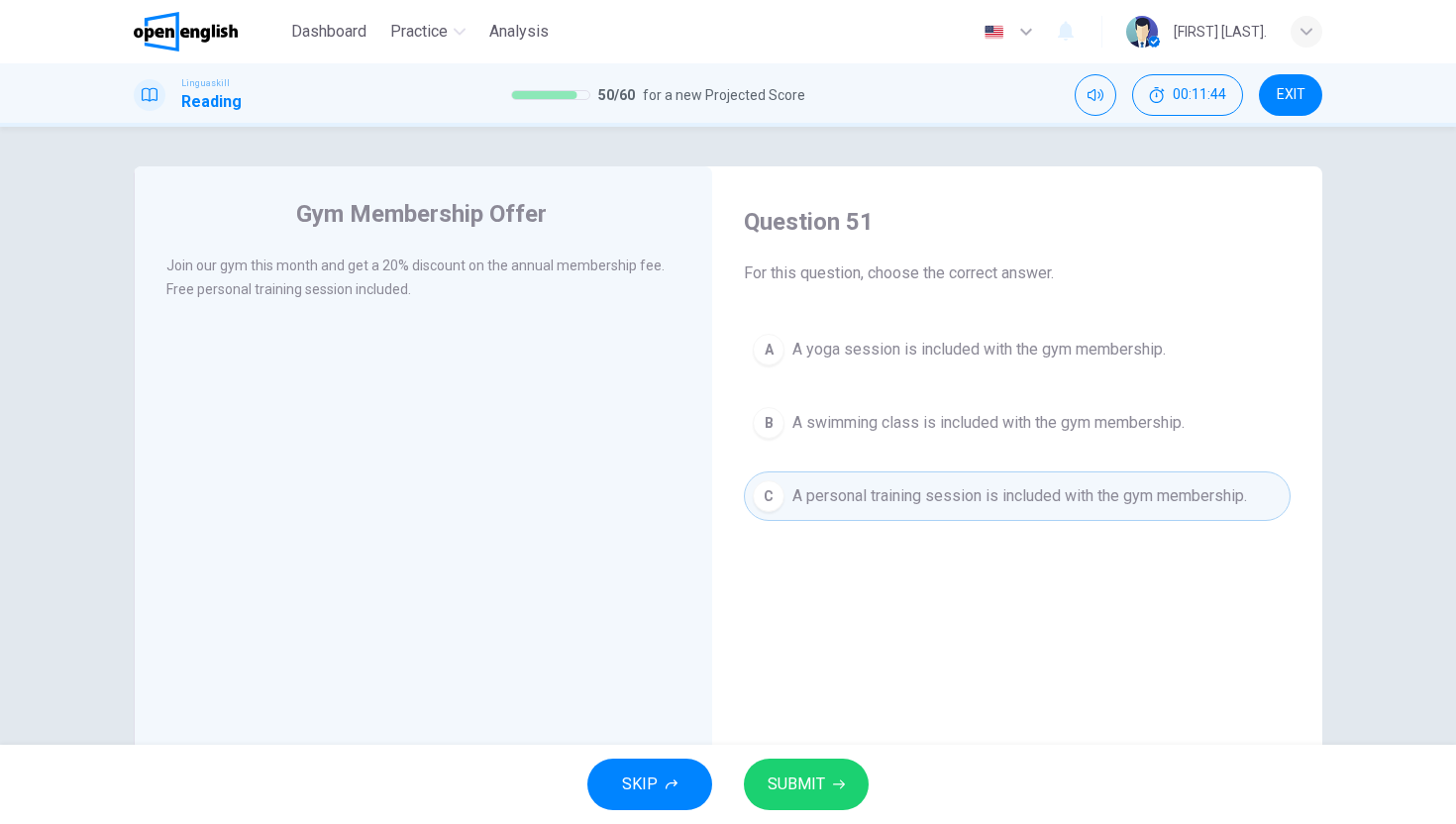 click on "SUBMIT" at bounding box center [796, 784] 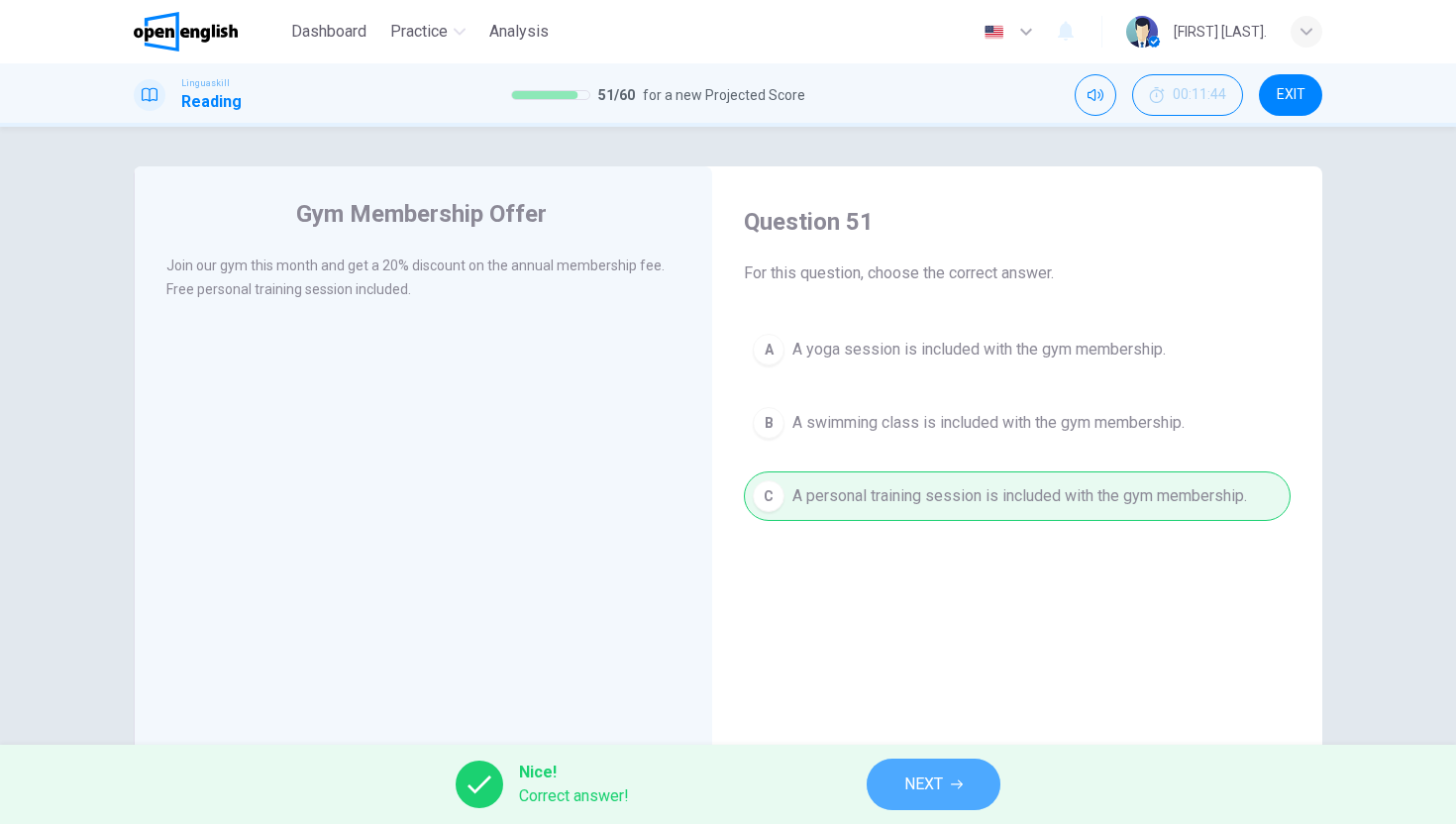 click on "NEXT" at bounding box center [923, 784] 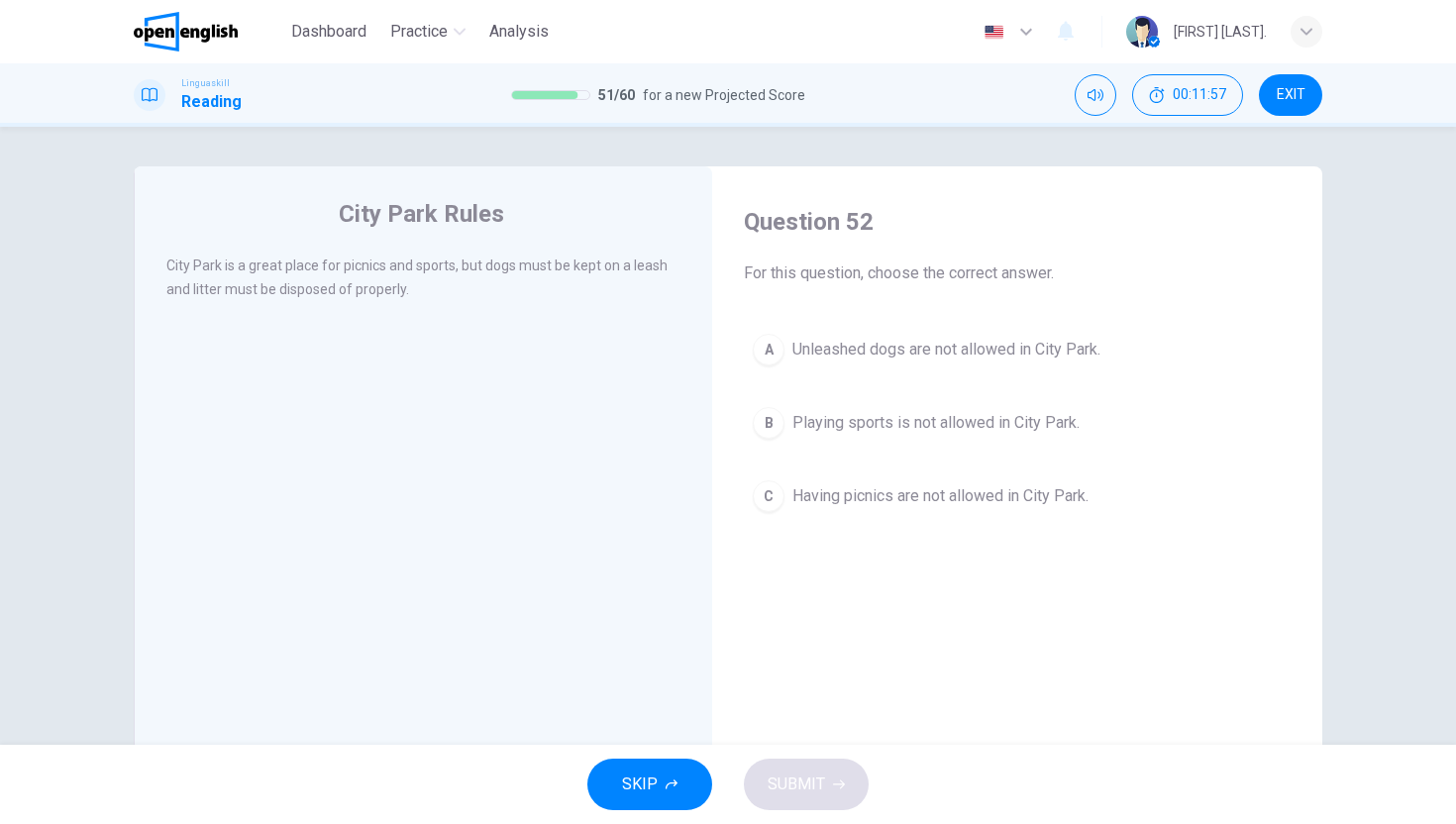 click on "Unleashed dogs are not allowed in City Park." at bounding box center [946, 350] 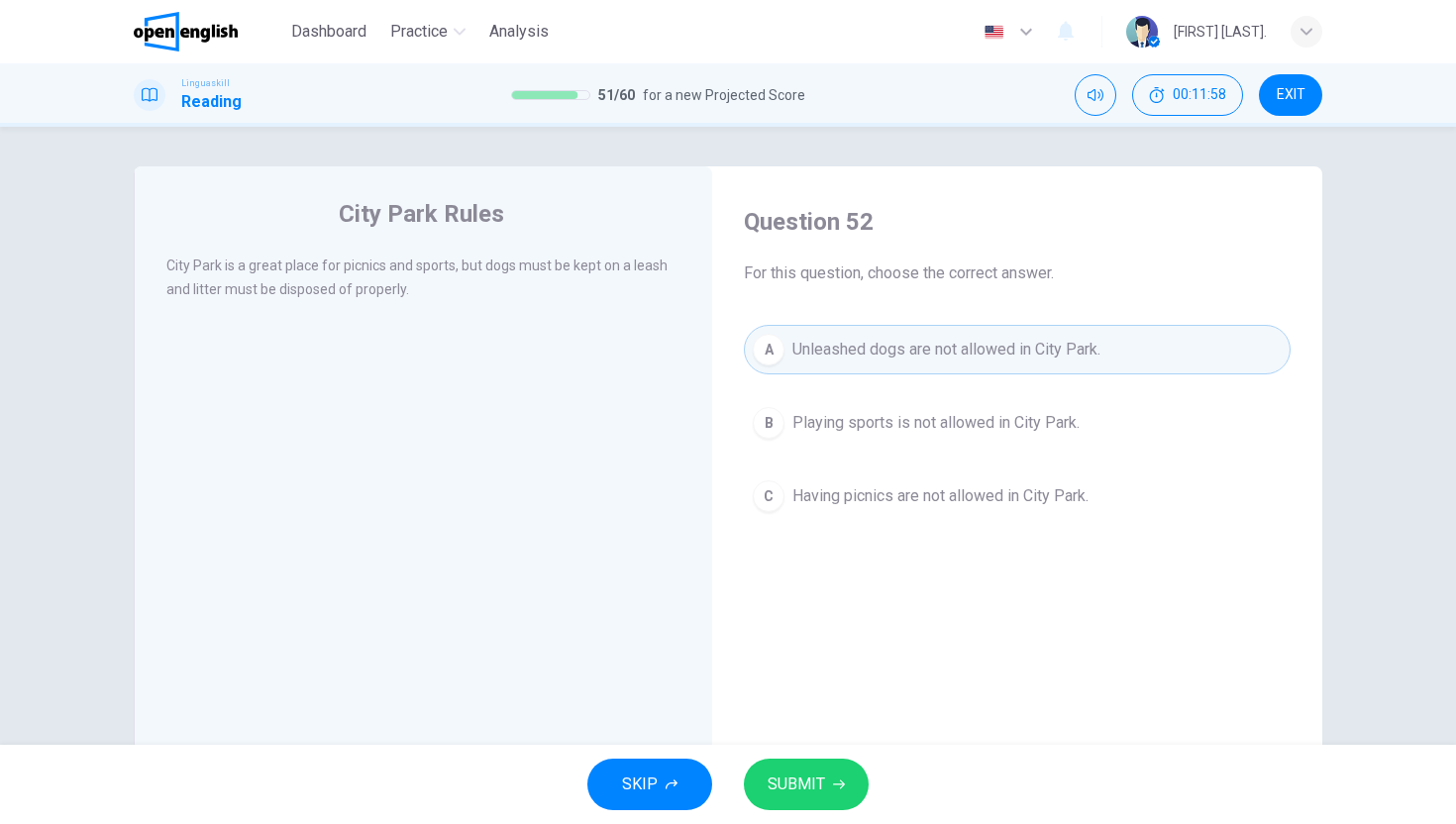 click on "SUBMIT" at bounding box center (796, 784) 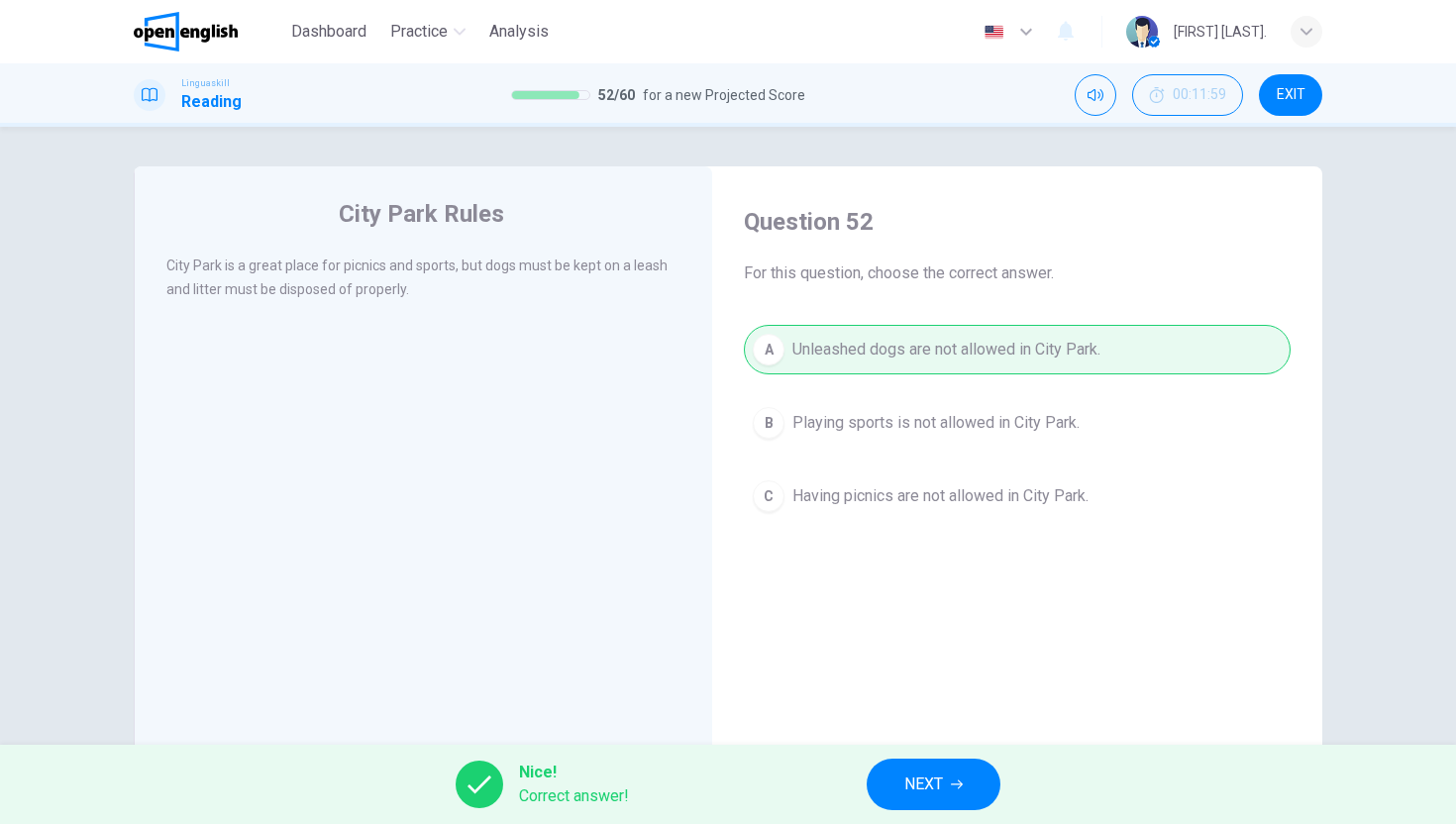 click on "NEXT" at bounding box center (923, 784) 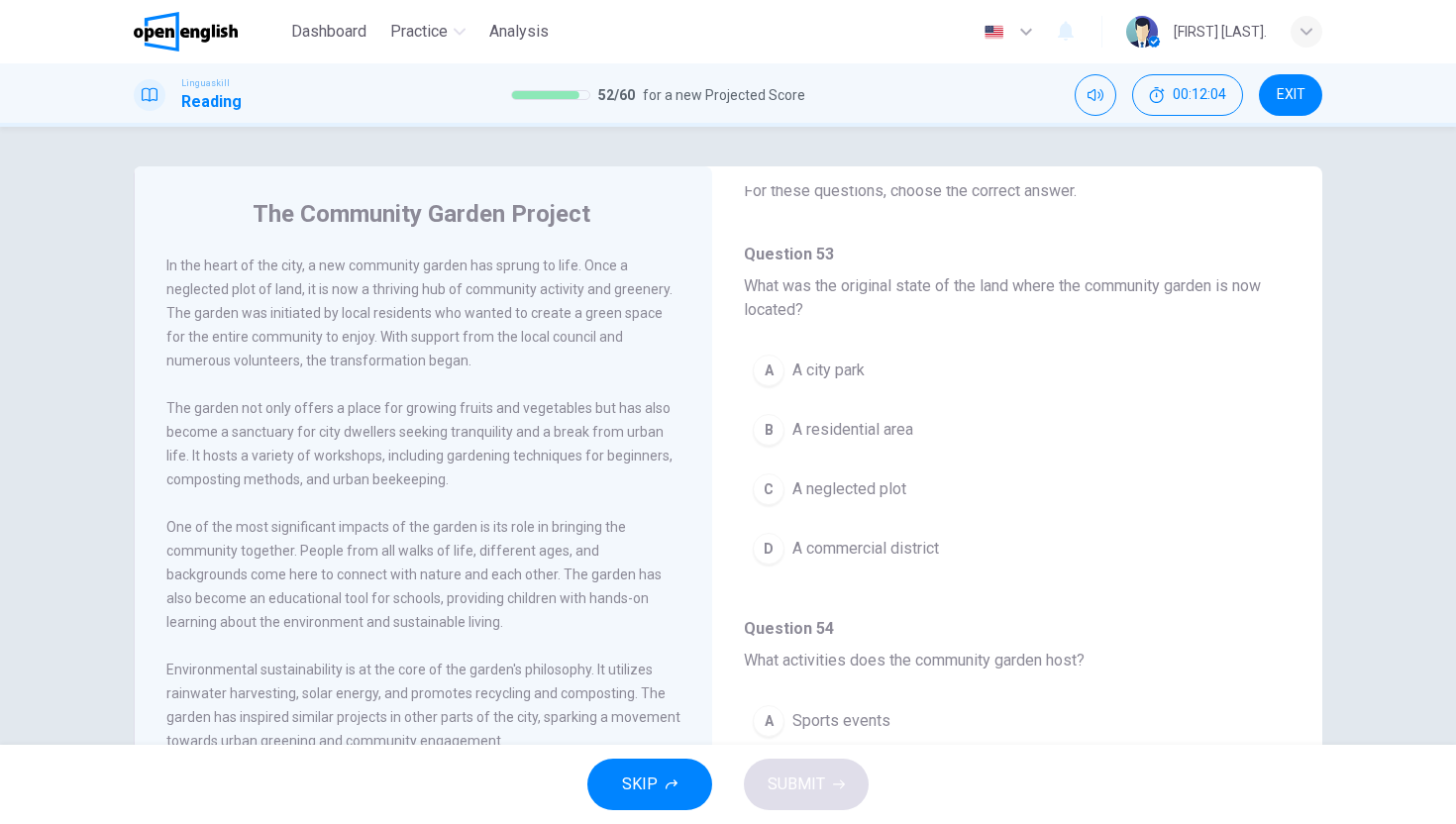 scroll, scrollTop: 99, scrollLeft: 0, axis: vertical 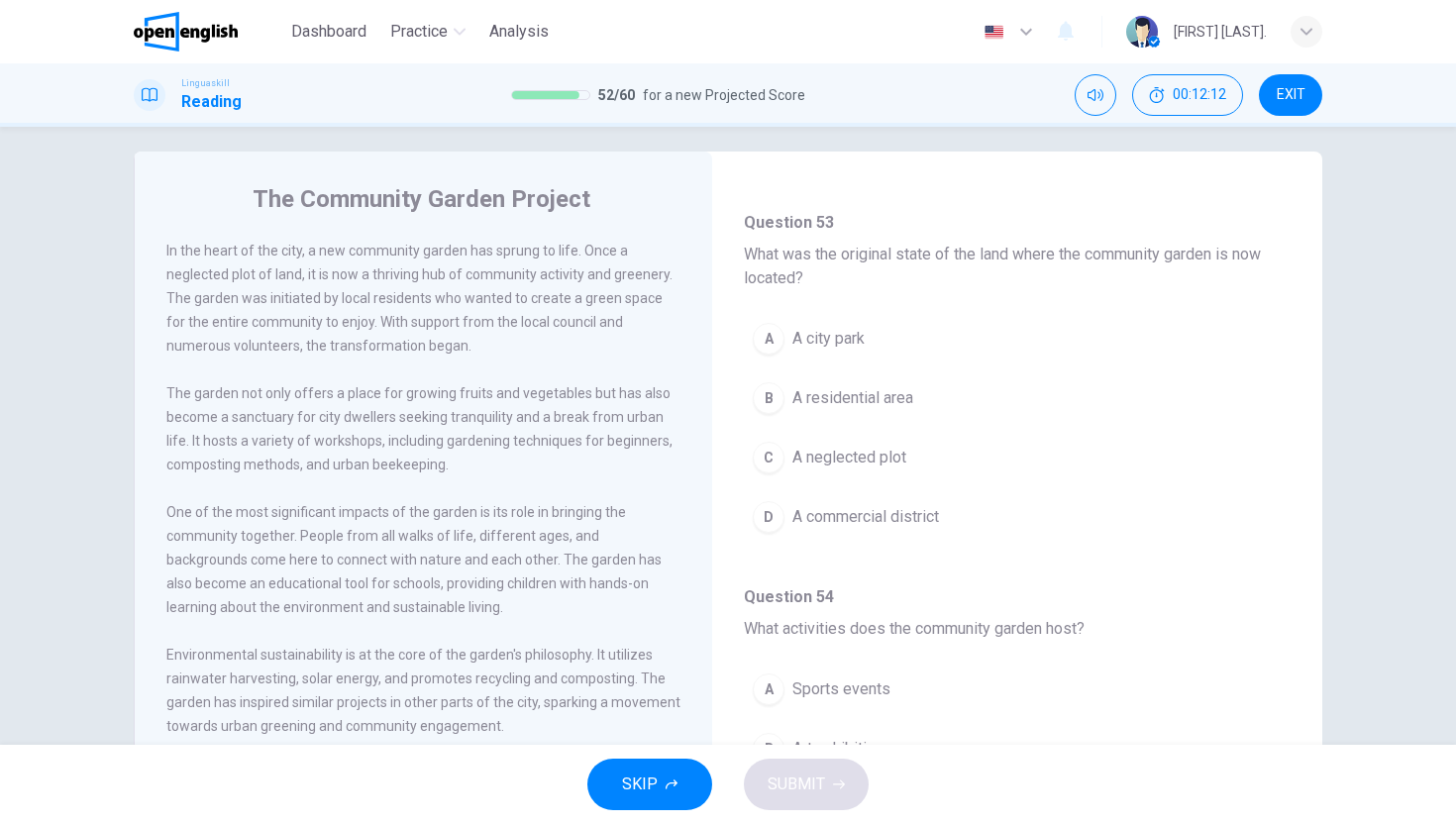 click on "A neglected plot" at bounding box center [849, 458] 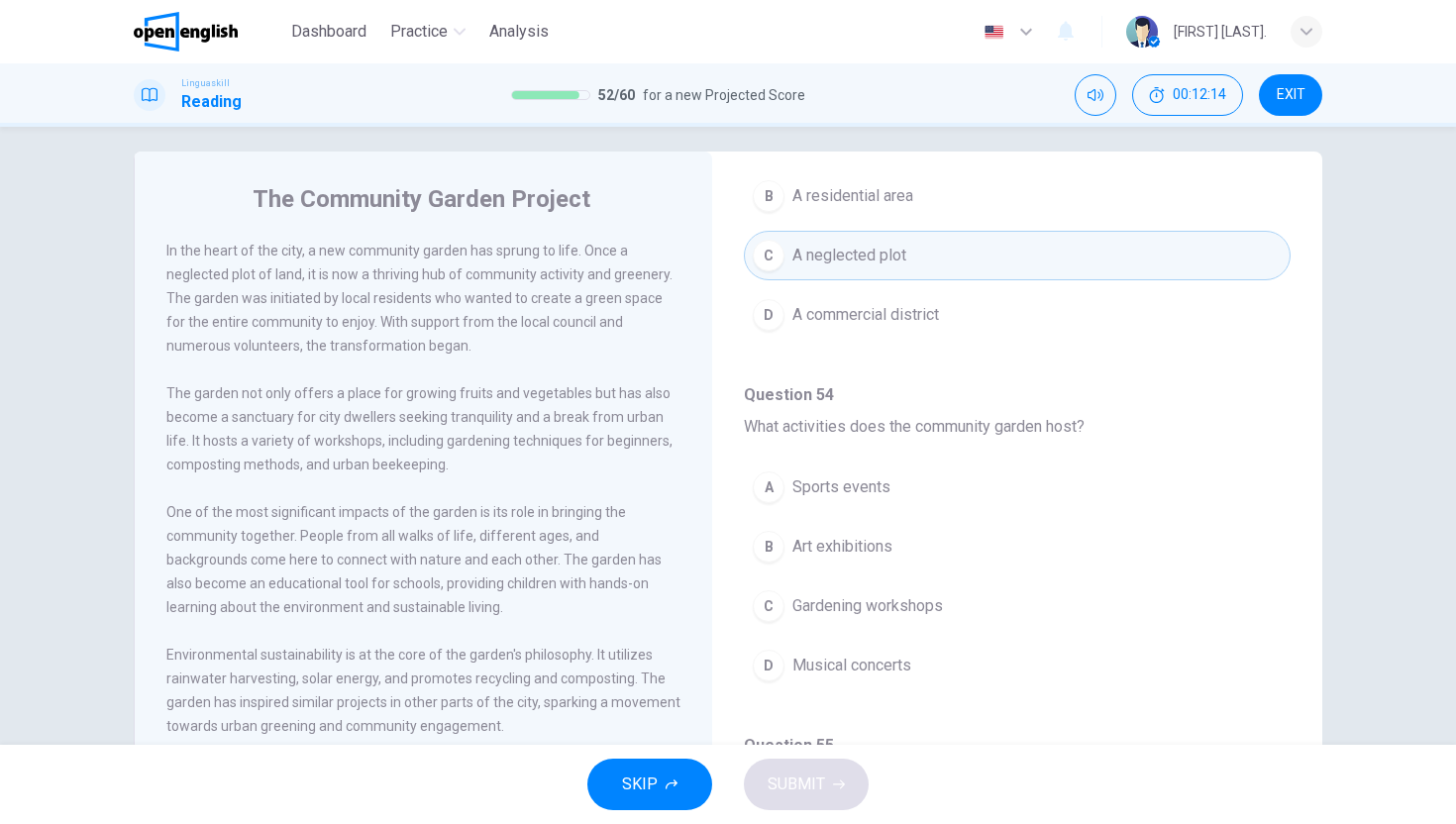 scroll, scrollTop: 303, scrollLeft: 0, axis: vertical 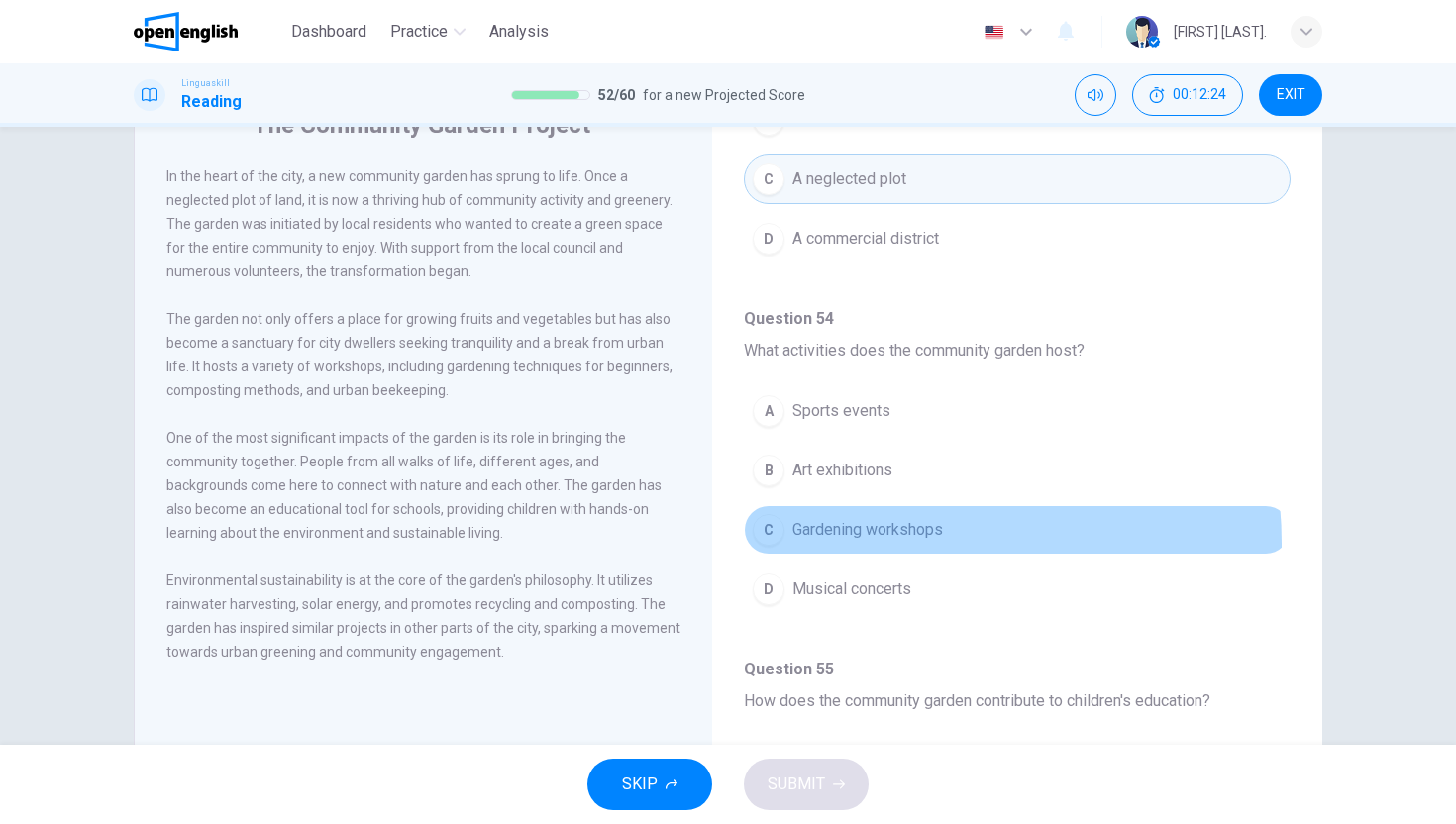 click on "C Gardening workshops" at bounding box center [1017, 530] 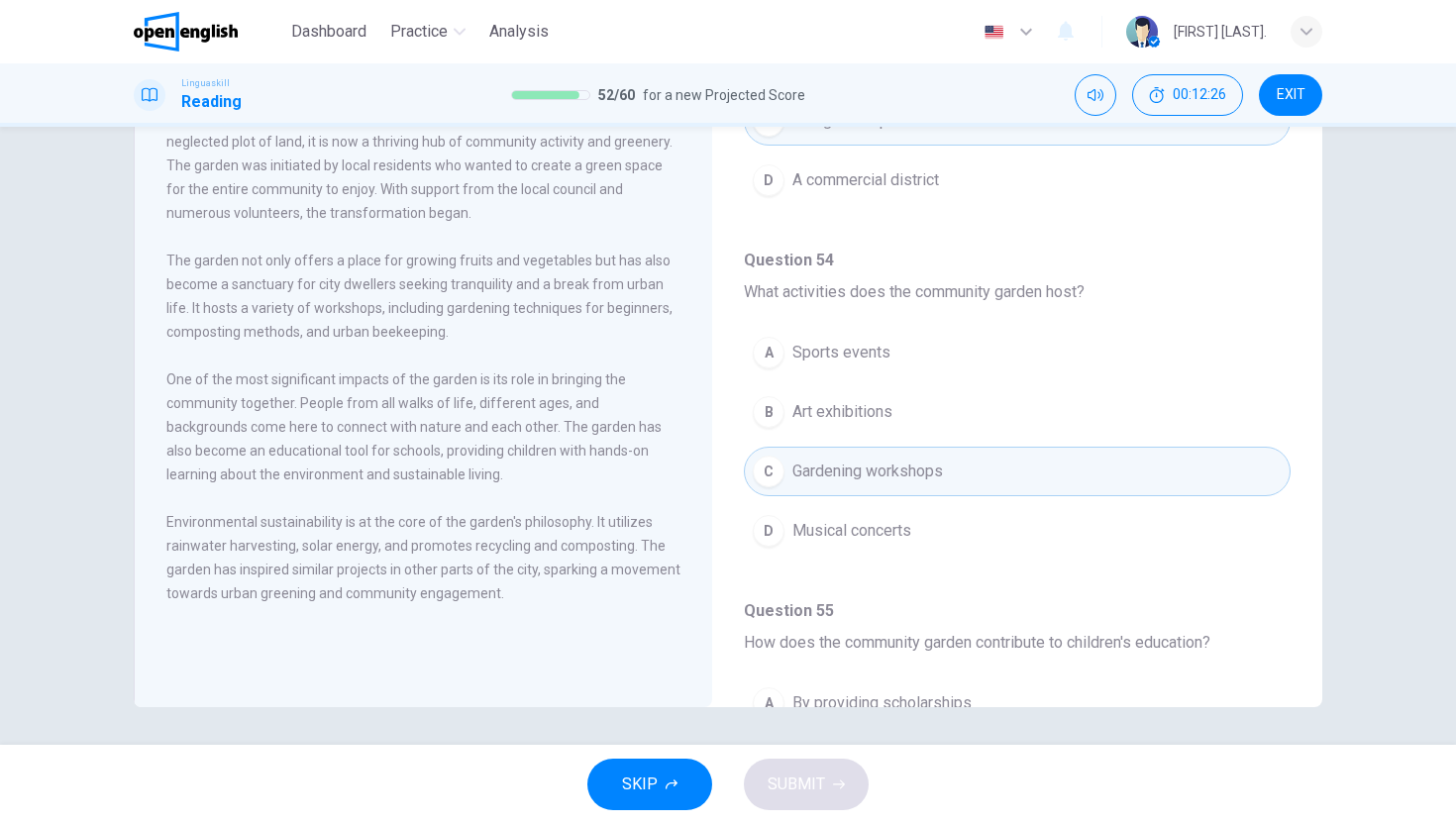 scroll, scrollTop: 150, scrollLeft: 0, axis: vertical 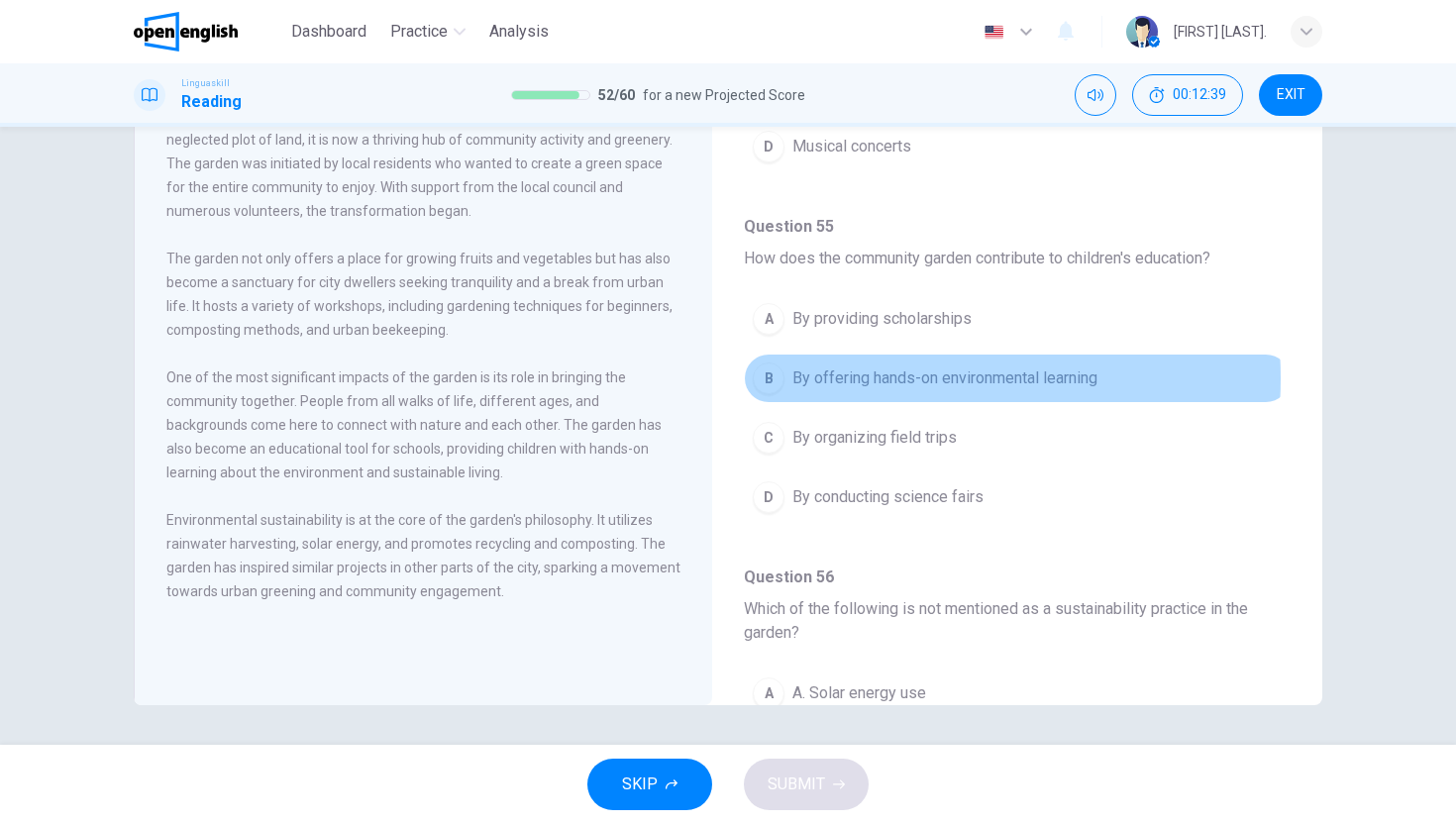click on "By offering hands-on environmental learning" at bounding box center [945, 378] 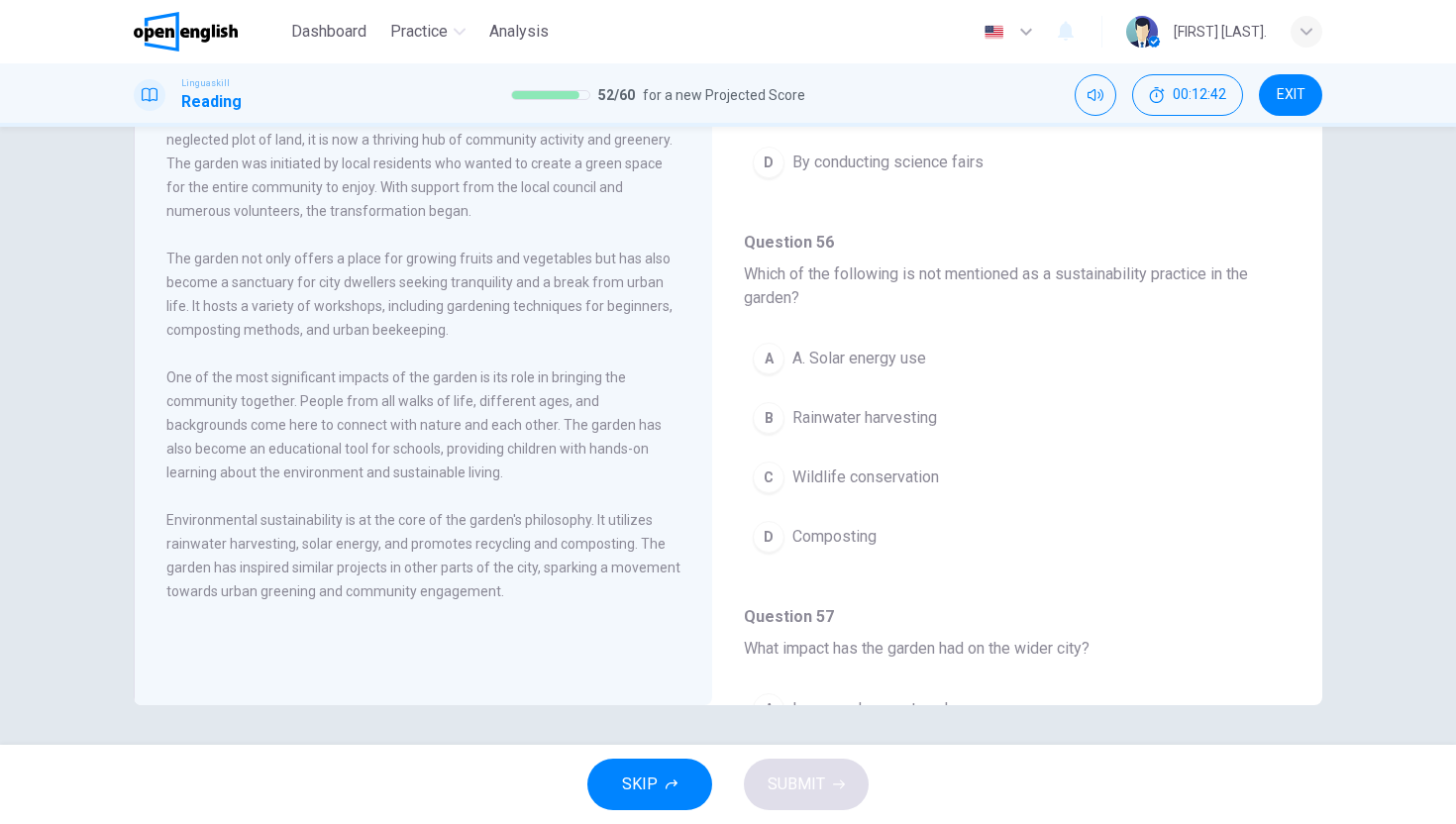 scroll, scrollTop: 1025, scrollLeft: 0, axis: vertical 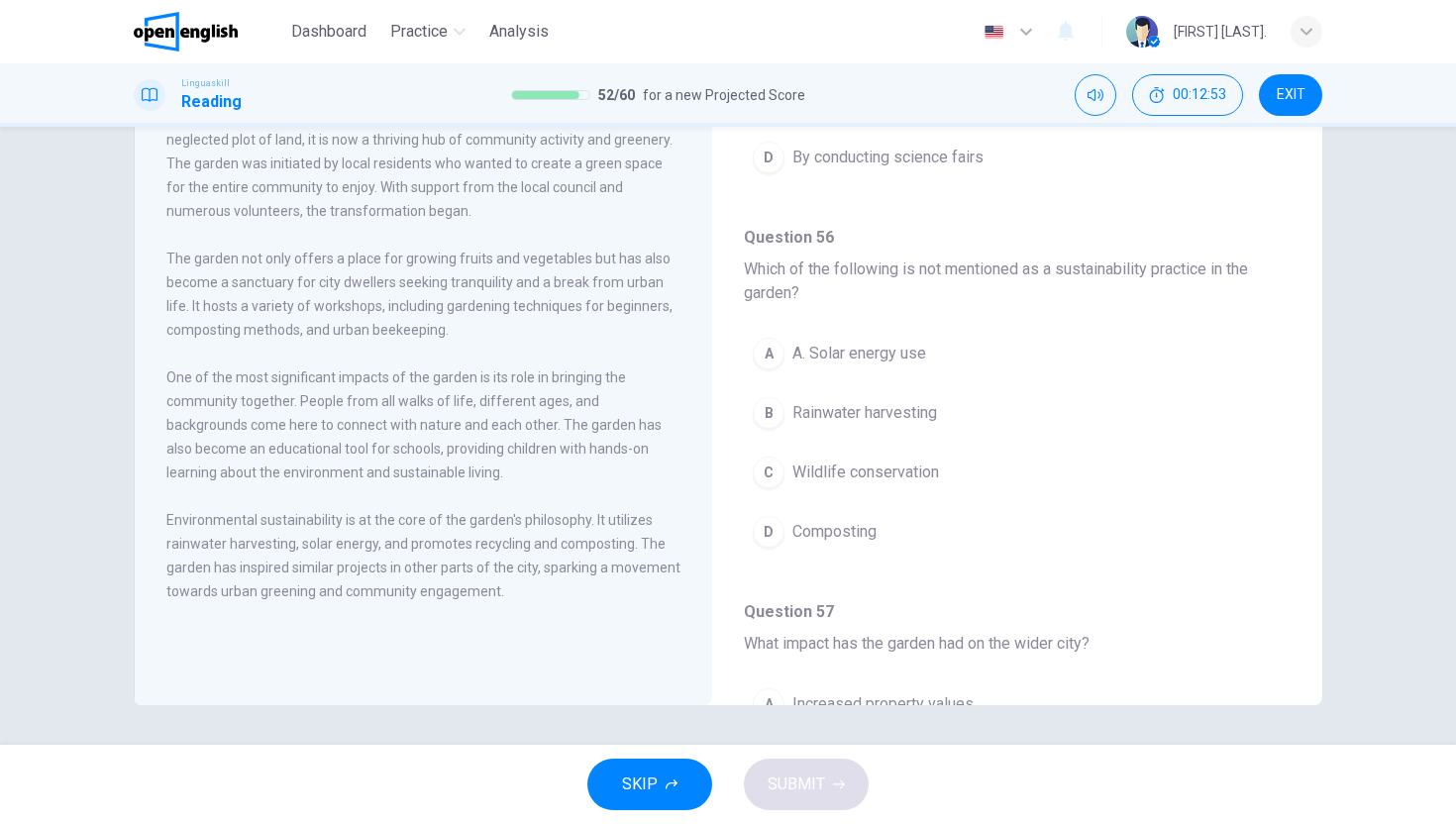 click on "Wildlife conservation" at bounding box center (866, 472) 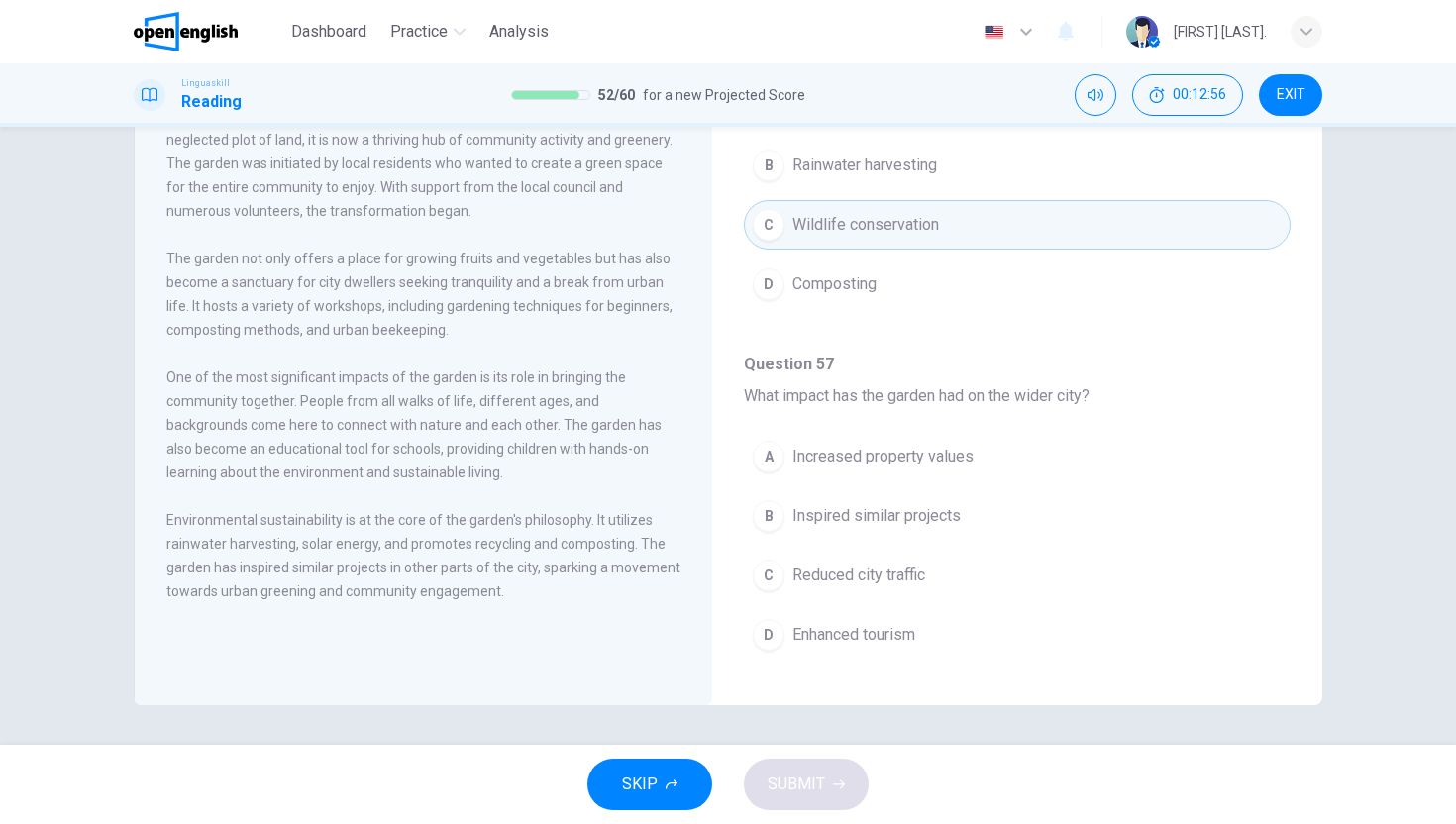 scroll, scrollTop: 1287, scrollLeft: 0, axis: vertical 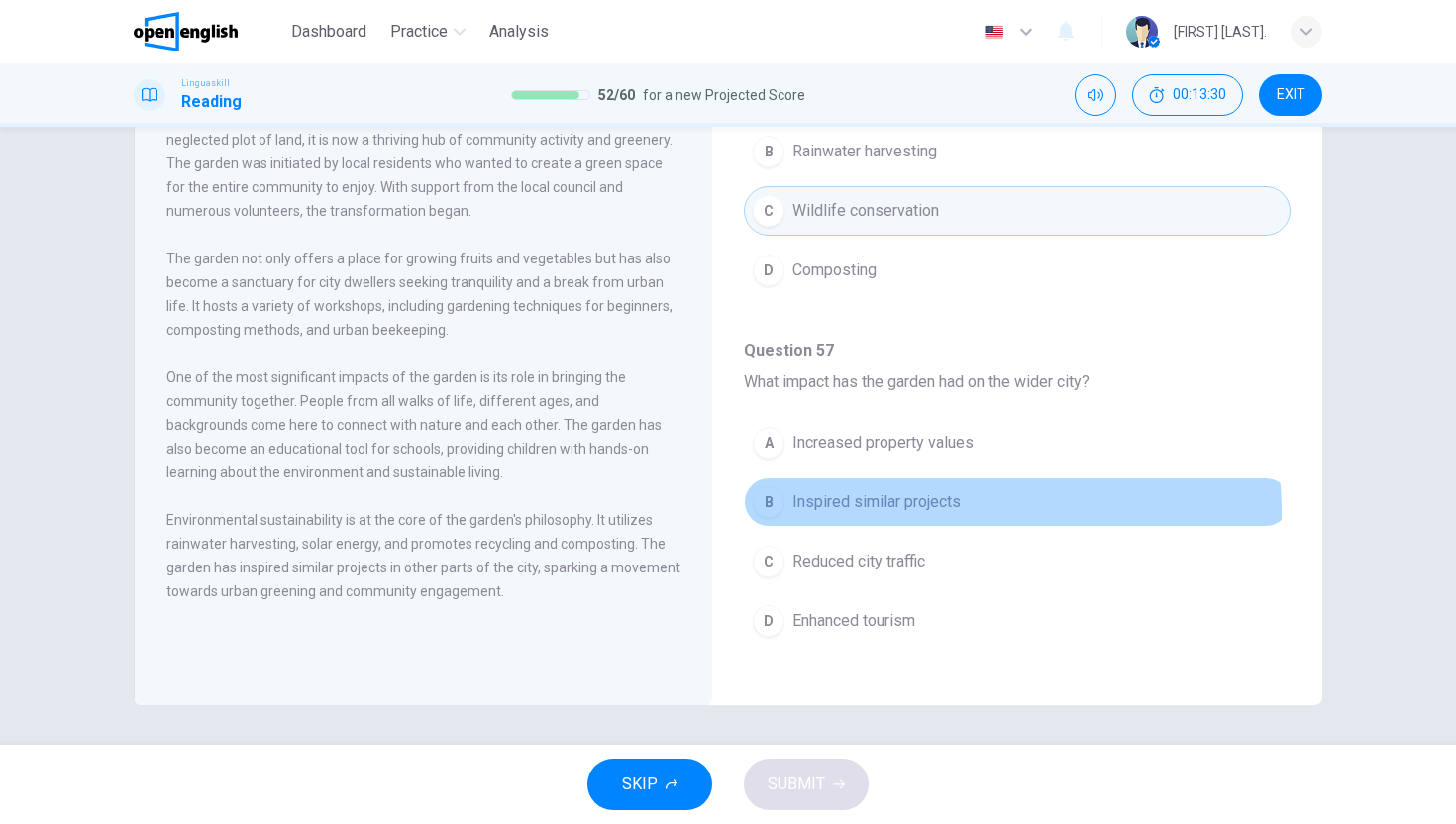 click on "B Inspired similar projects" at bounding box center (1017, 502) 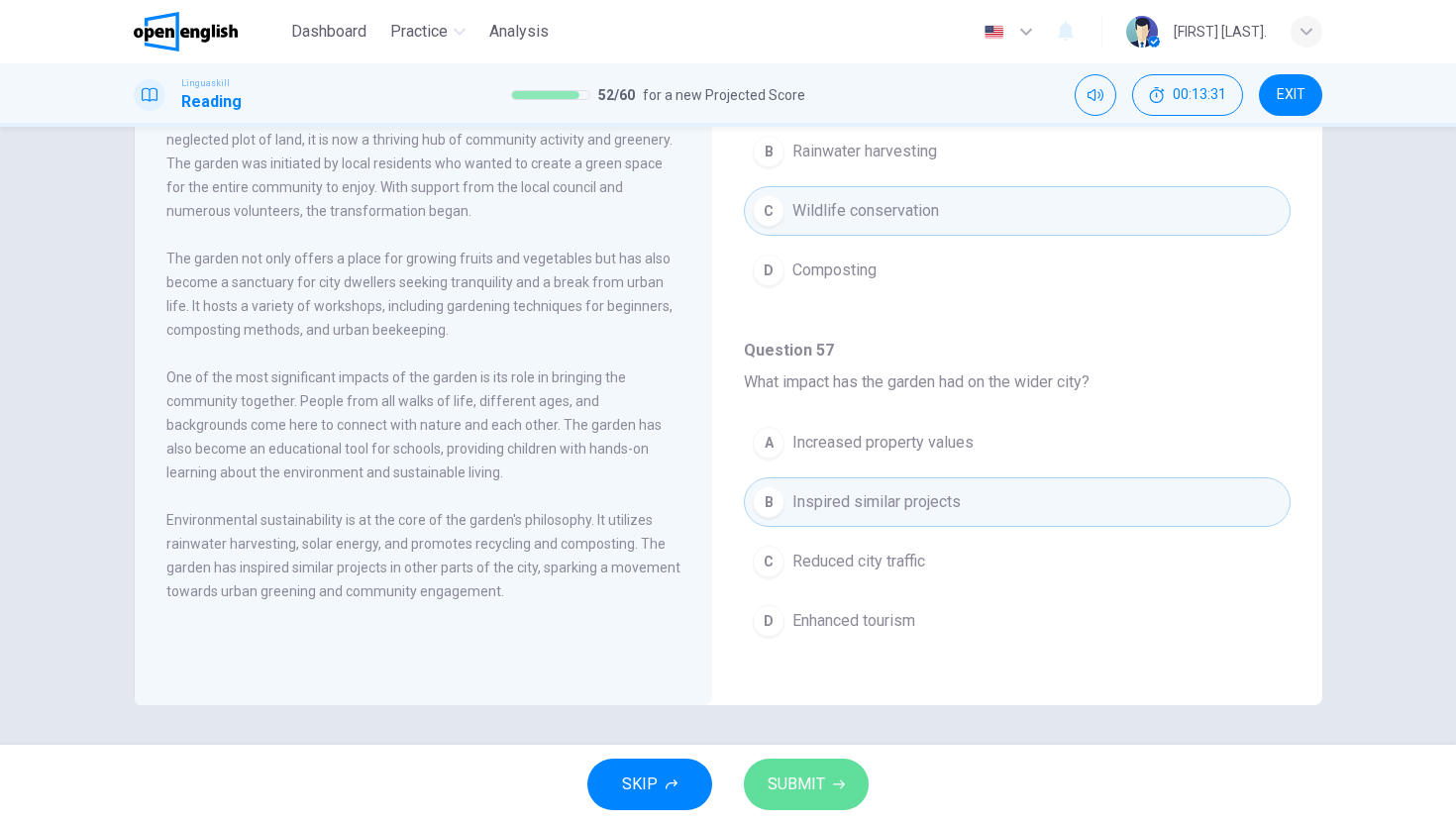 click on "SUBMIT" at bounding box center [806, 784] 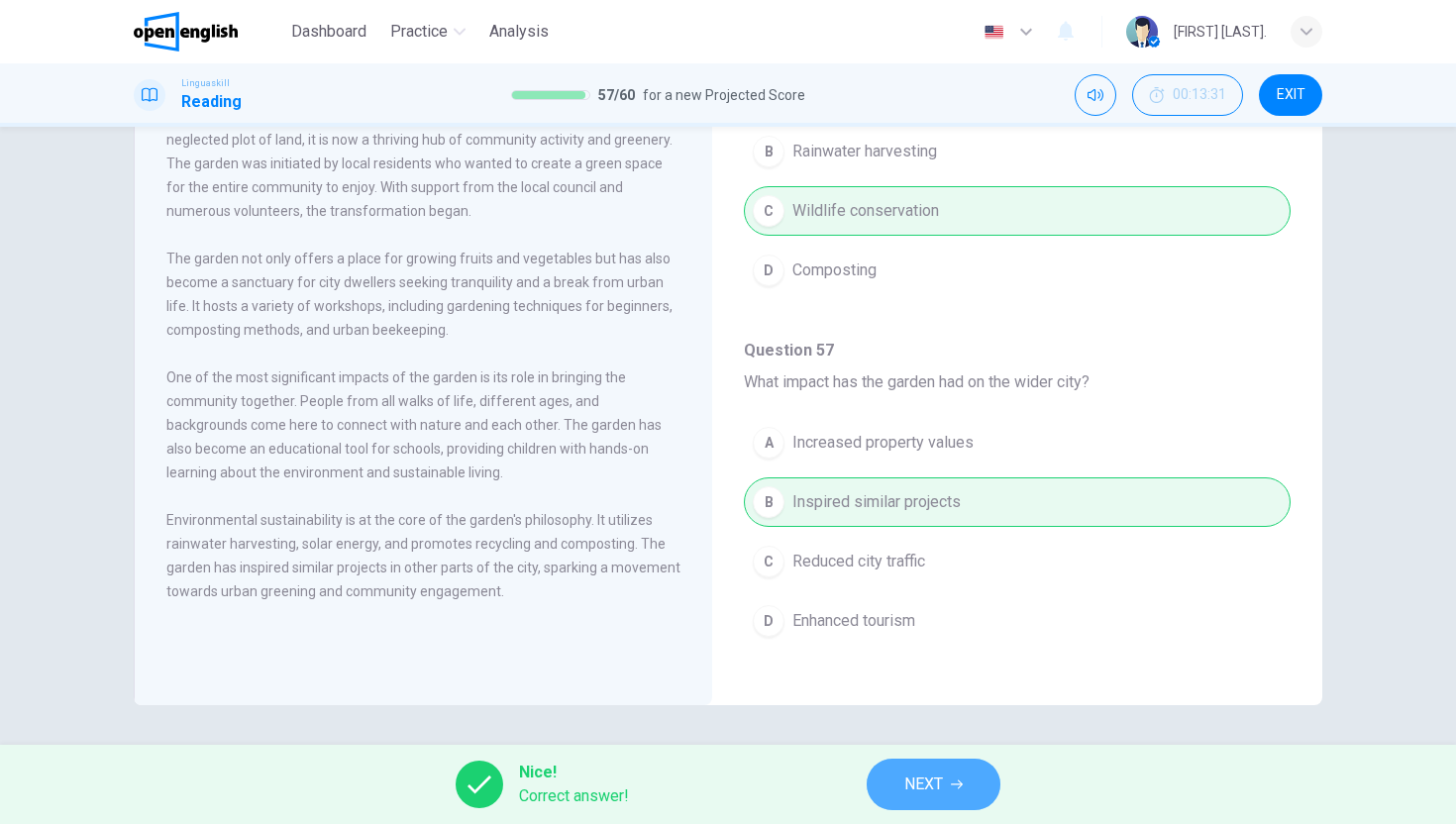 click on "NEXT" at bounding box center (933, 784) 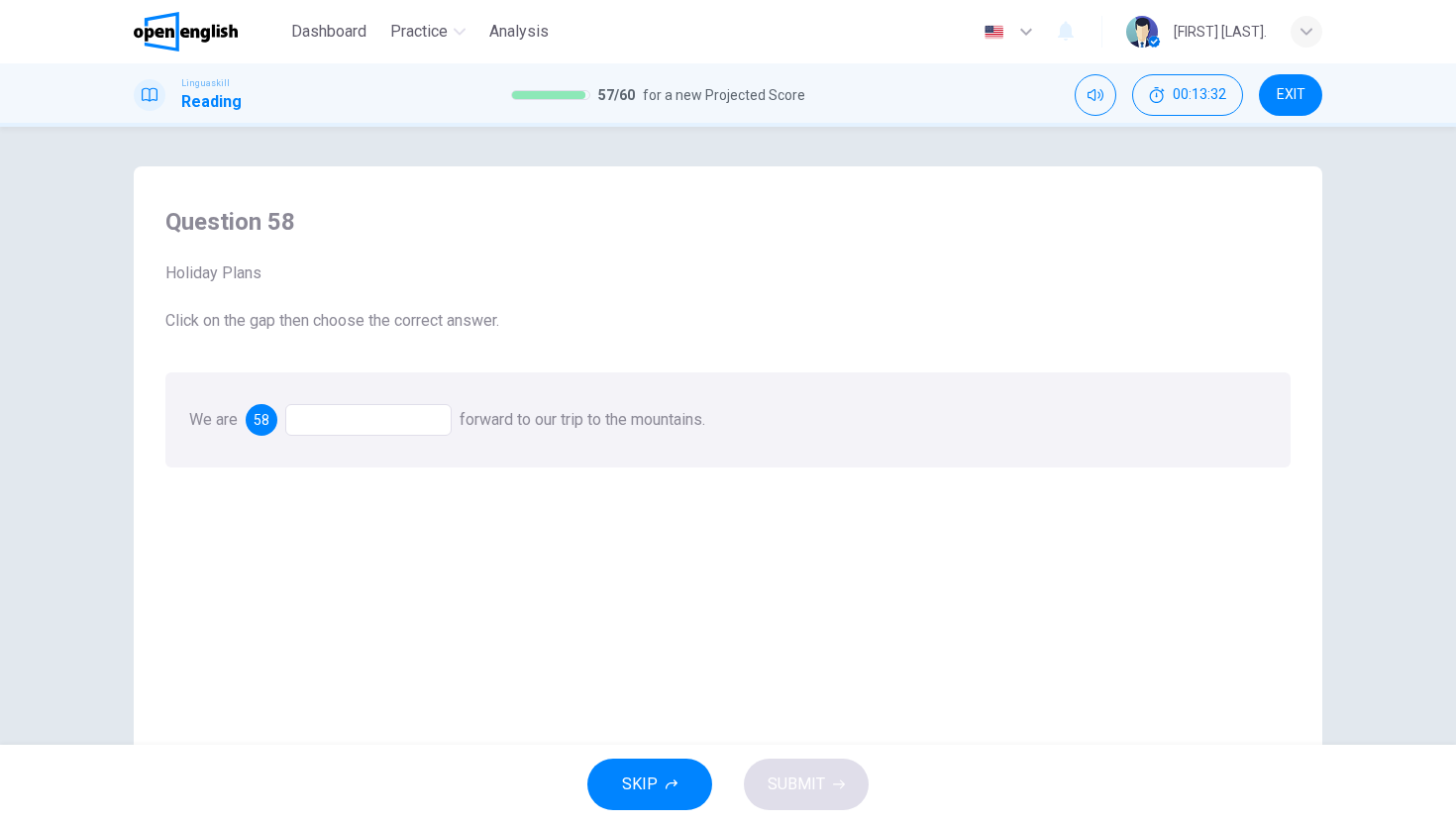 click at bounding box center (368, 420) 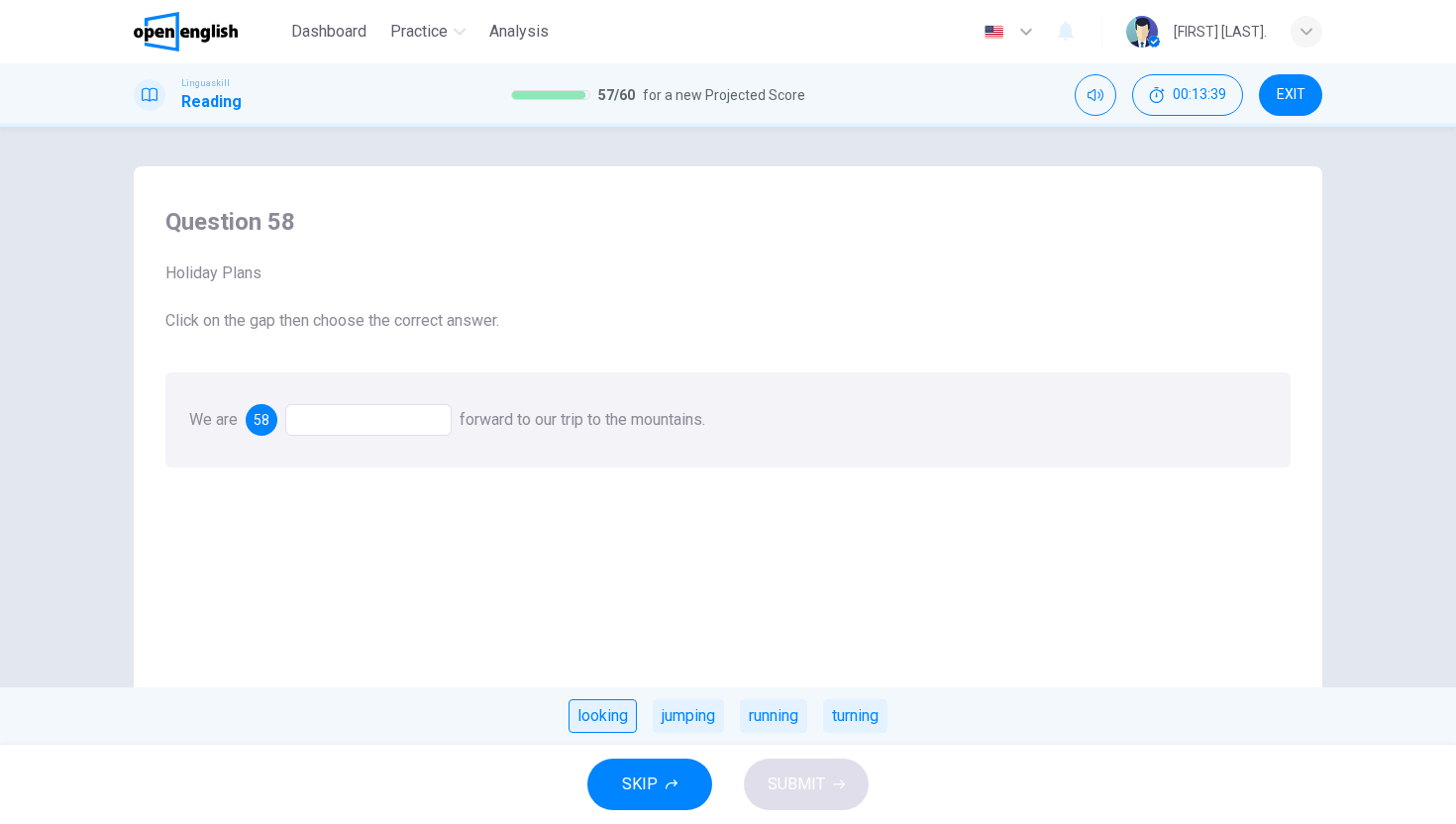 click on "looking" at bounding box center (602, 716) 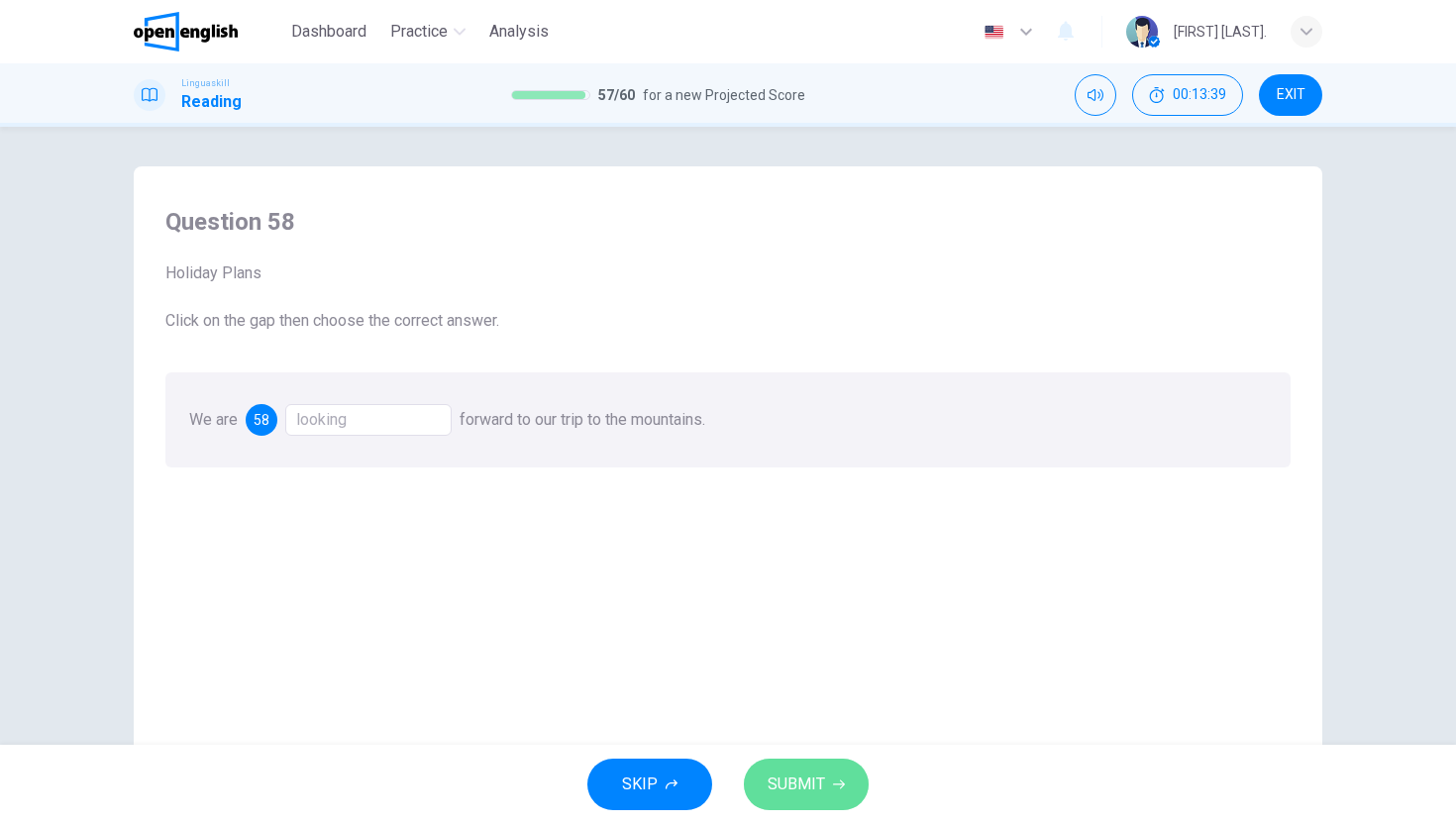 click on "SUBMIT" at bounding box center [796, 784] 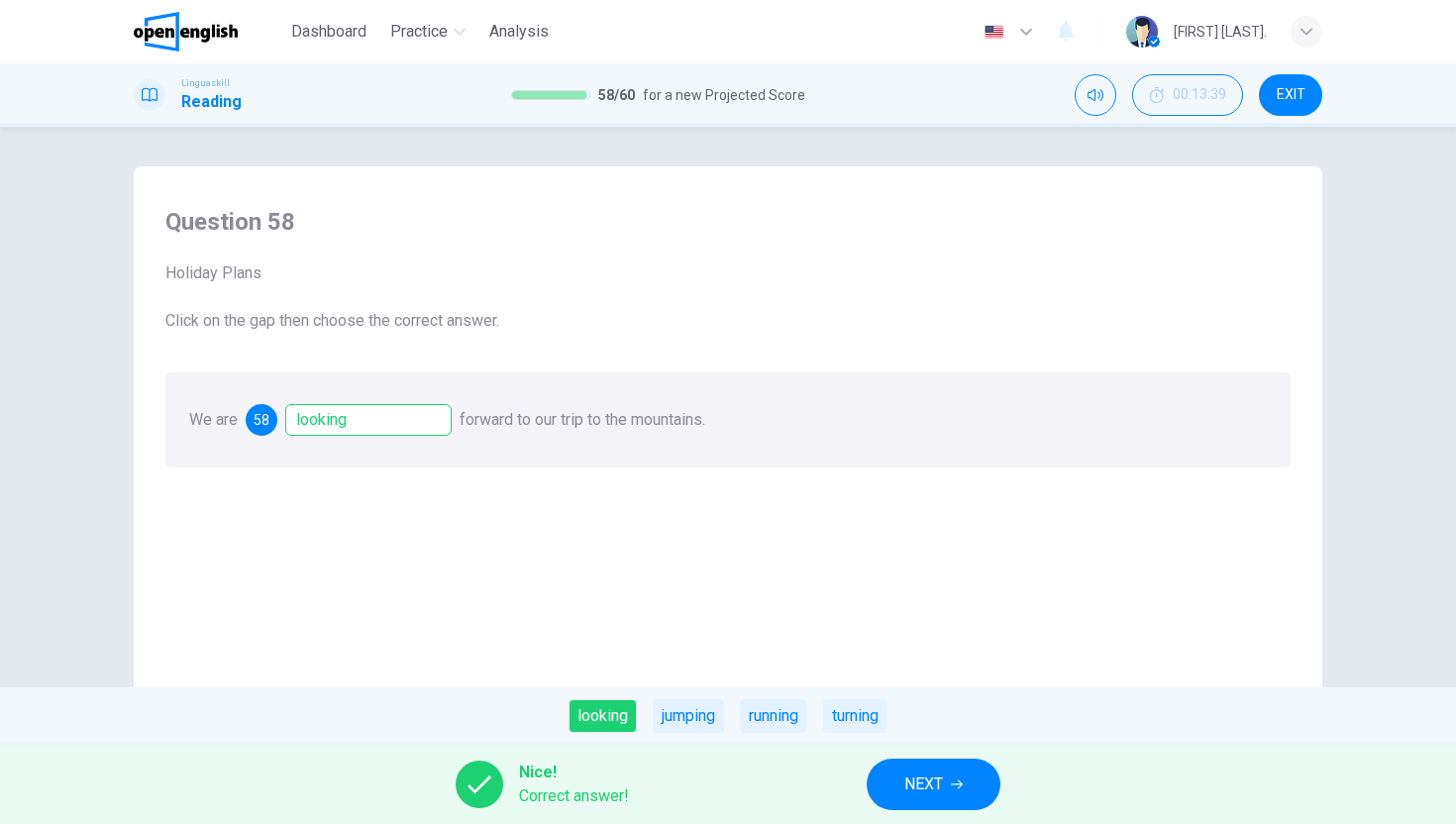click on "NEXT" at bounding box center [933, 784] 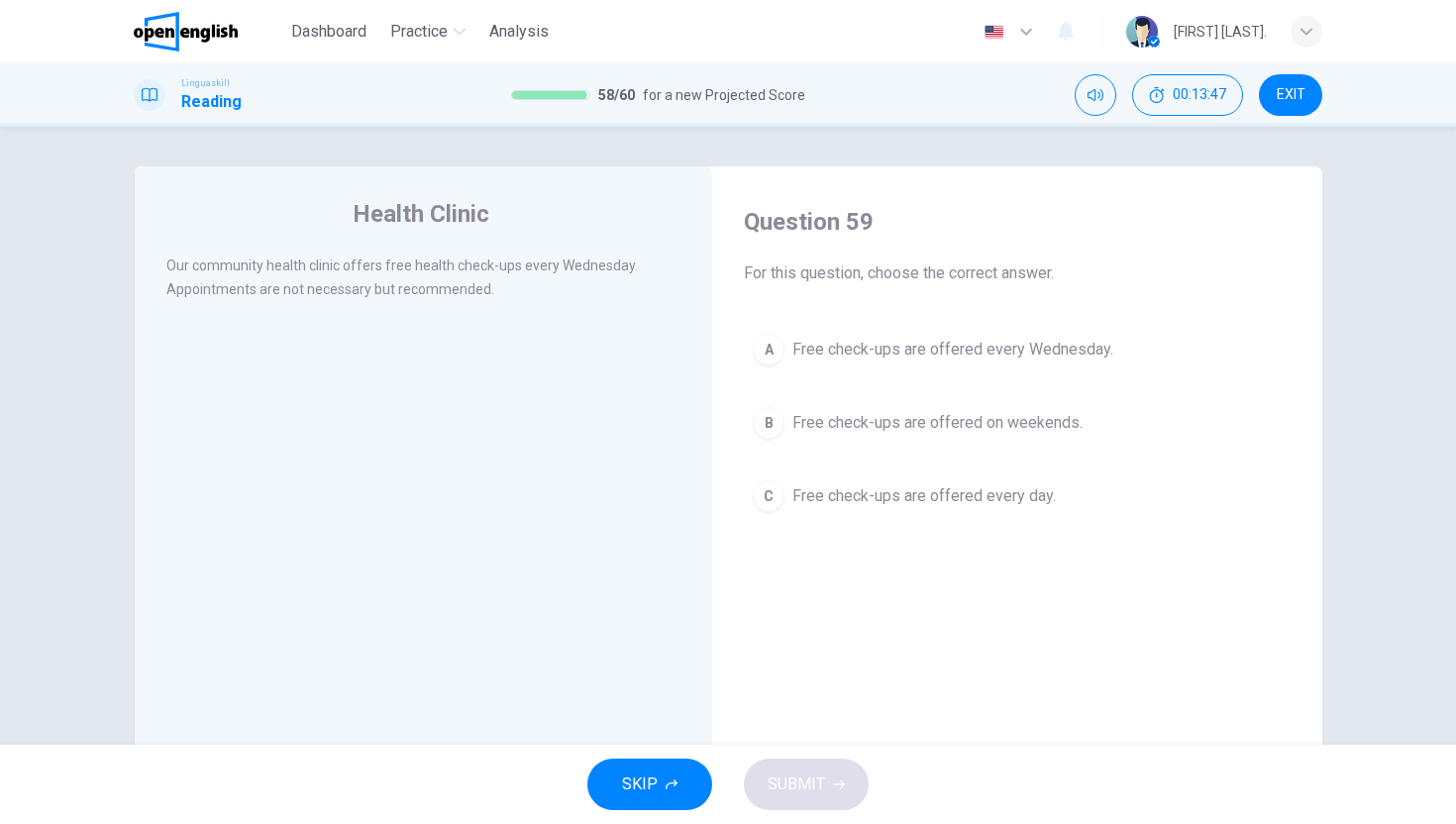 click on "Free check-ups are offered every Wednesday." at bounding box center (953, 350) 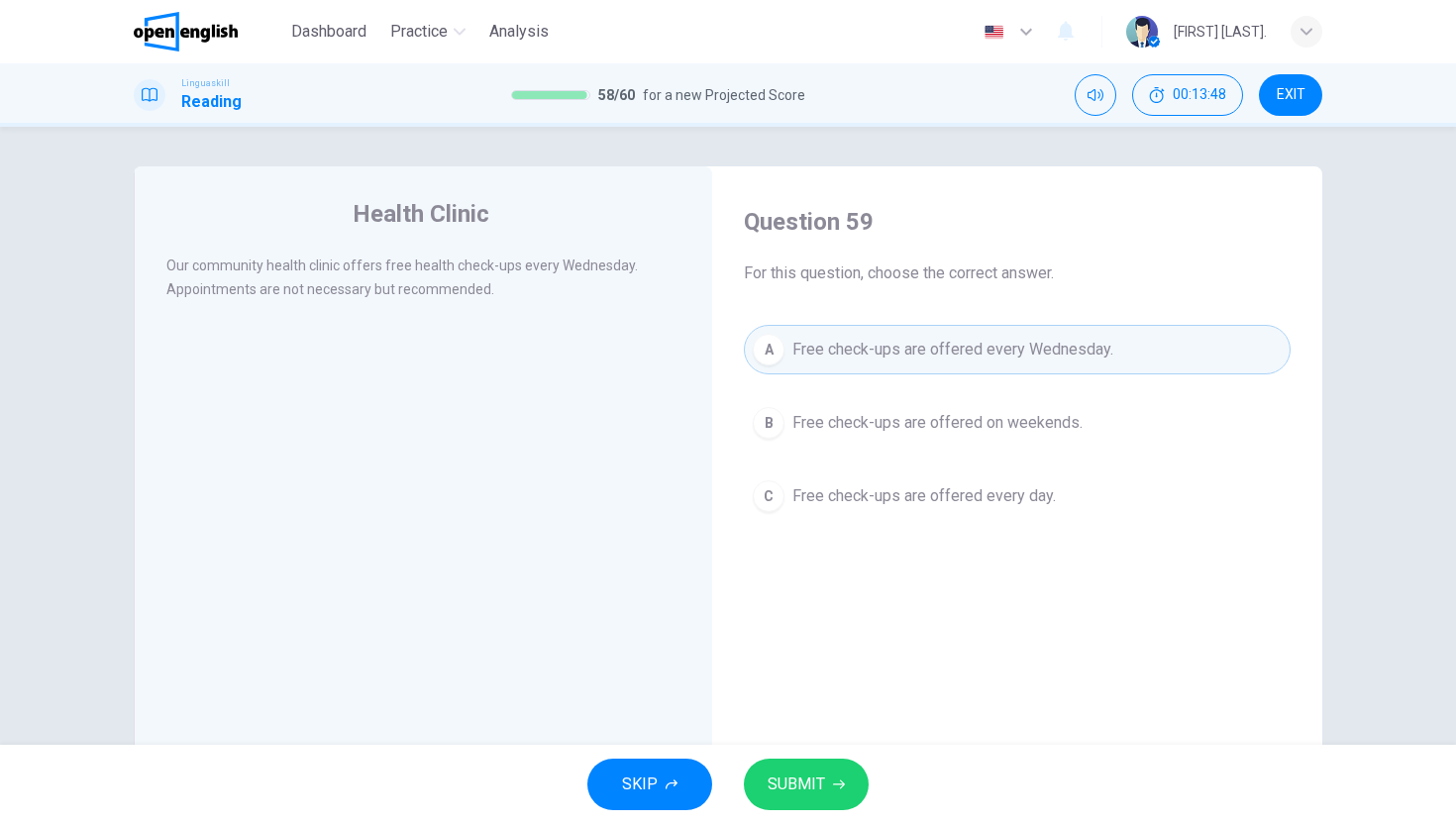 click on "SUBMIT" at bounding box center (796, 784) 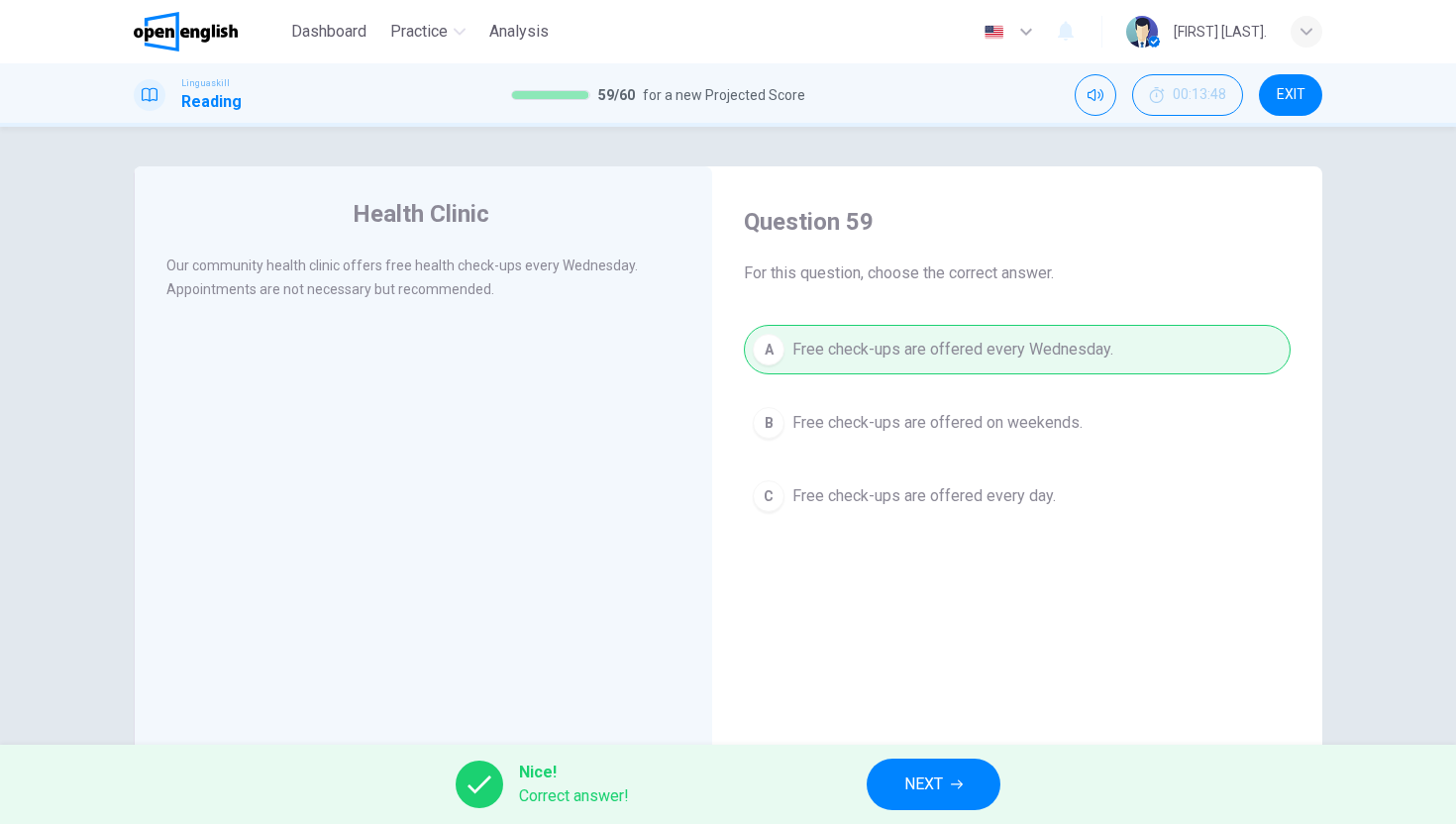 click 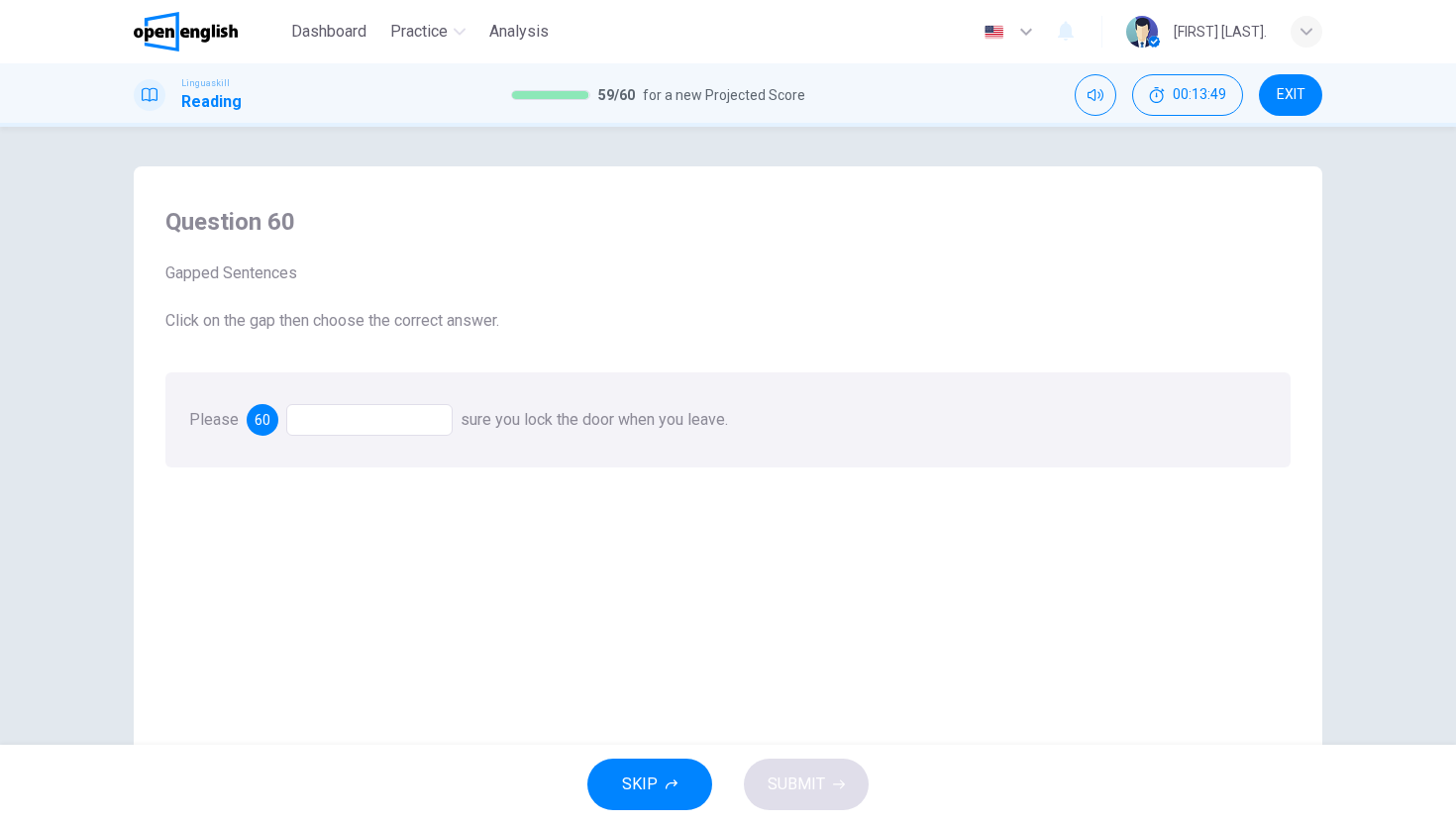 click at bounding box center (369, 420) 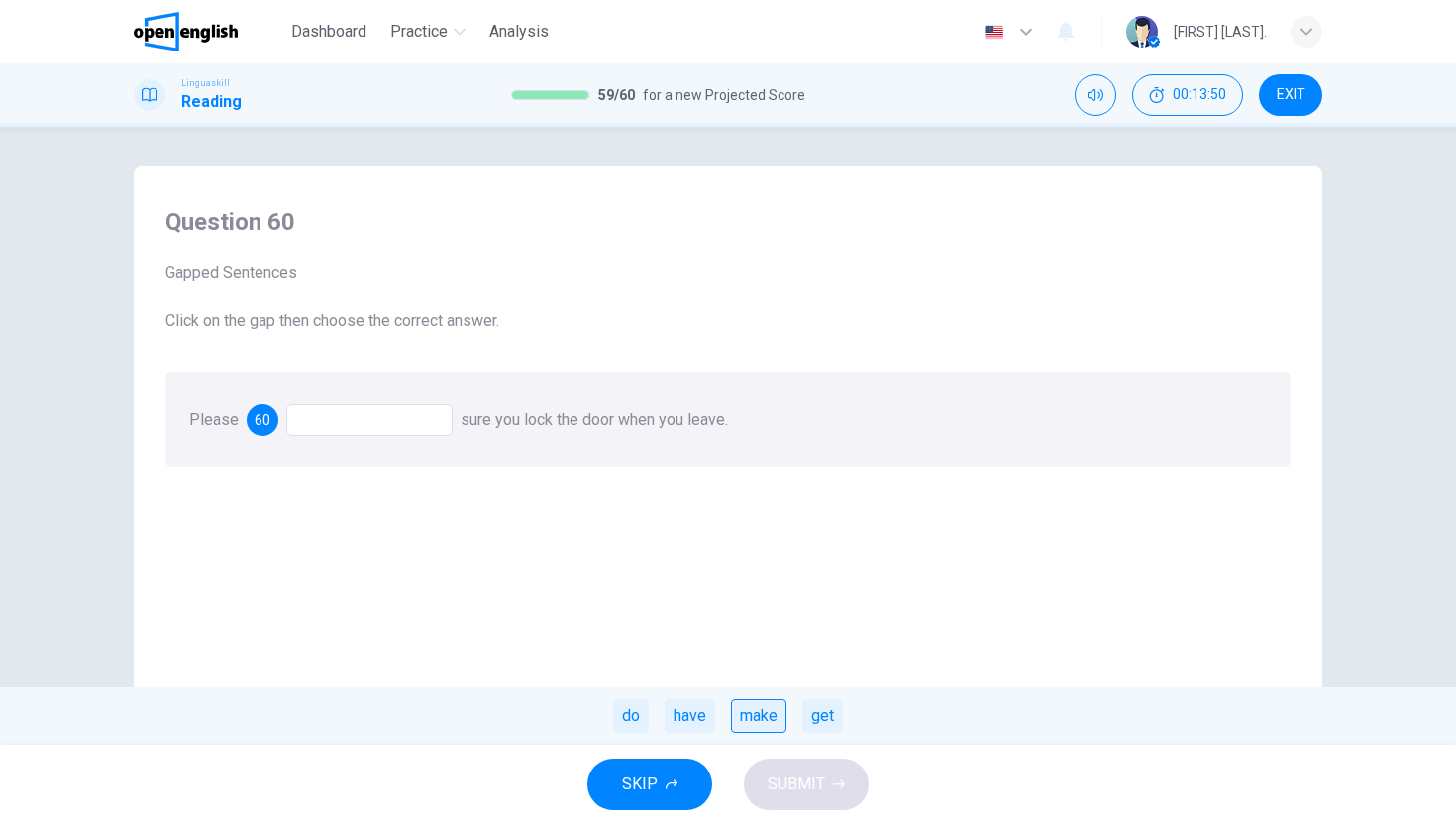 click on "make" at bounding box center [759, 716] 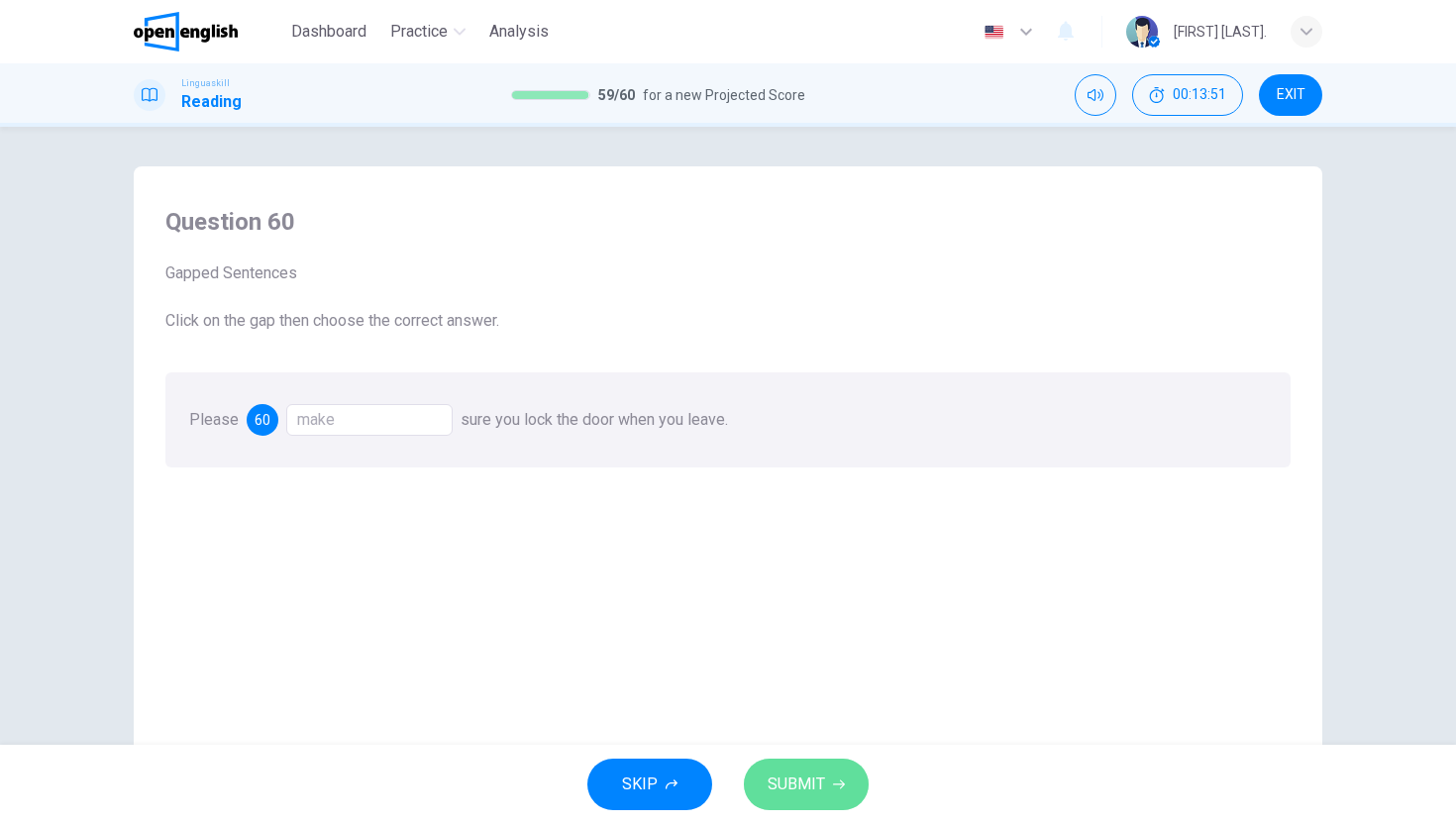click on "SUBMIT" at bounding box center [796, 784] 